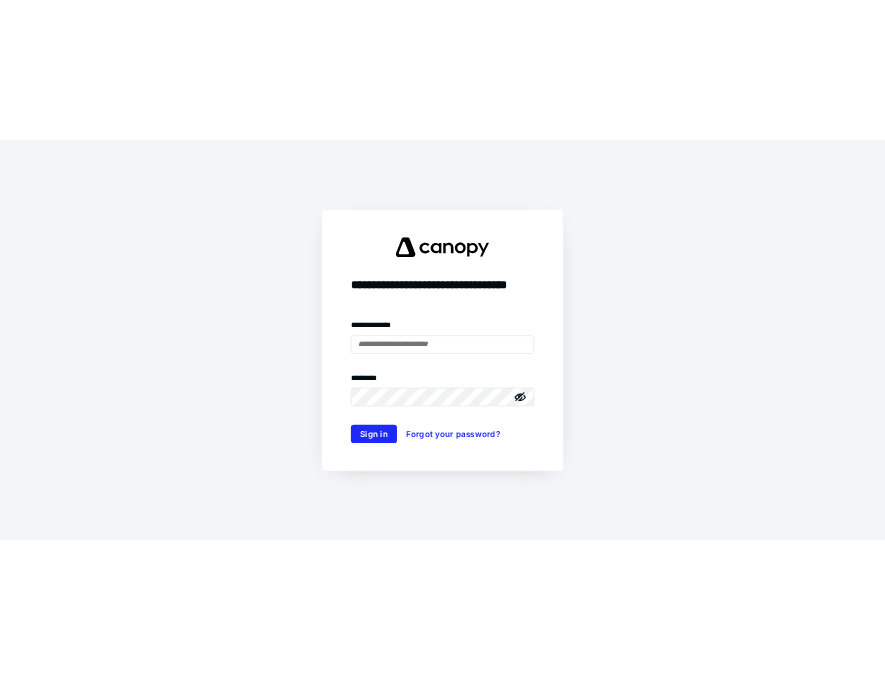 scroll, scrollTop: 0, scrollLeft: 0, axis: both 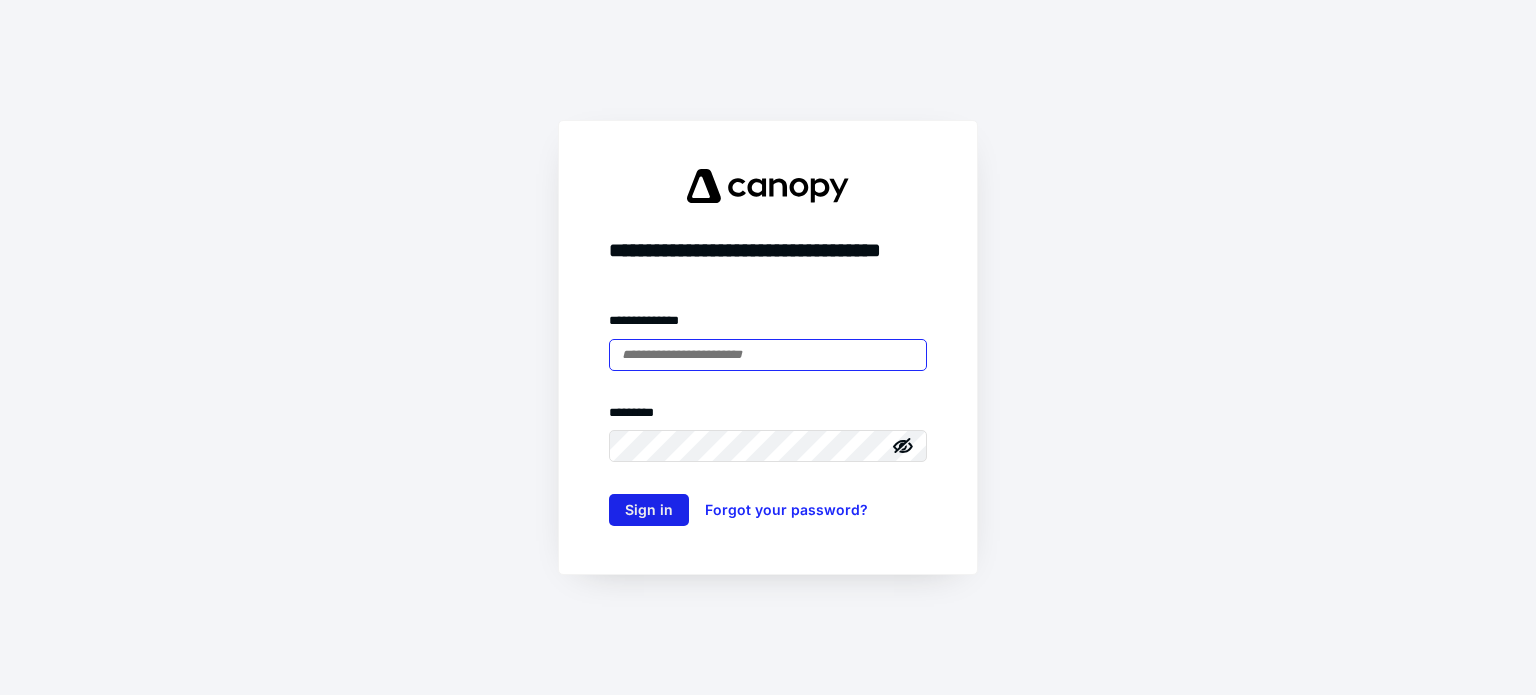 type on "**********" 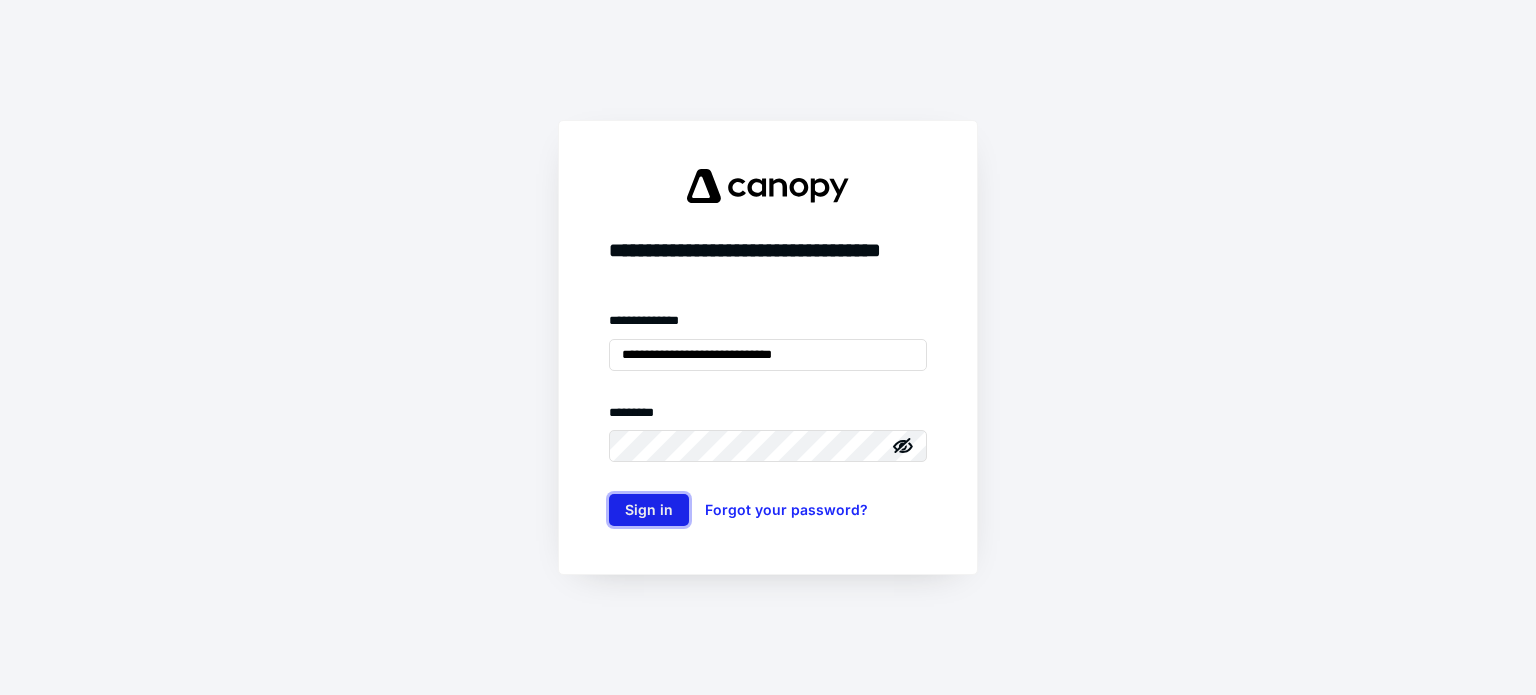 click on "Sign in" at bounding box center (649, 510) 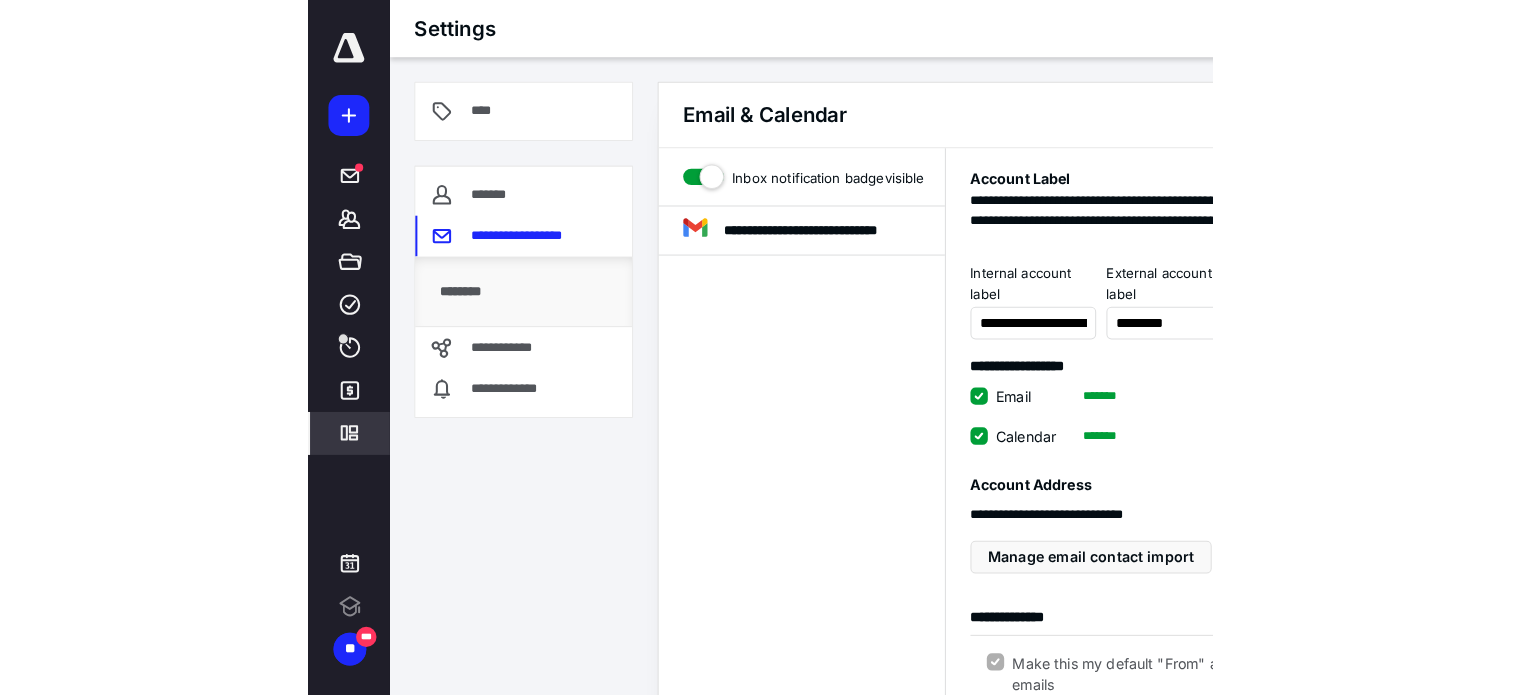 scroll, scrollTop: 0, scrollLeft: 0, axis: both 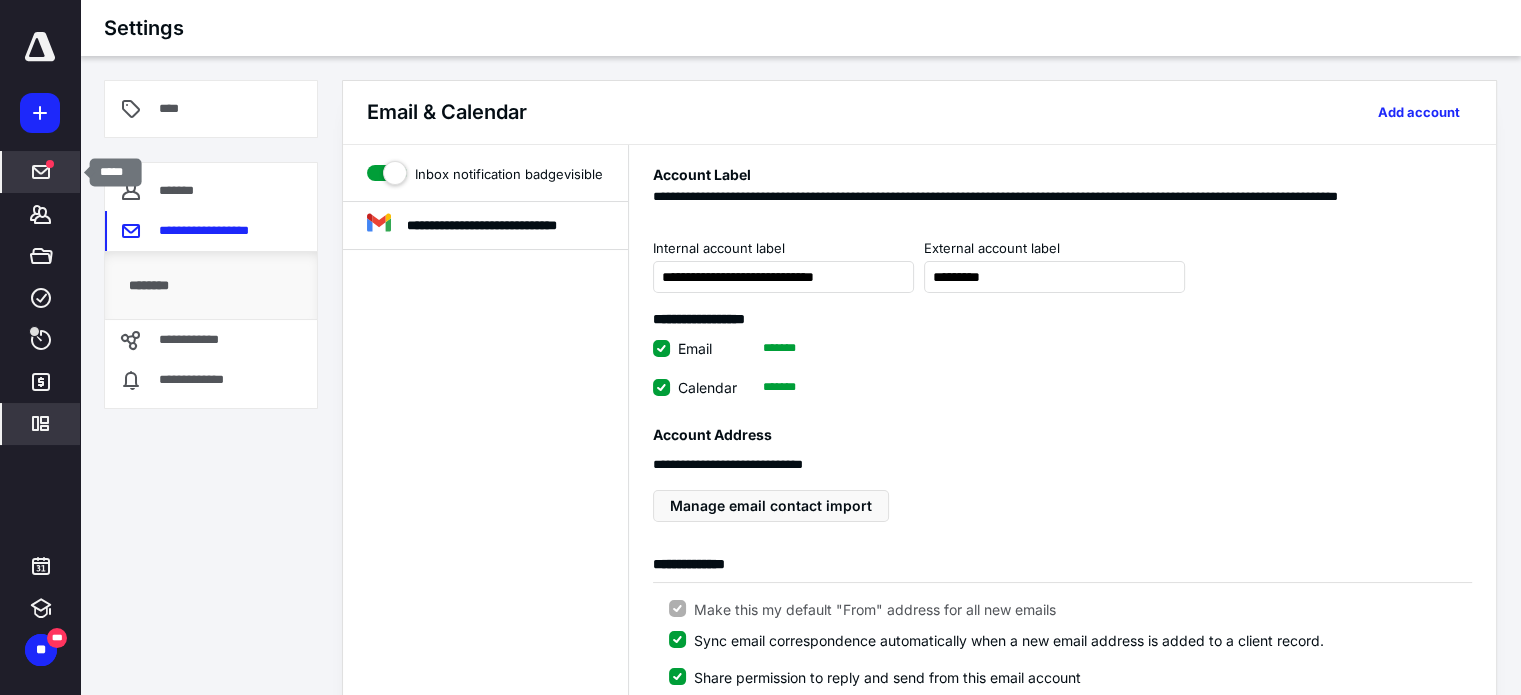 click at bounding box center [50, 164] 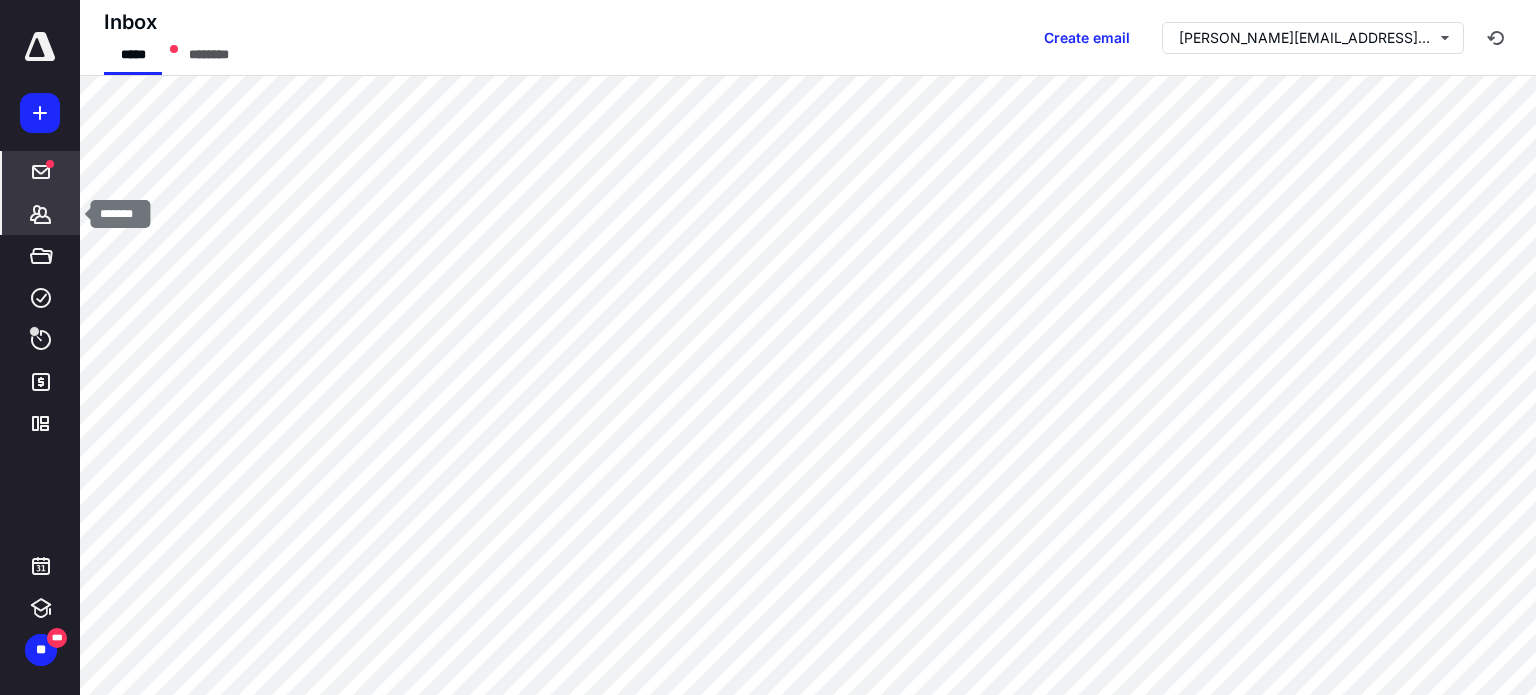 click 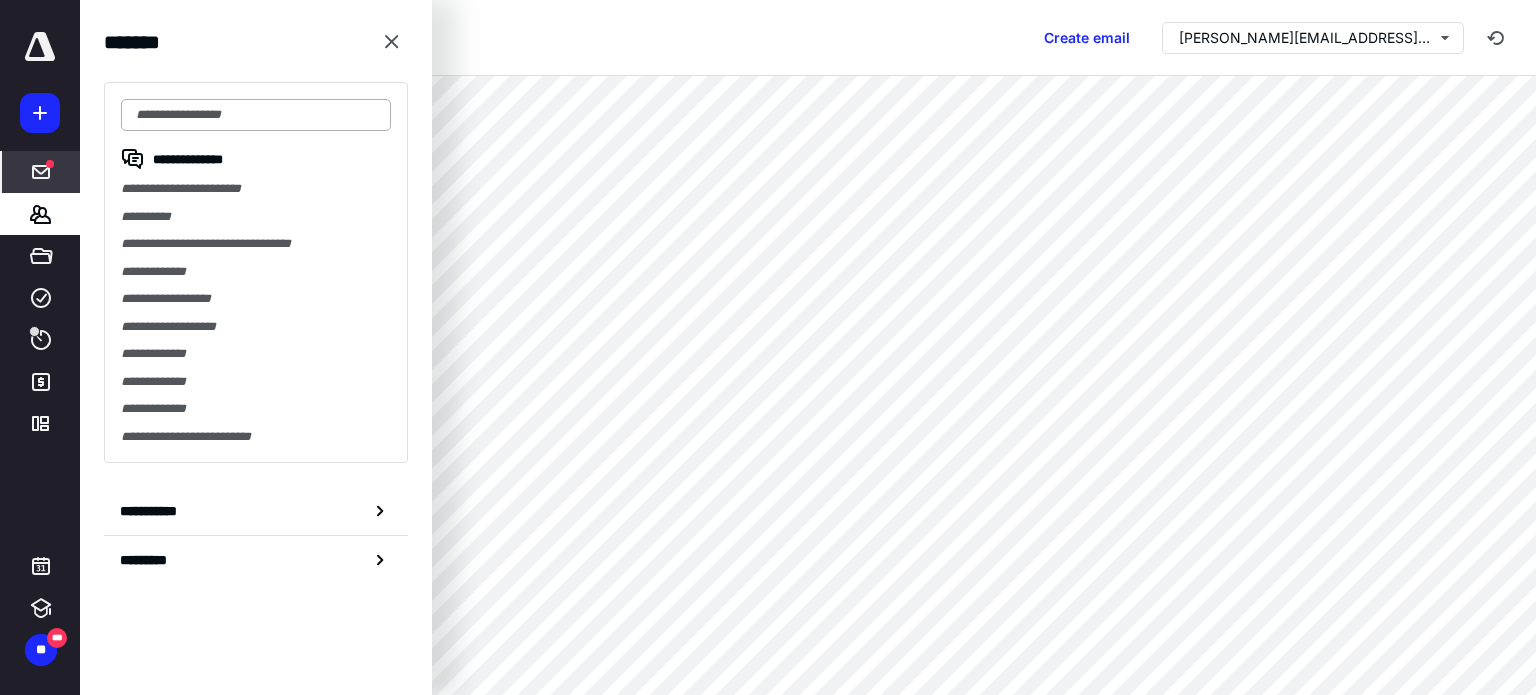 click at bounding box center [256, 115] 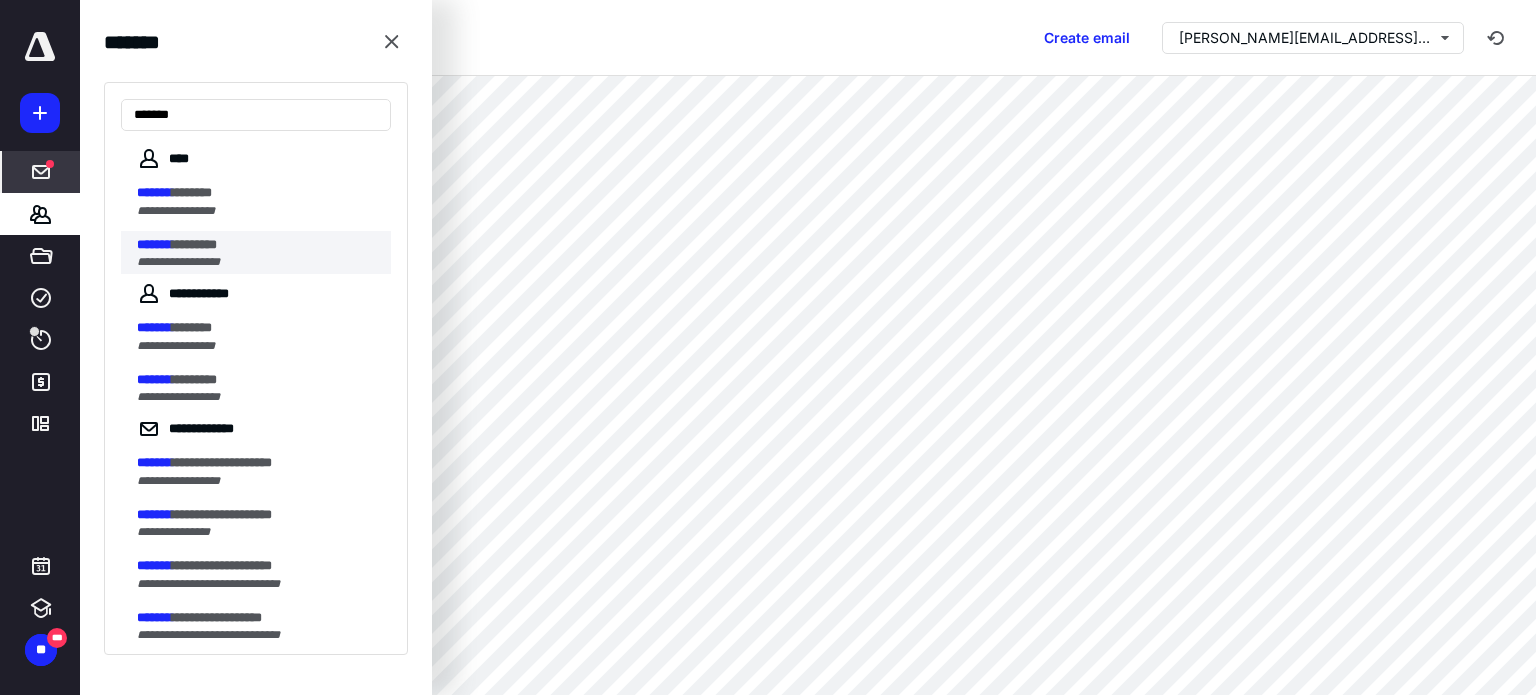 type on "*******" 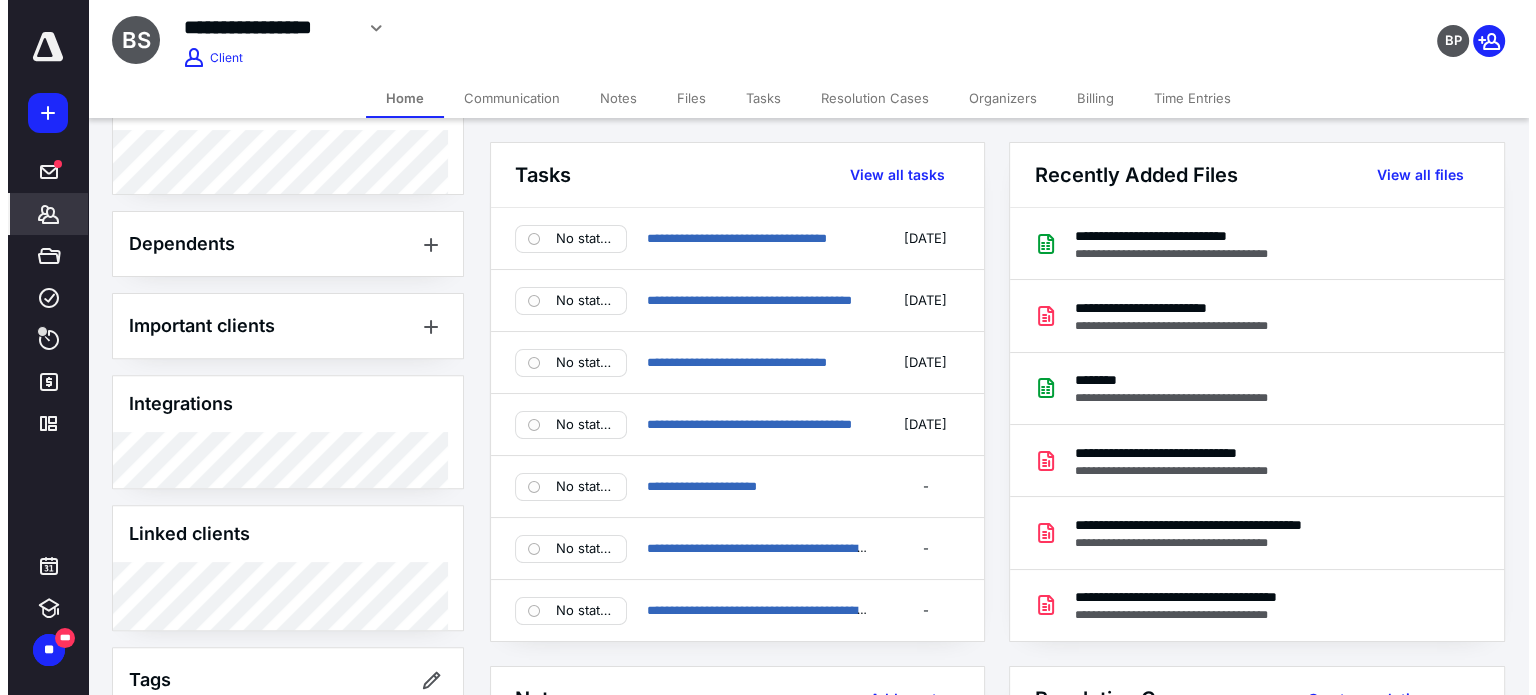 scroll, scrollTop: 762, scrollLeft: 0, axis: vertical 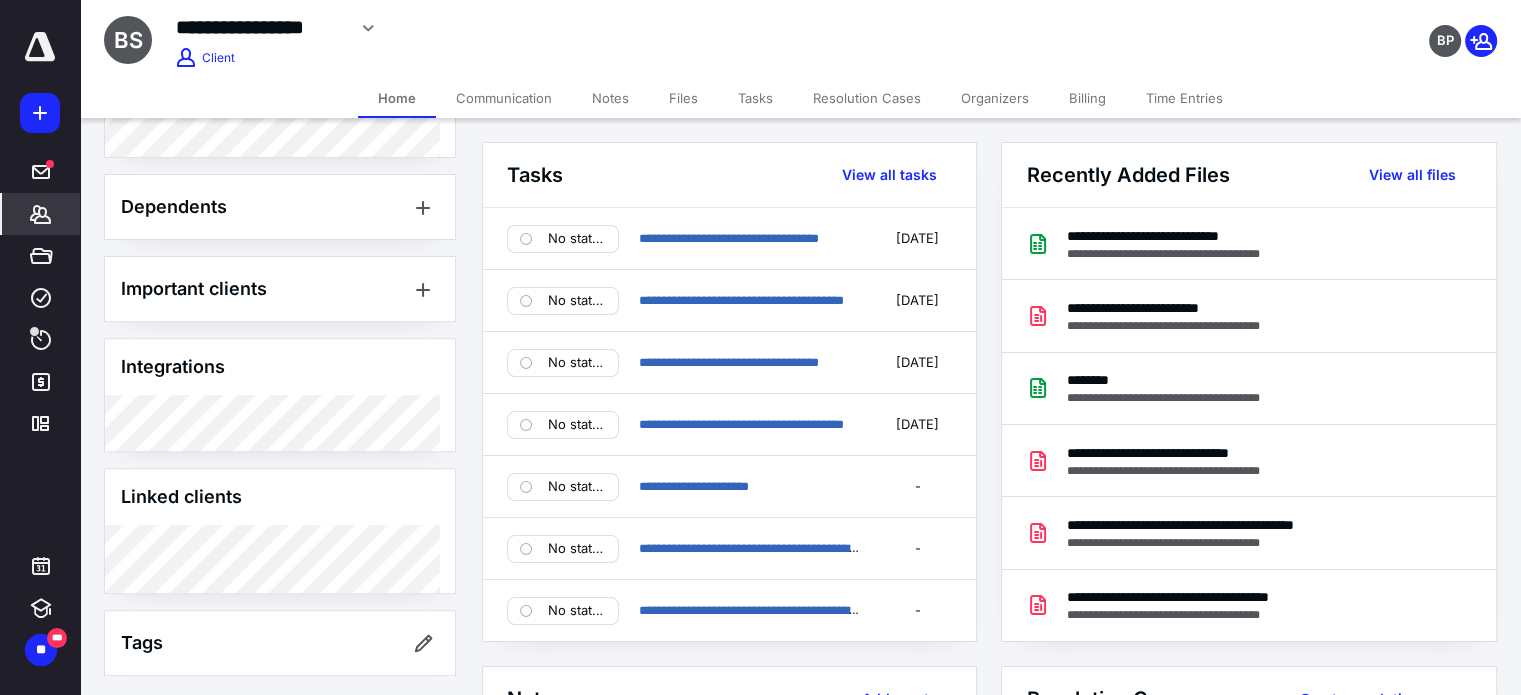 click on "Files" at bounding box center (683, 98) 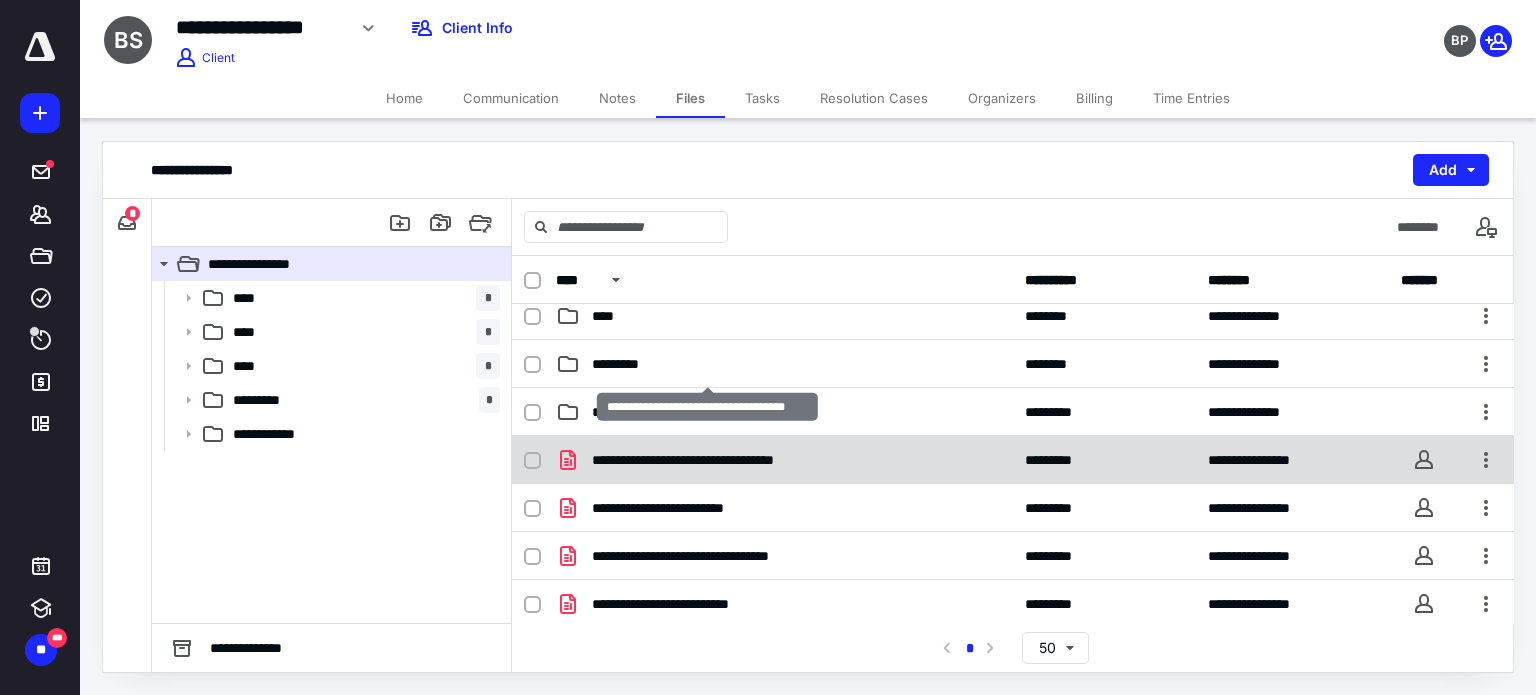 scroll, scrollTop: 100, scrollLeft: 0, axis: vertical 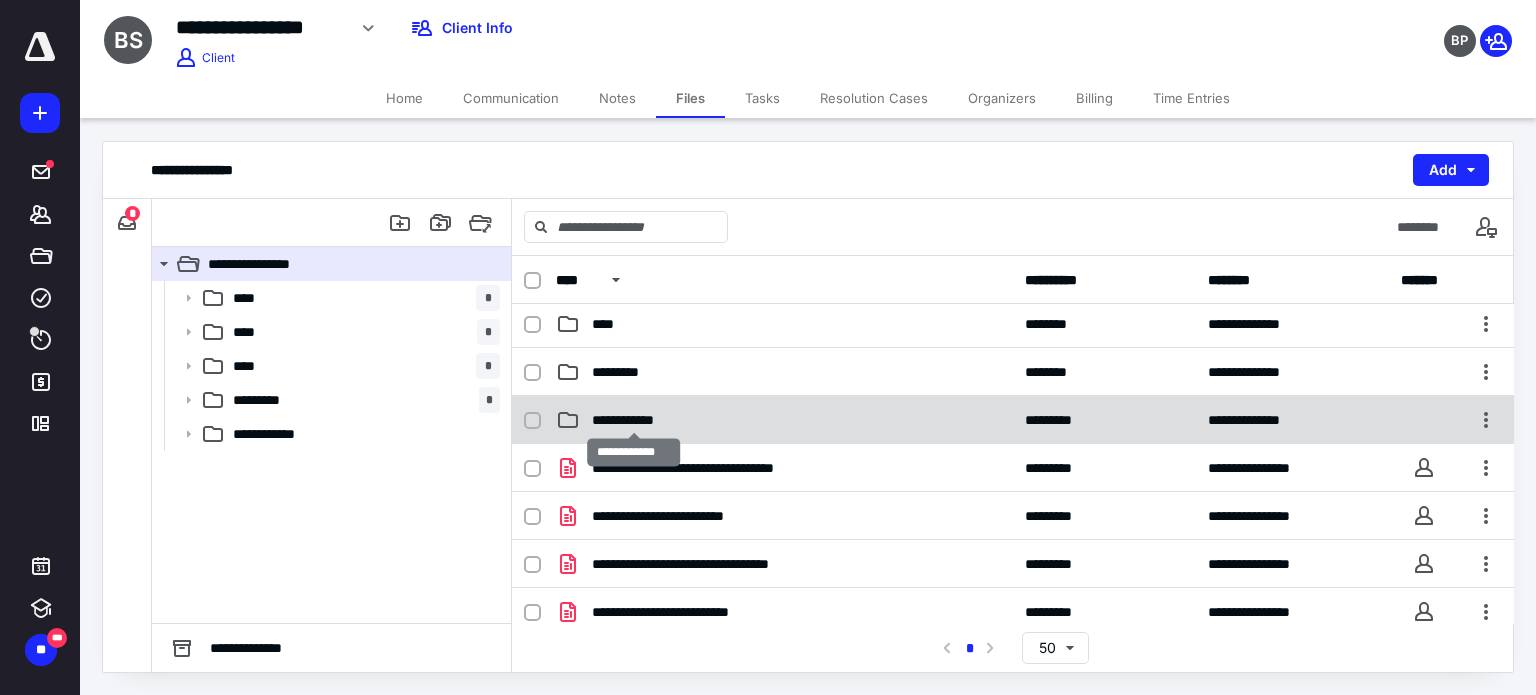 click on "**********" at bounding box center [634, 420] 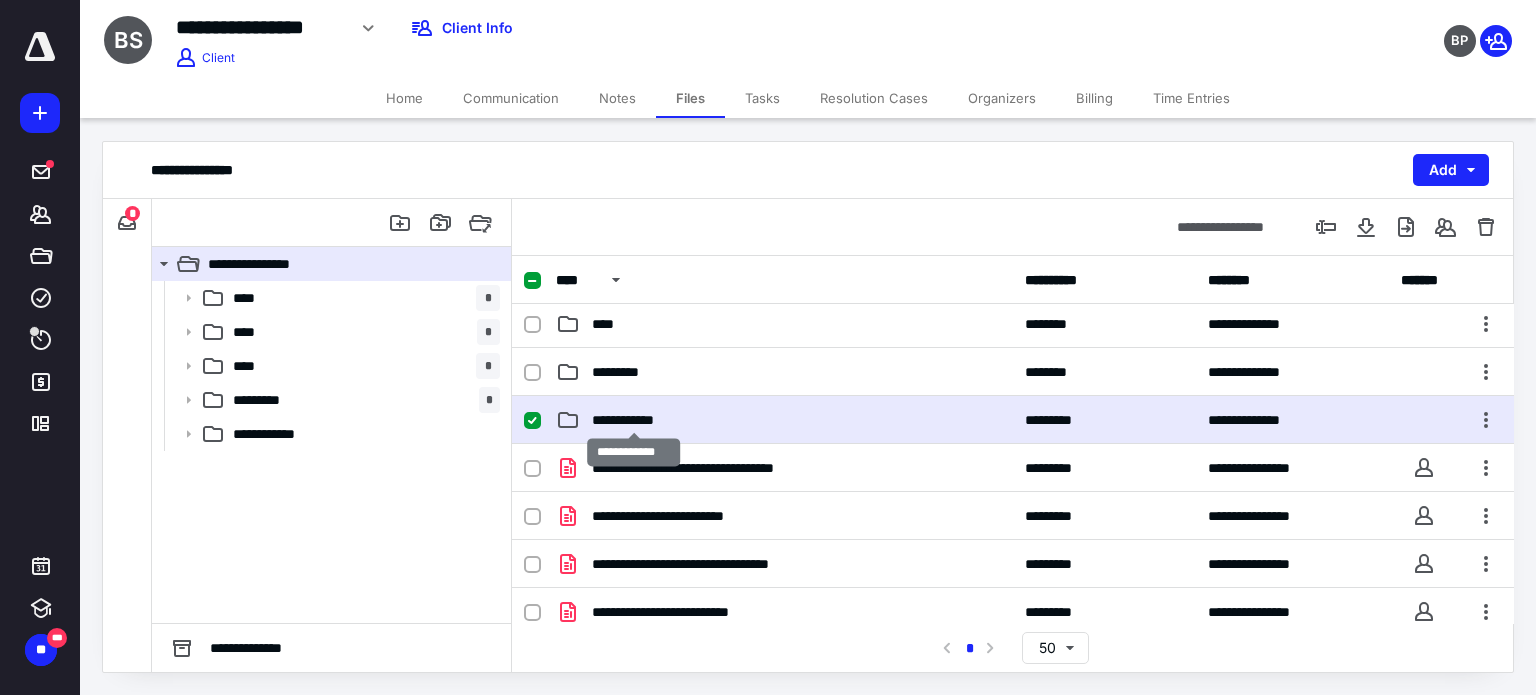 click on "**********" at bounding box center [634, 420] 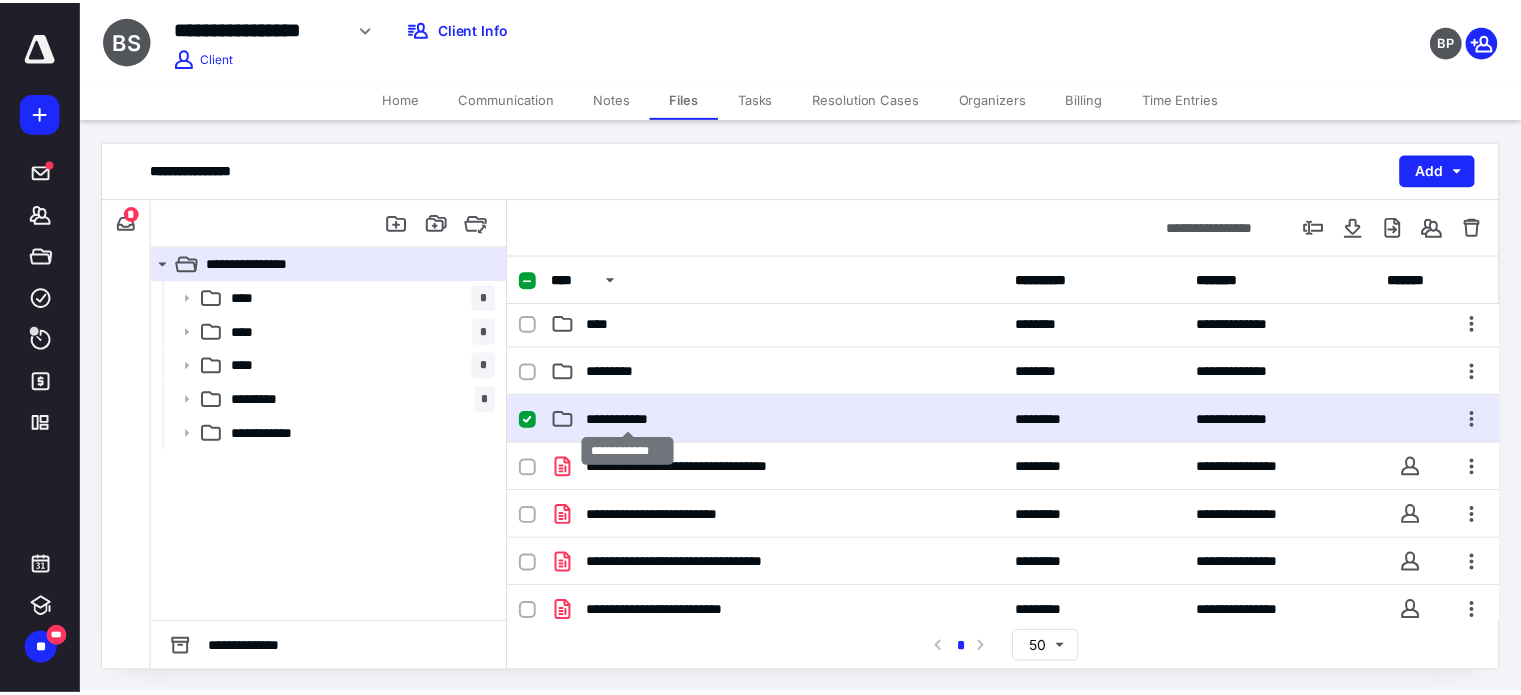 scroll, scrollTop: 0, scrollLeft: 0, axis: both 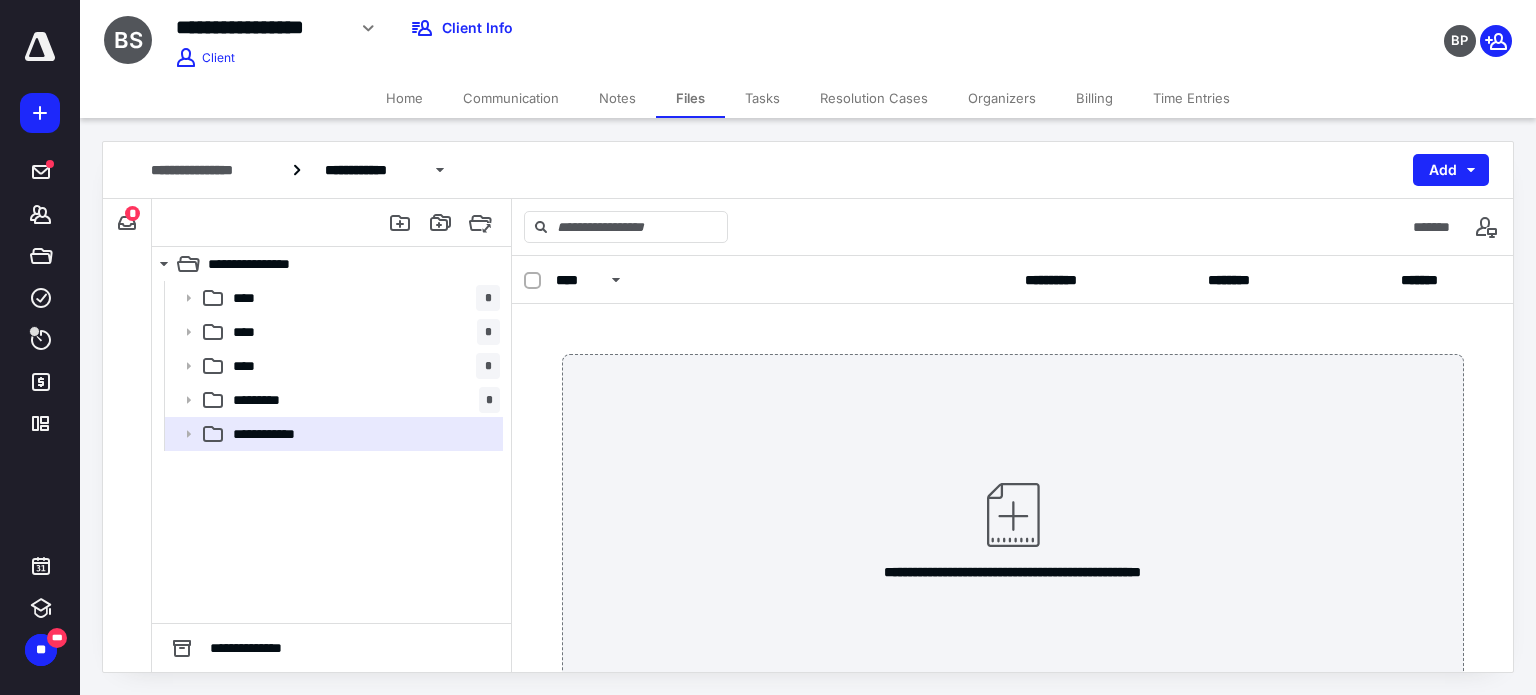 click on "Home" at bounding box center [404, 98] 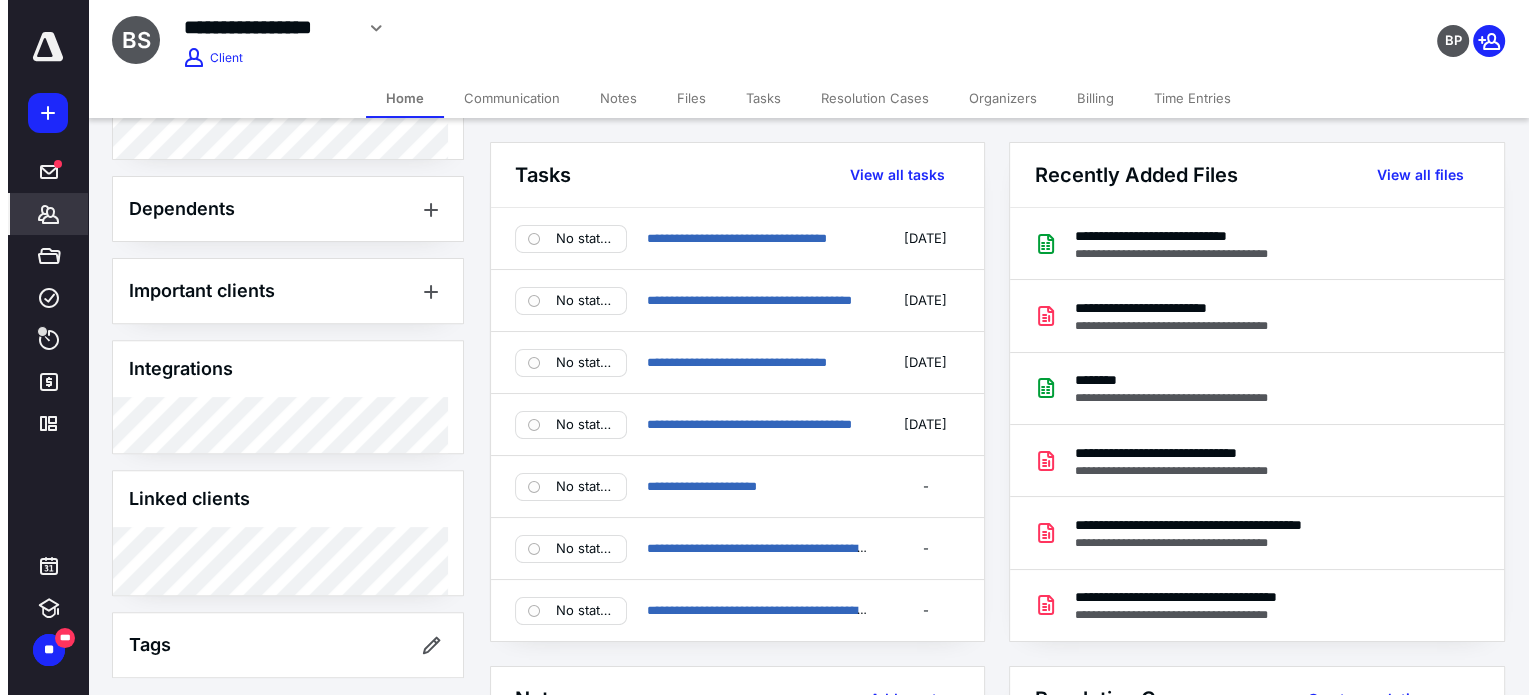 scroll, scrollTop: 762, scrollLeft: 0, axis: vertical 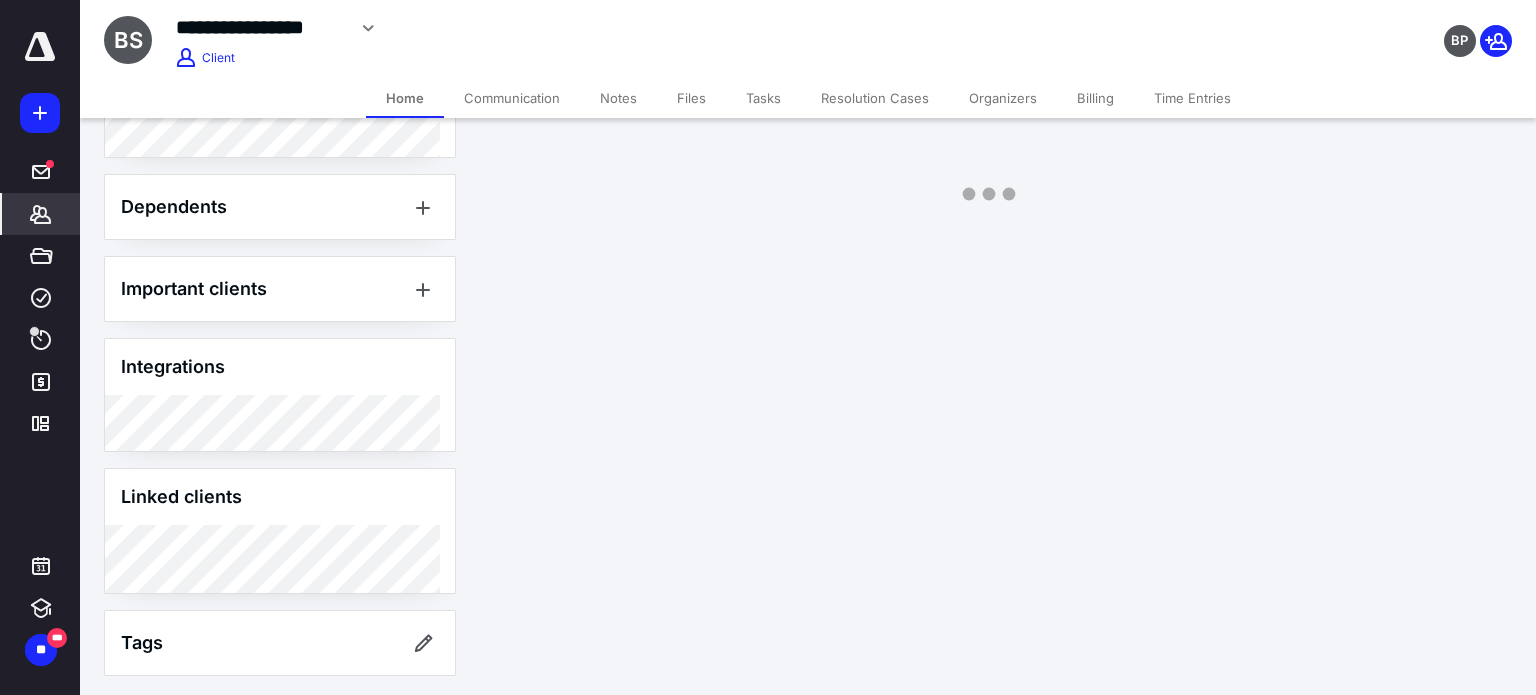 click on "**********" at bounding box center [760, 347] 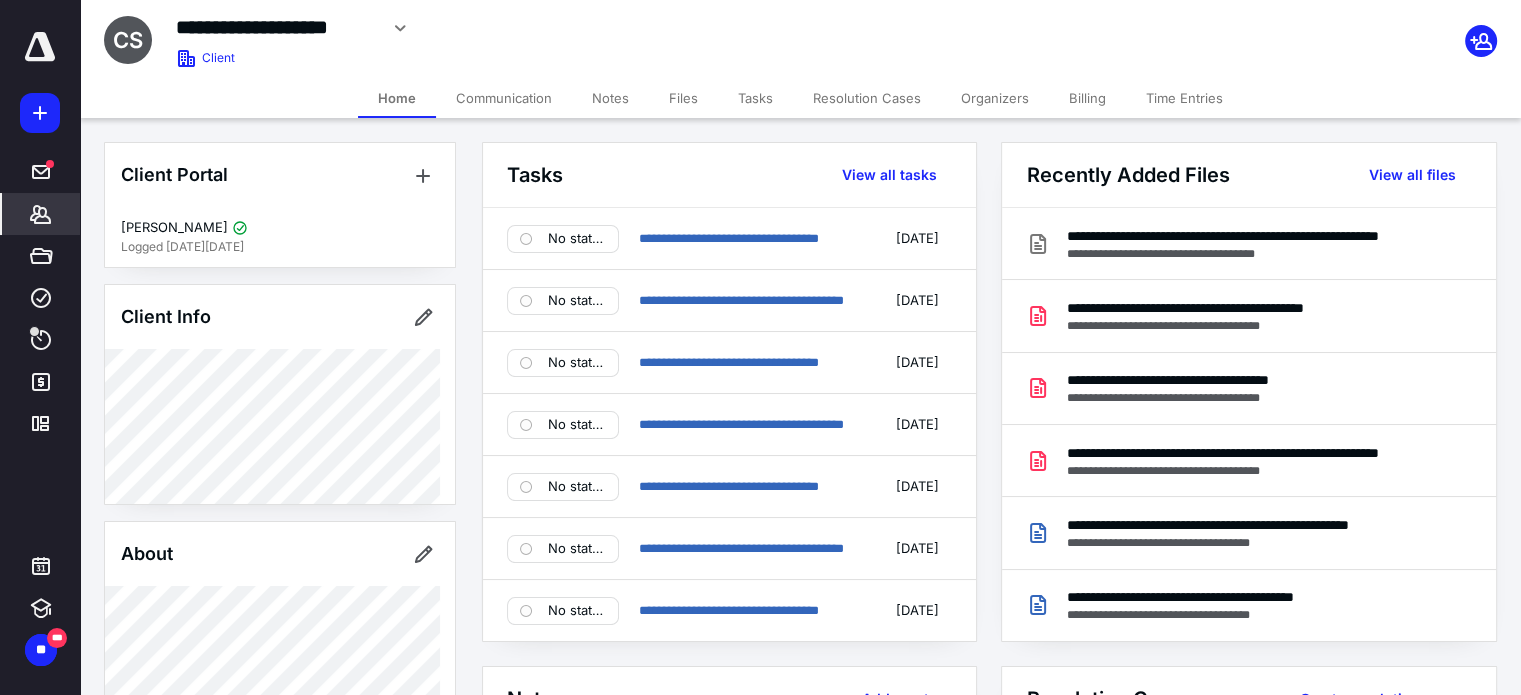 click on "Files" at bounding box center [683, 98] 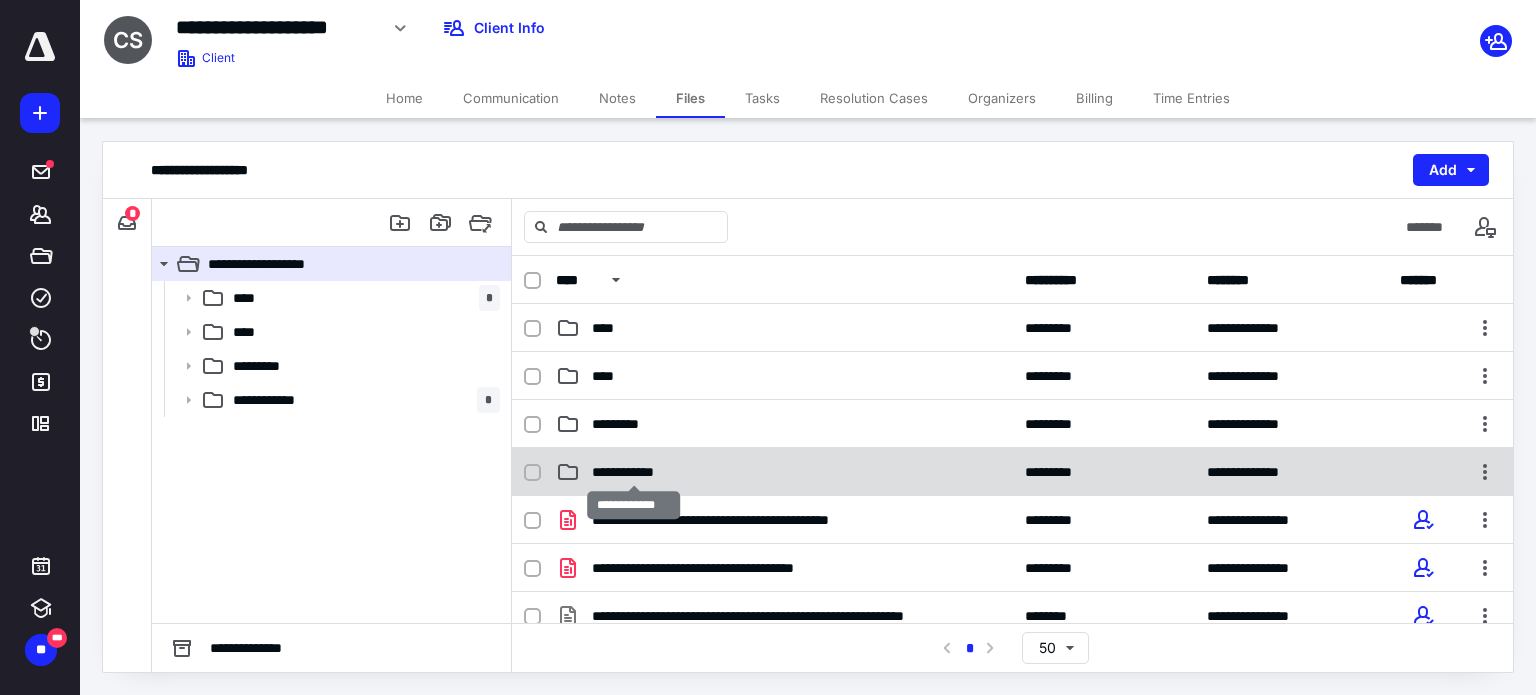 click on "**********" at bounding box center [634, 472] 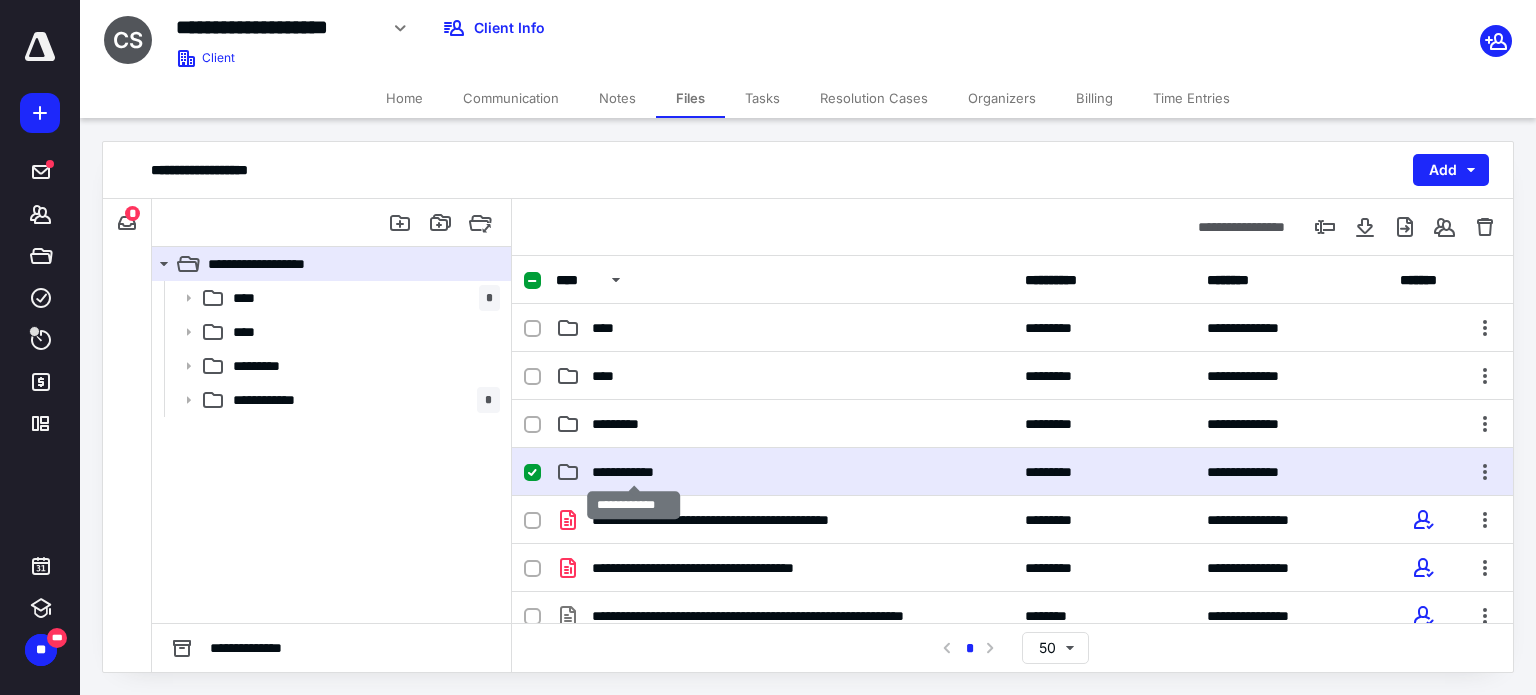 click on "**********" at bounding box center (634, 472) 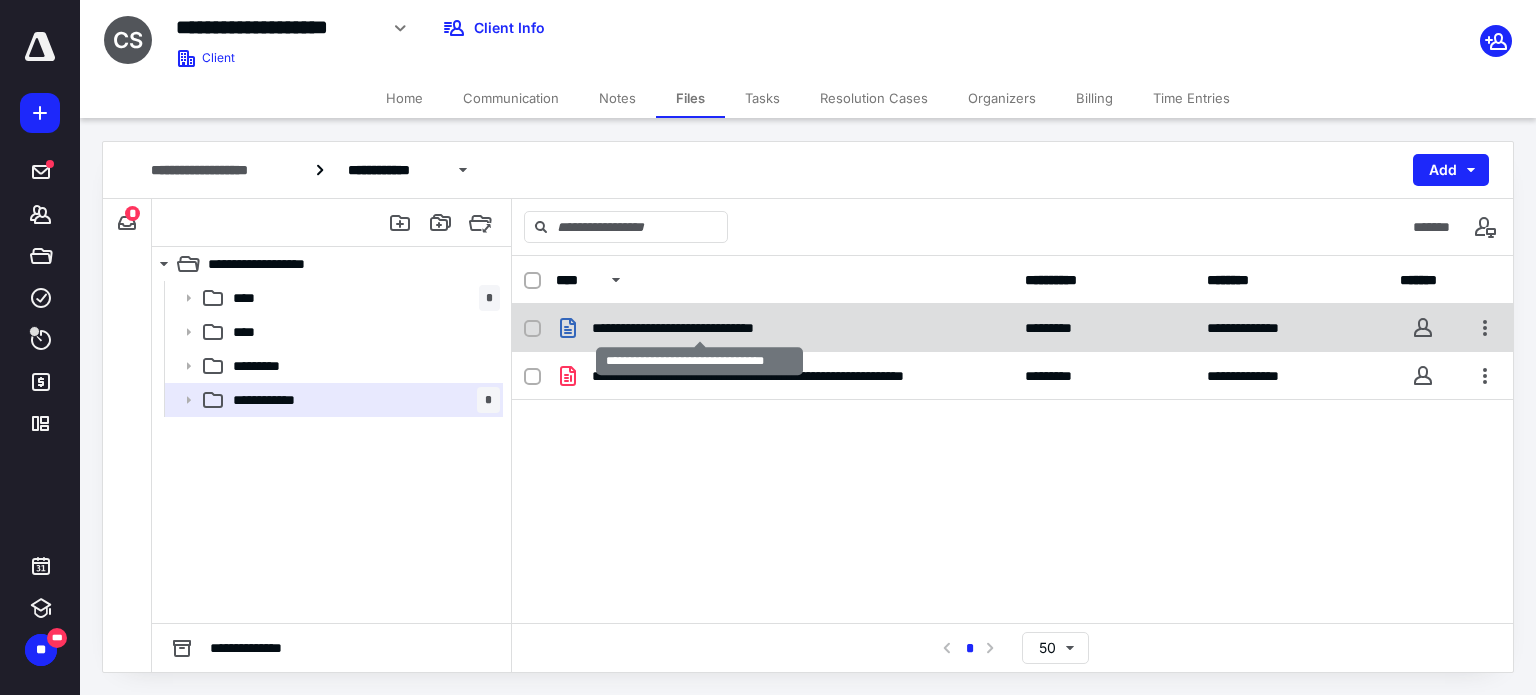 click on "**********" at bounding box center [700, 328] 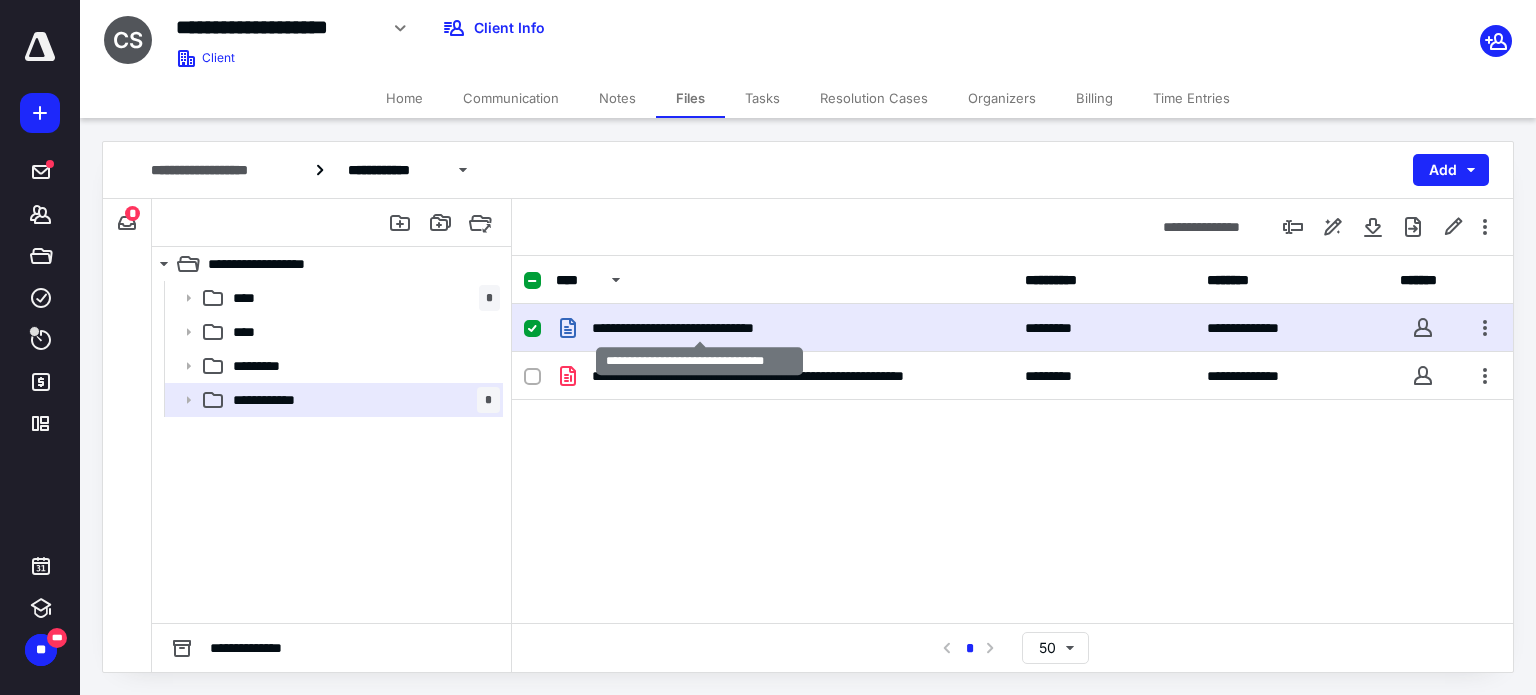 click on "**********" at bounding box center (700, 328) 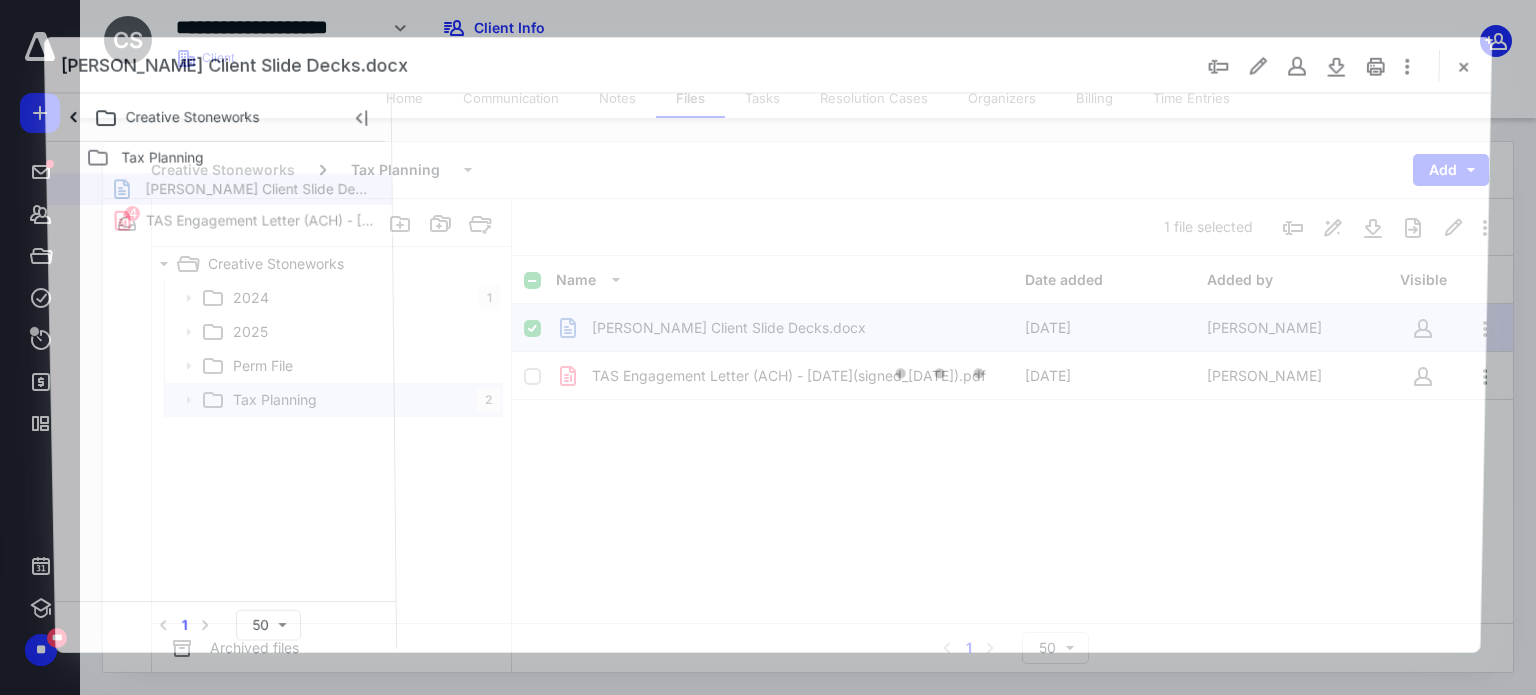 scroll, scrollTop: 0, scrollLeft: 0, axis: both 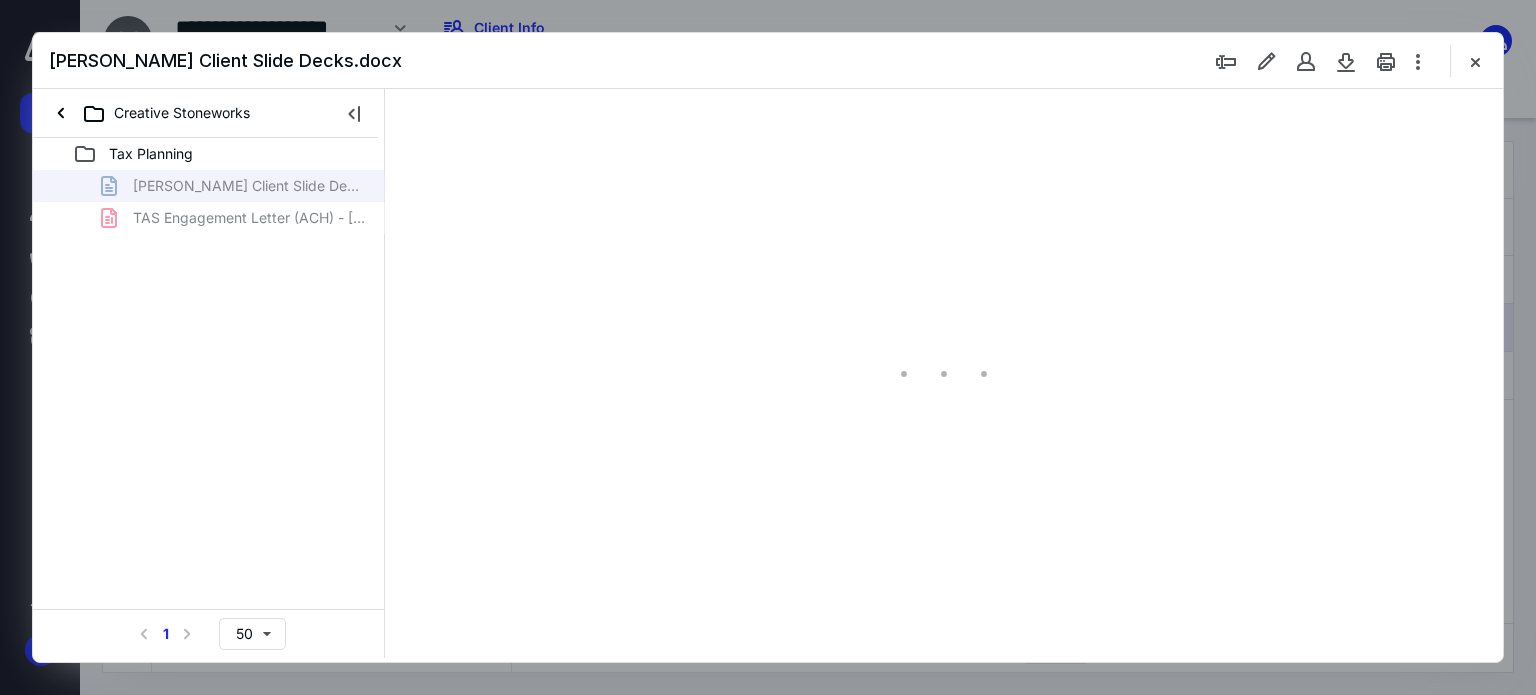 type on "179" 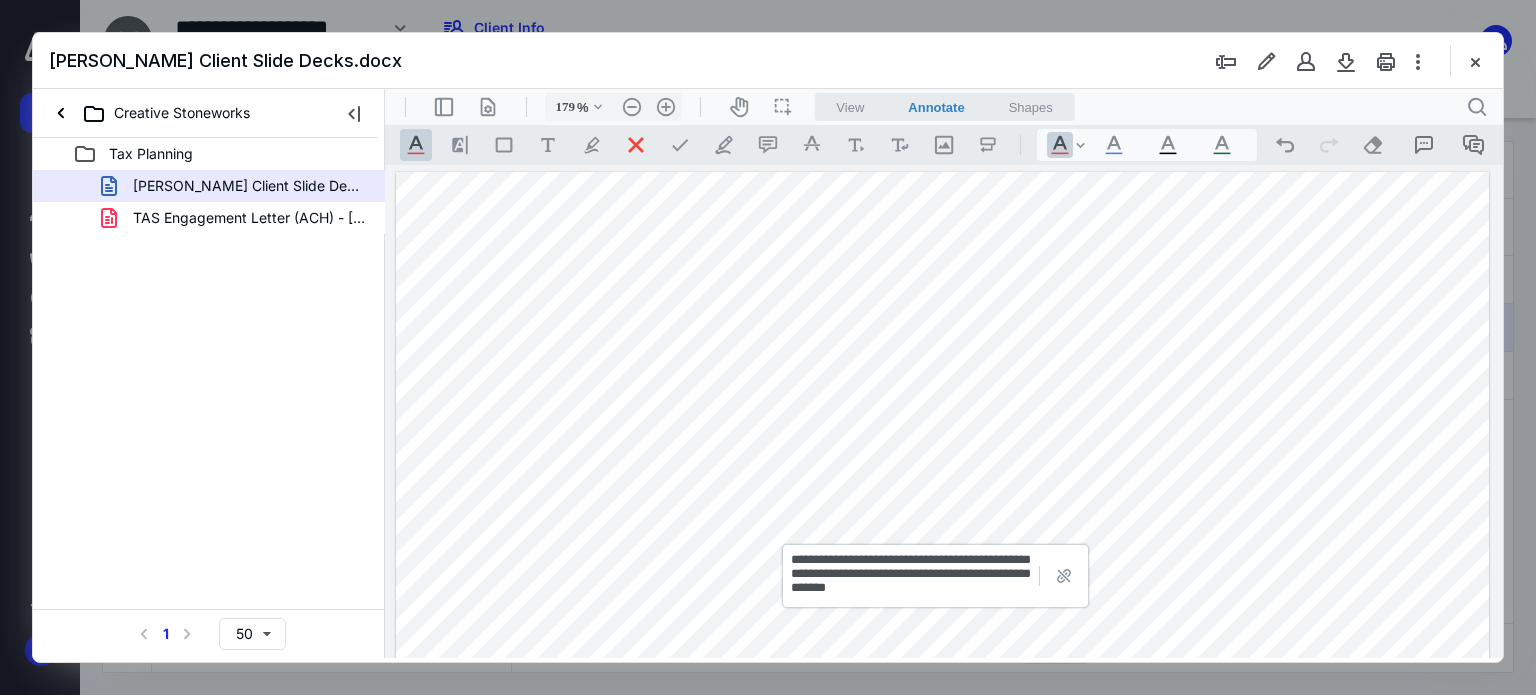 click at bounding box center (937, 529) 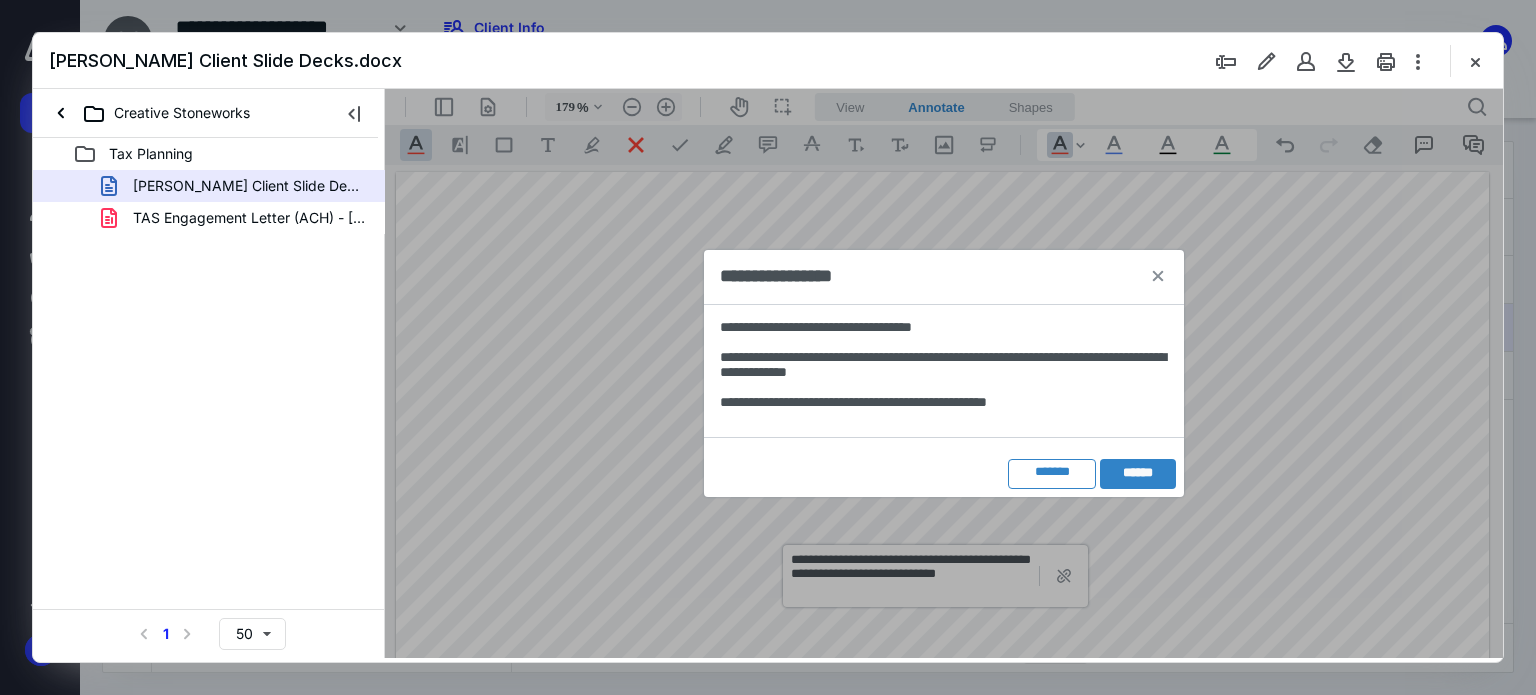 click on "*******" at bounding box center [1052, 472] 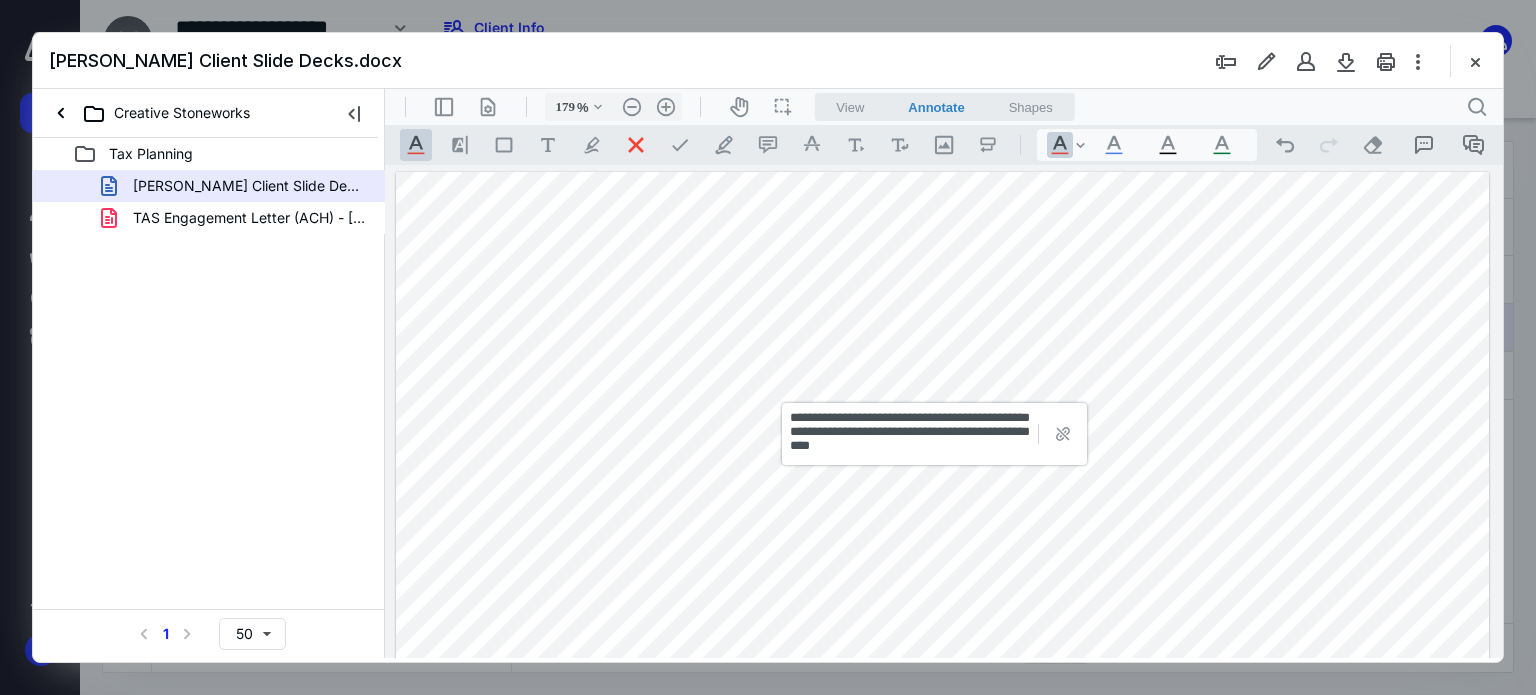 click at bounding box center (937, 386) 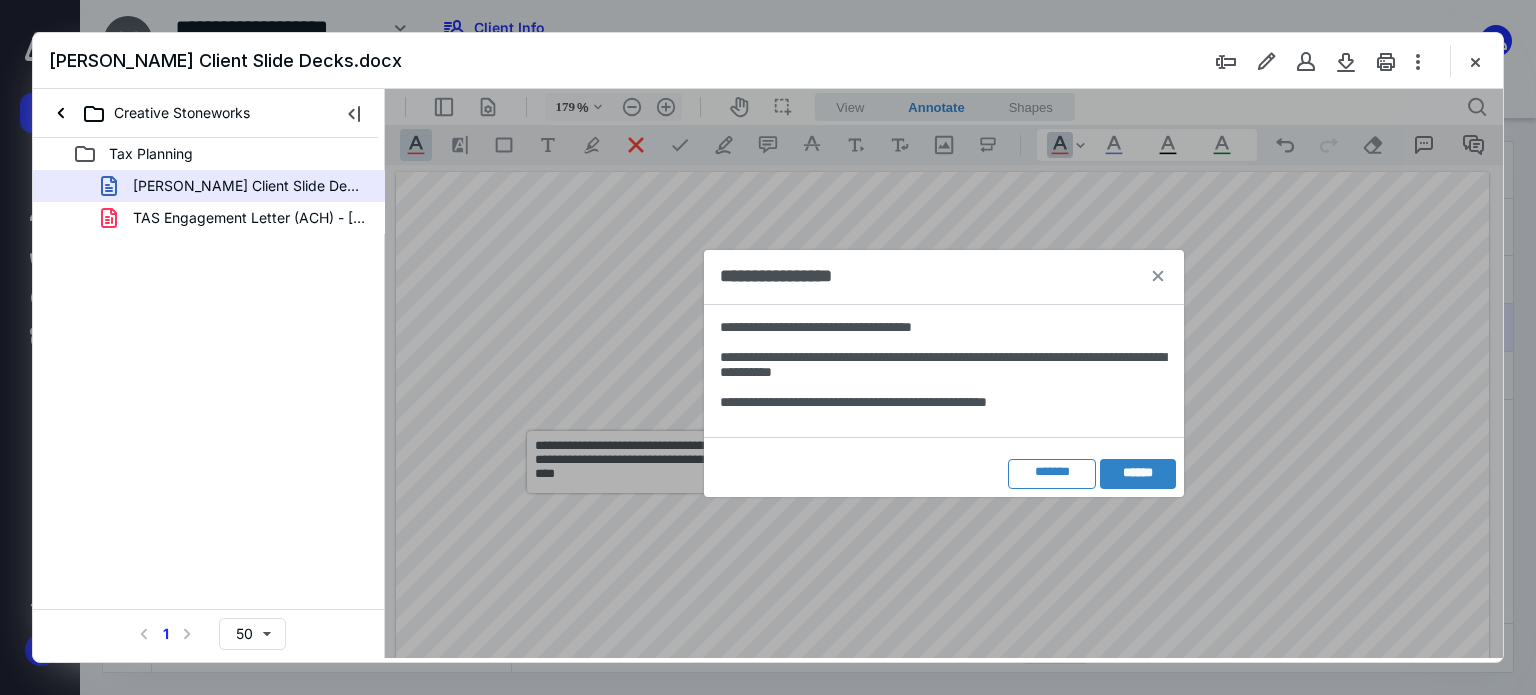 click on "*******" at bounding box center (1052, 474) 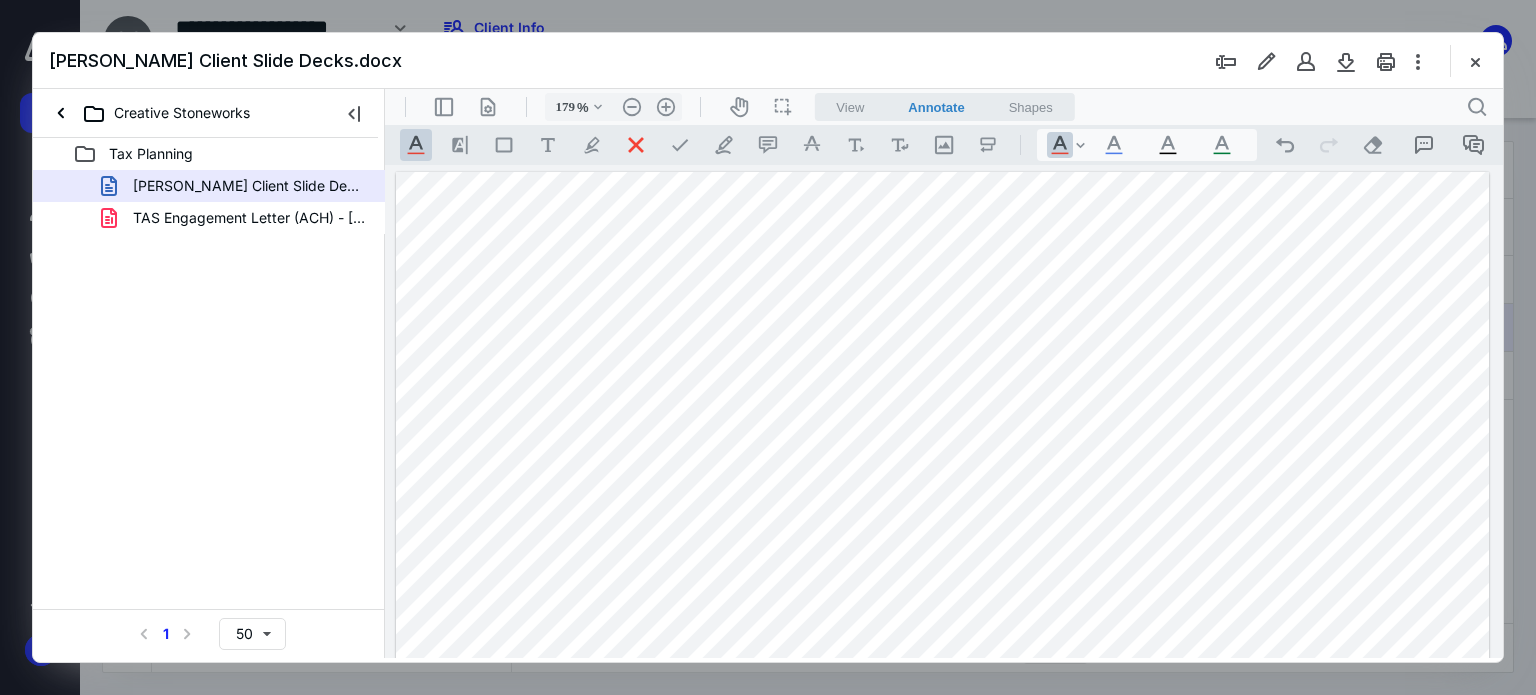 click at bounding box center [943, 880] 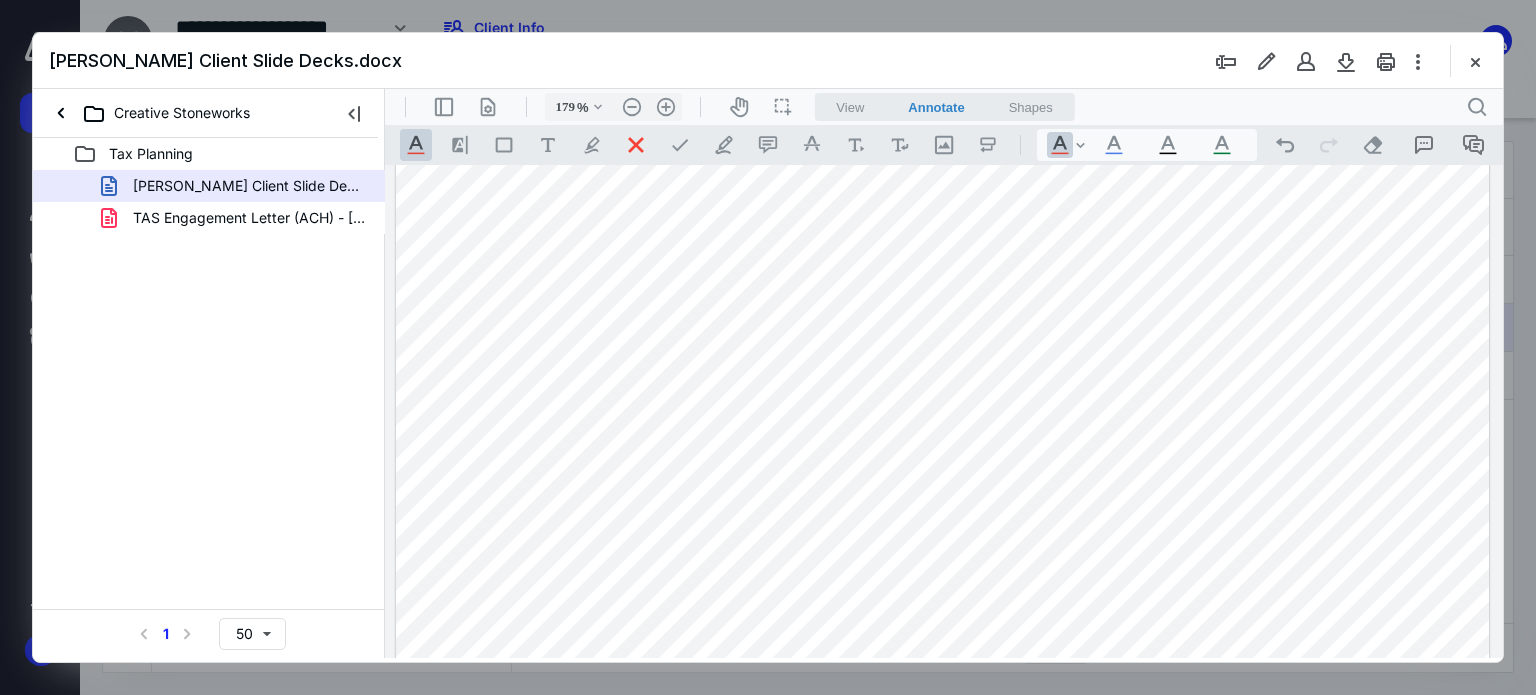 scroll, scrollTop: 200, scrollLeft: 0, axis: vertical 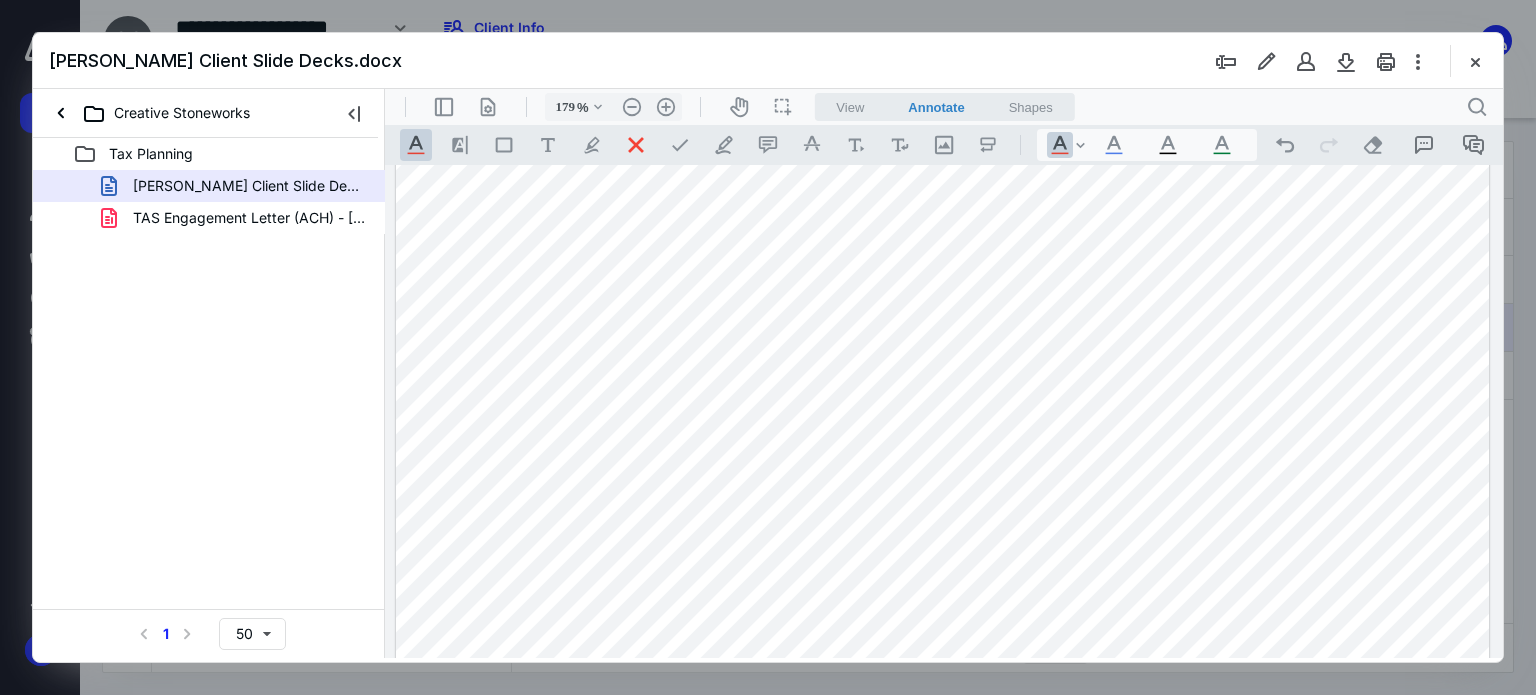click at bounding box center [1475, 61] 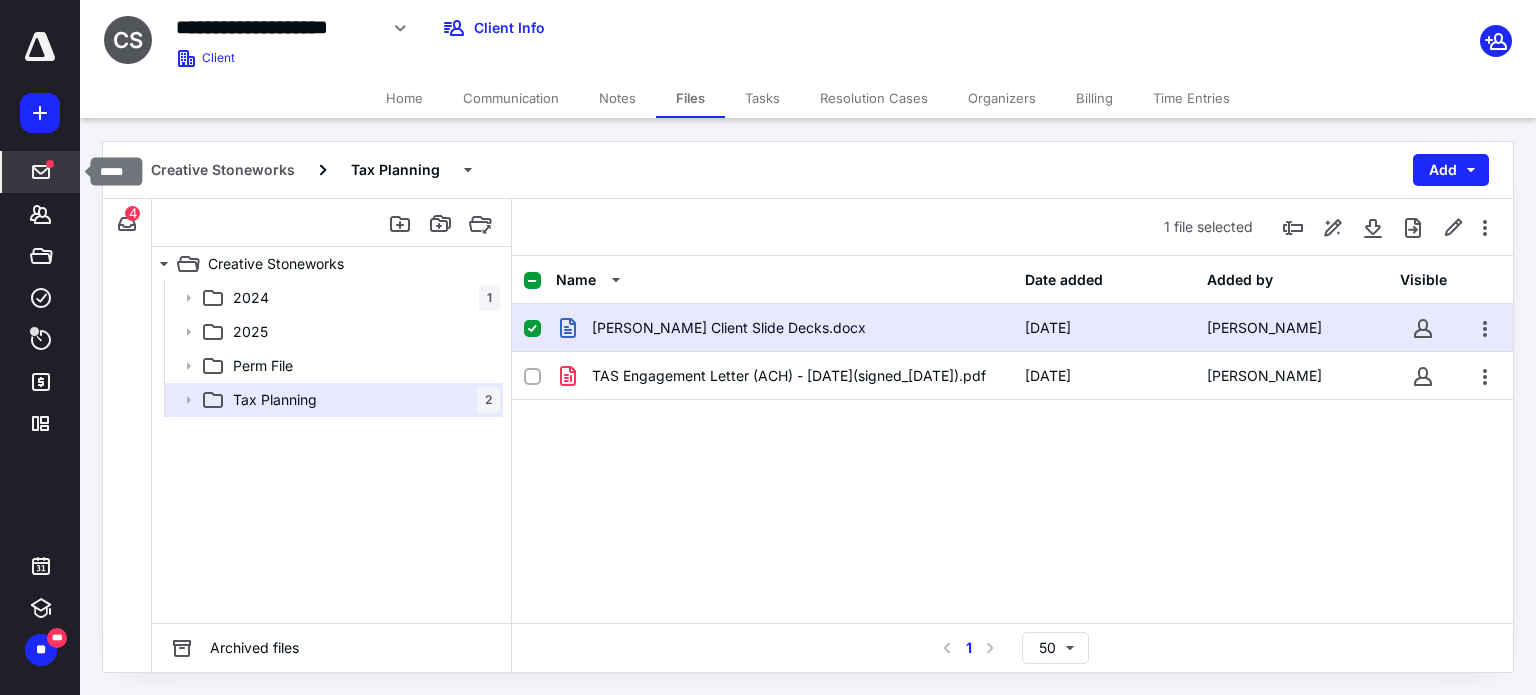 click at bounding box center (41, 172) 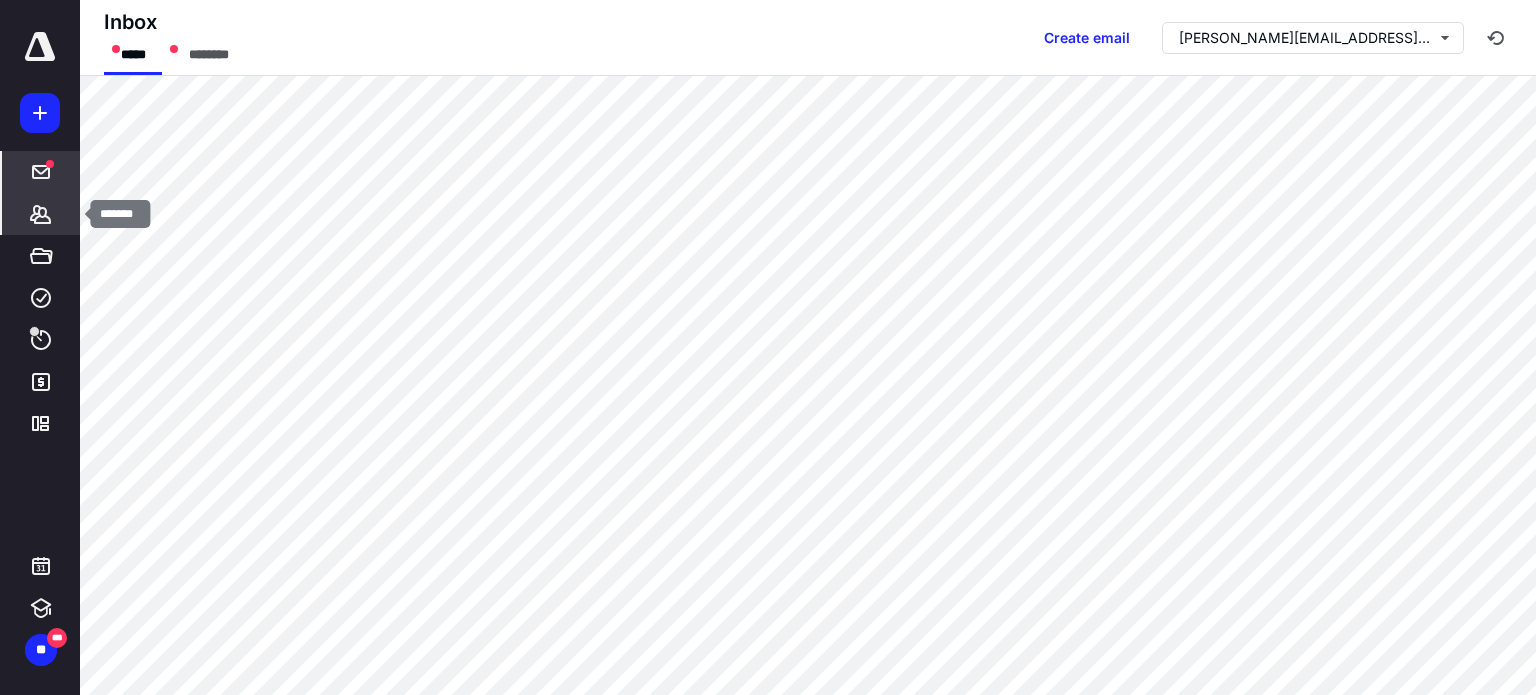 click 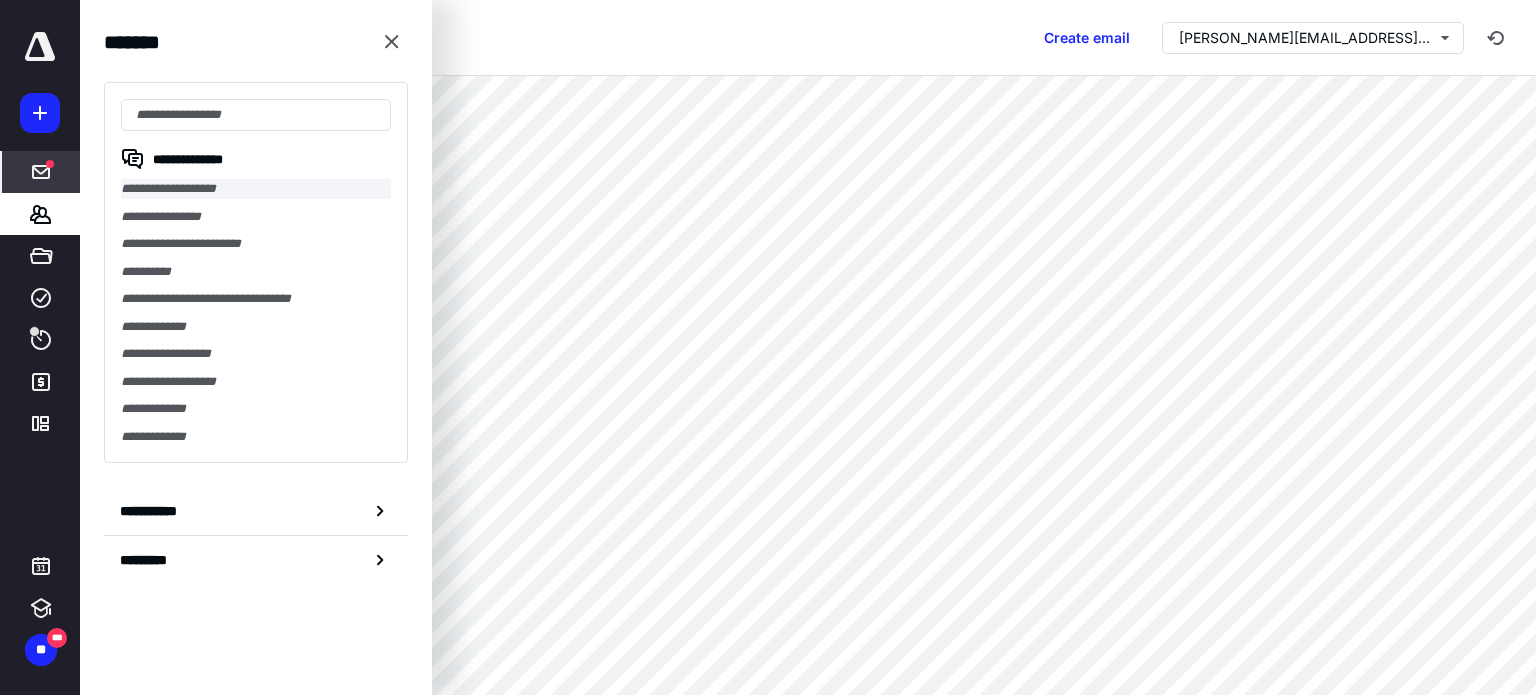 click on "**********" at bounding box center (256, 189) 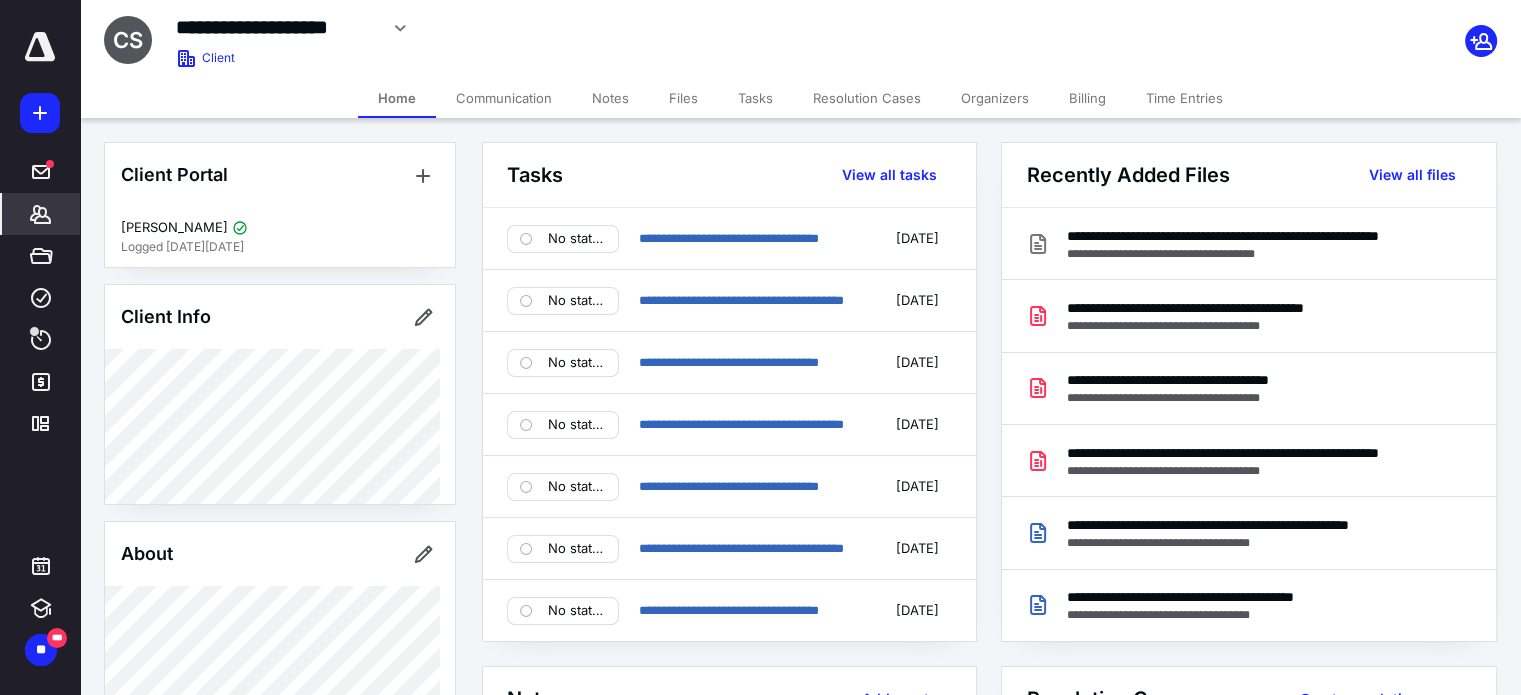 click on "Files" at bounding box center (683, 98) 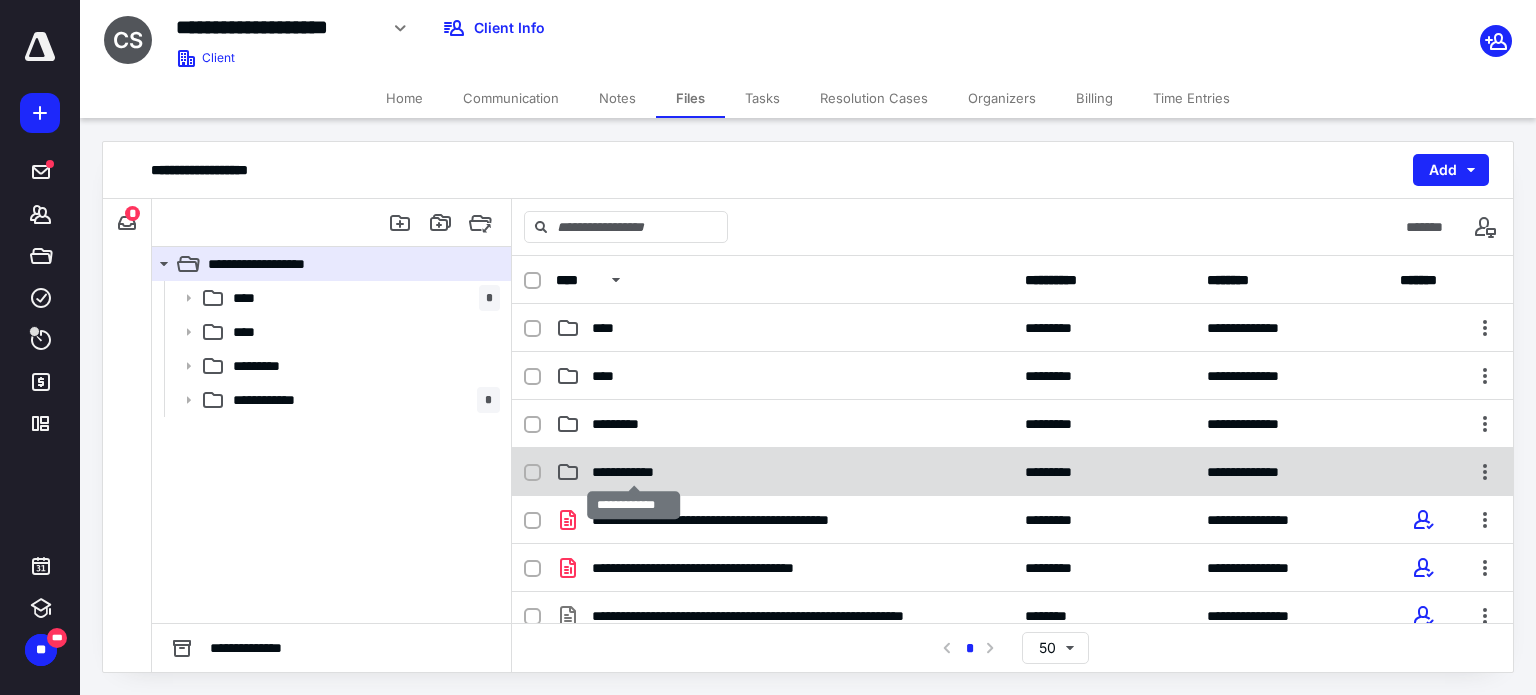 click on "**********" at bounding box center (634, 472) 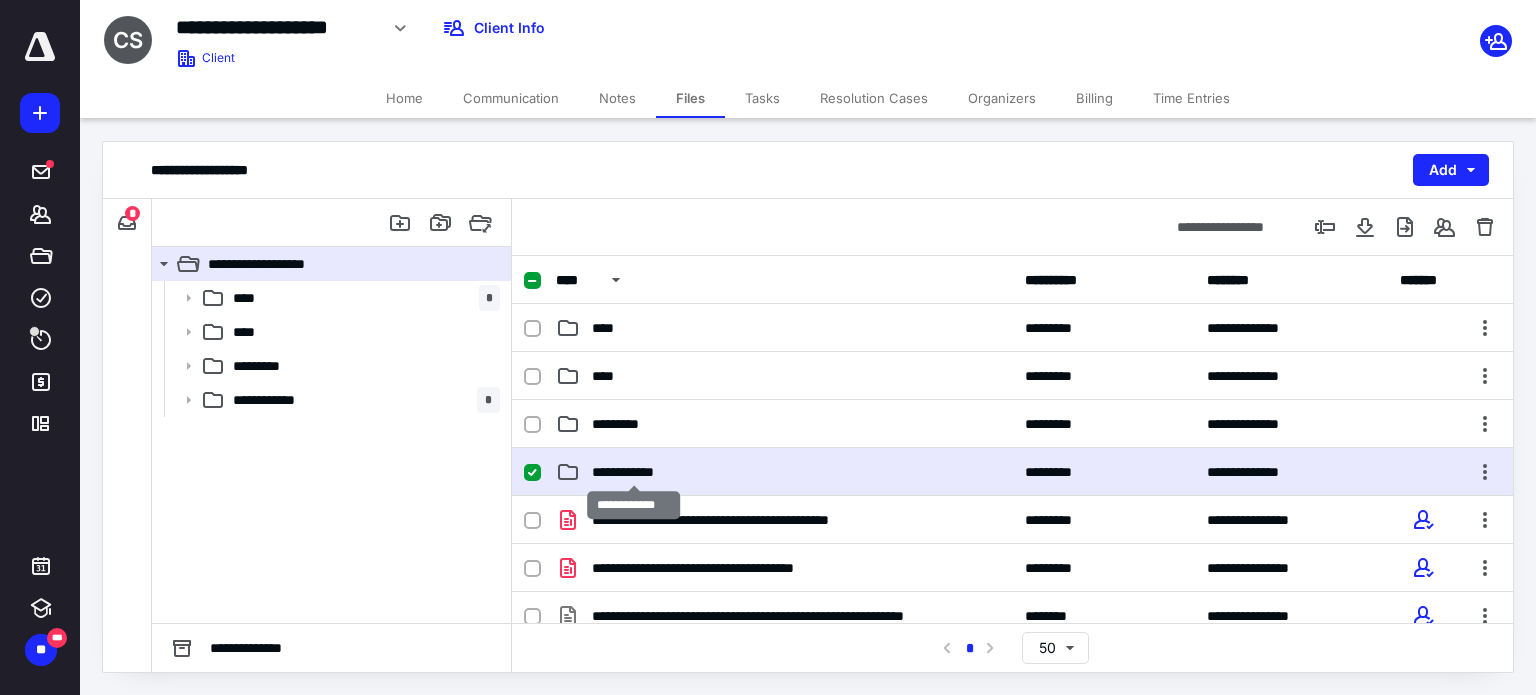 click on "**********" at bounding box center (634, 472) 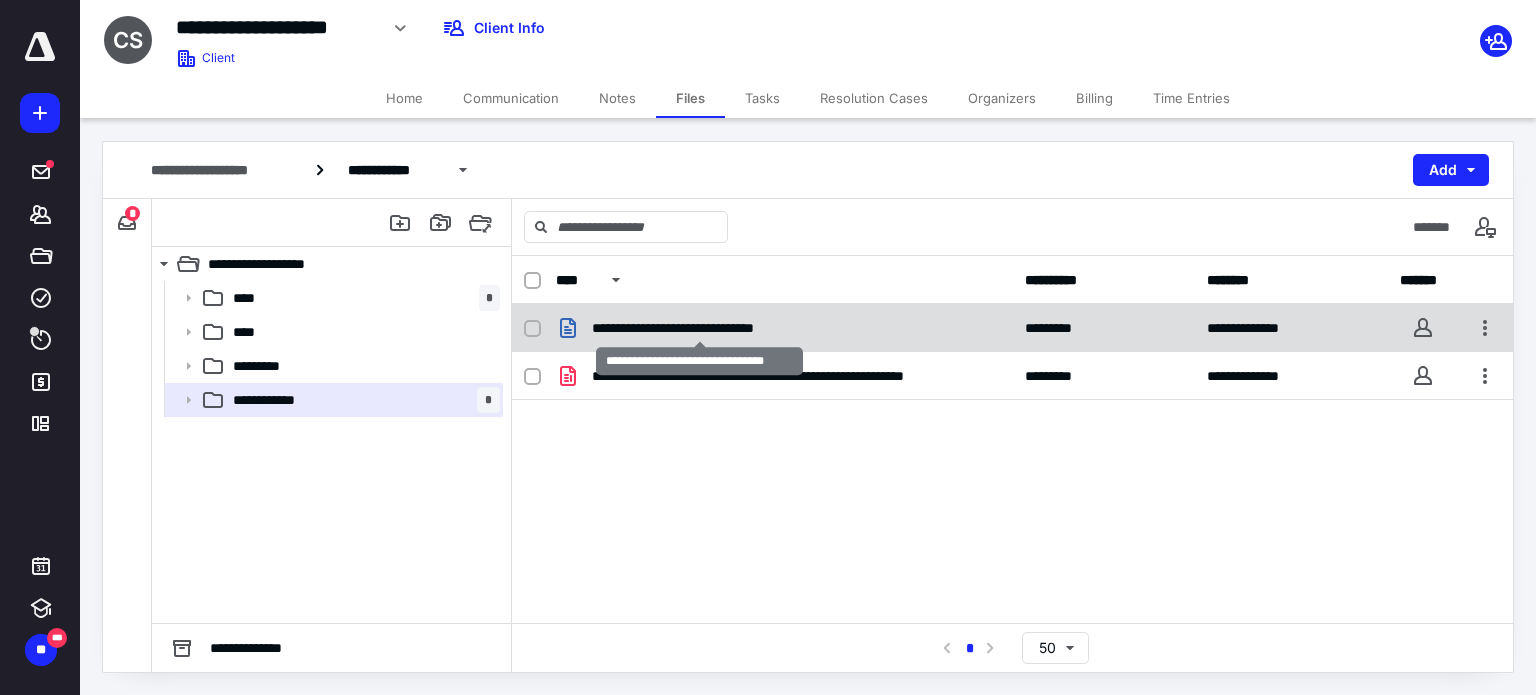 click on "**********" at bounding box center [700, 328] 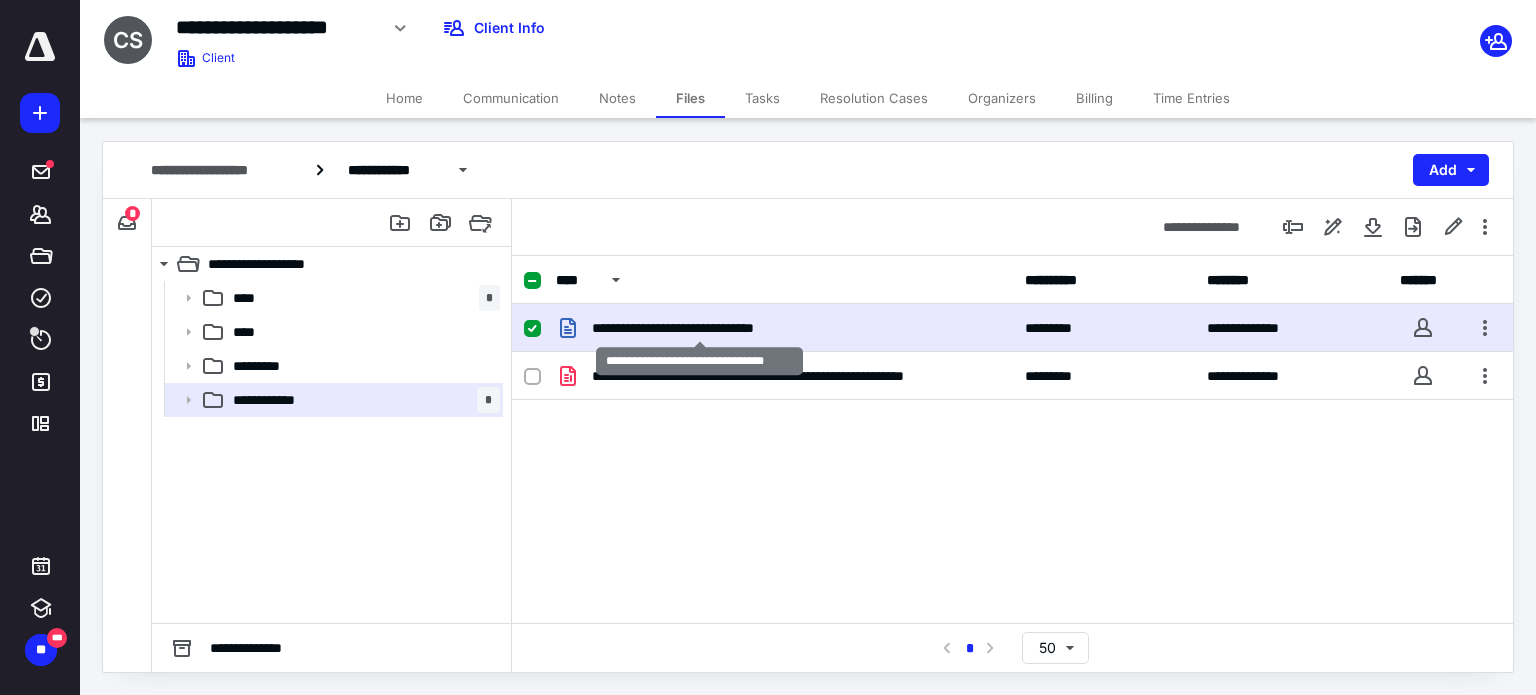 click on "**********" at bounding box center [700, 328] 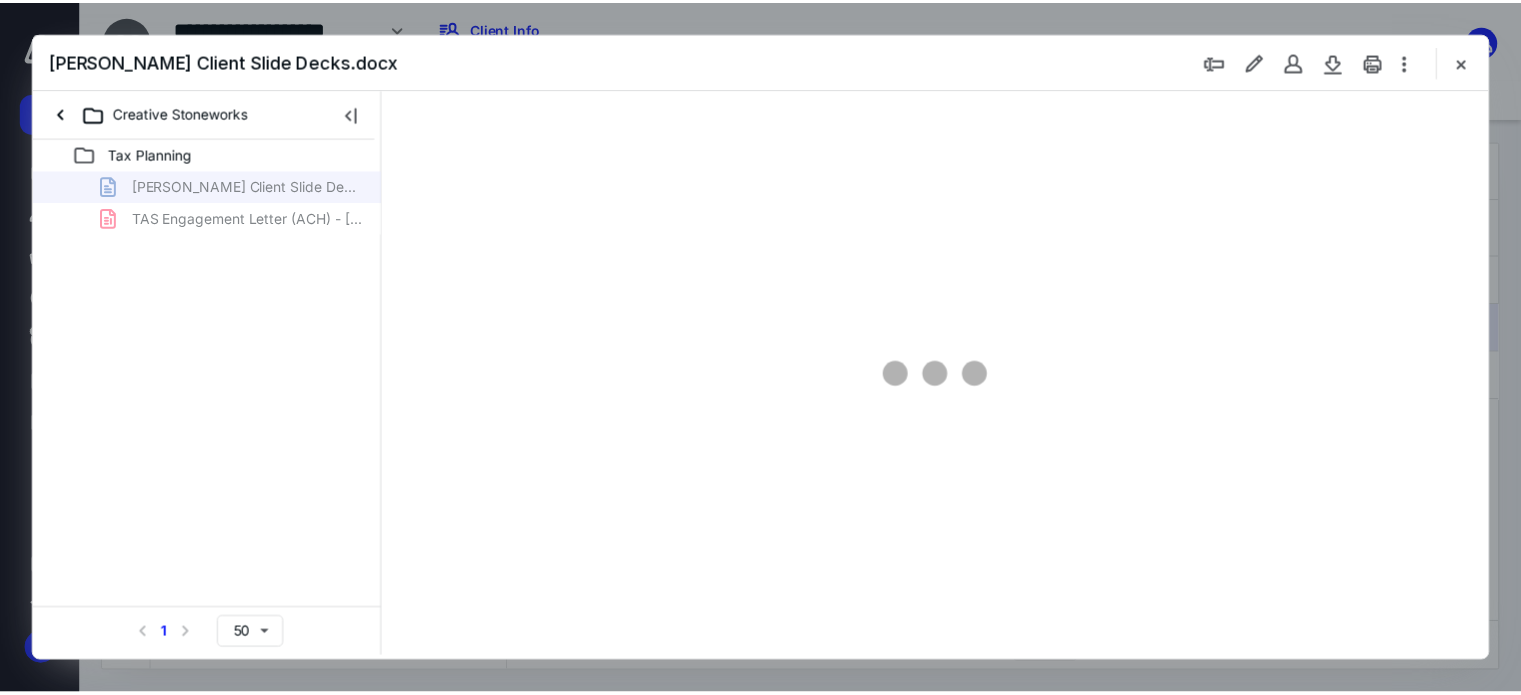 scroll, scrollTop: 0, scrollLeft: 0, axis: both 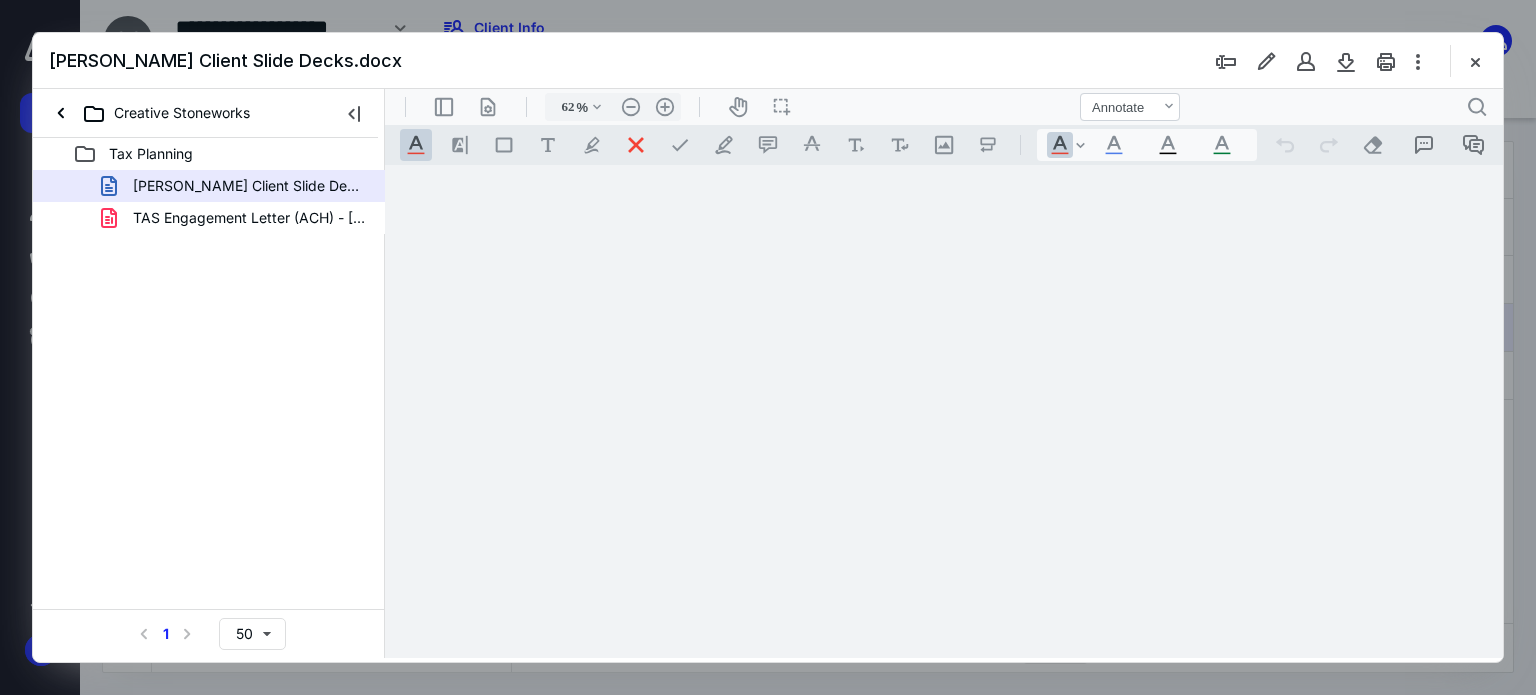 type on "179" 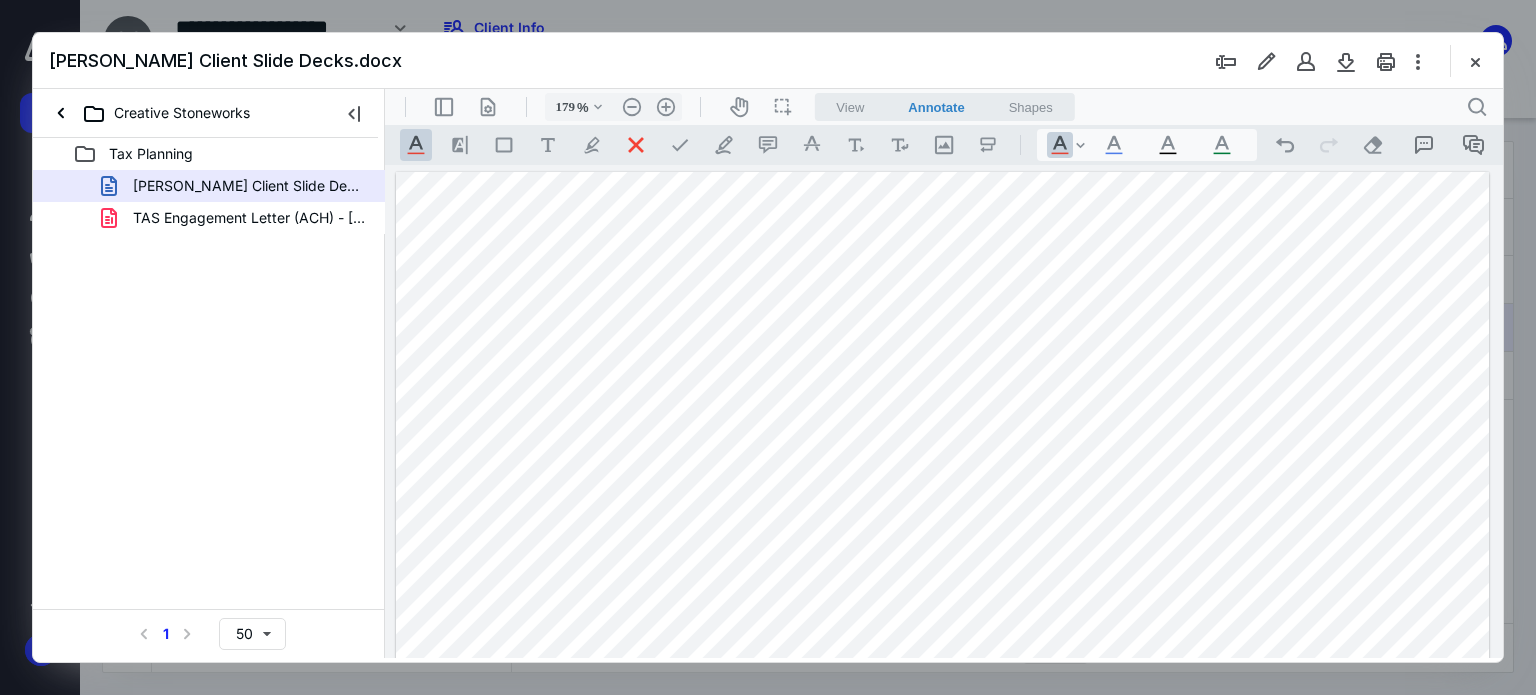 click at bounding box center (943, 880) 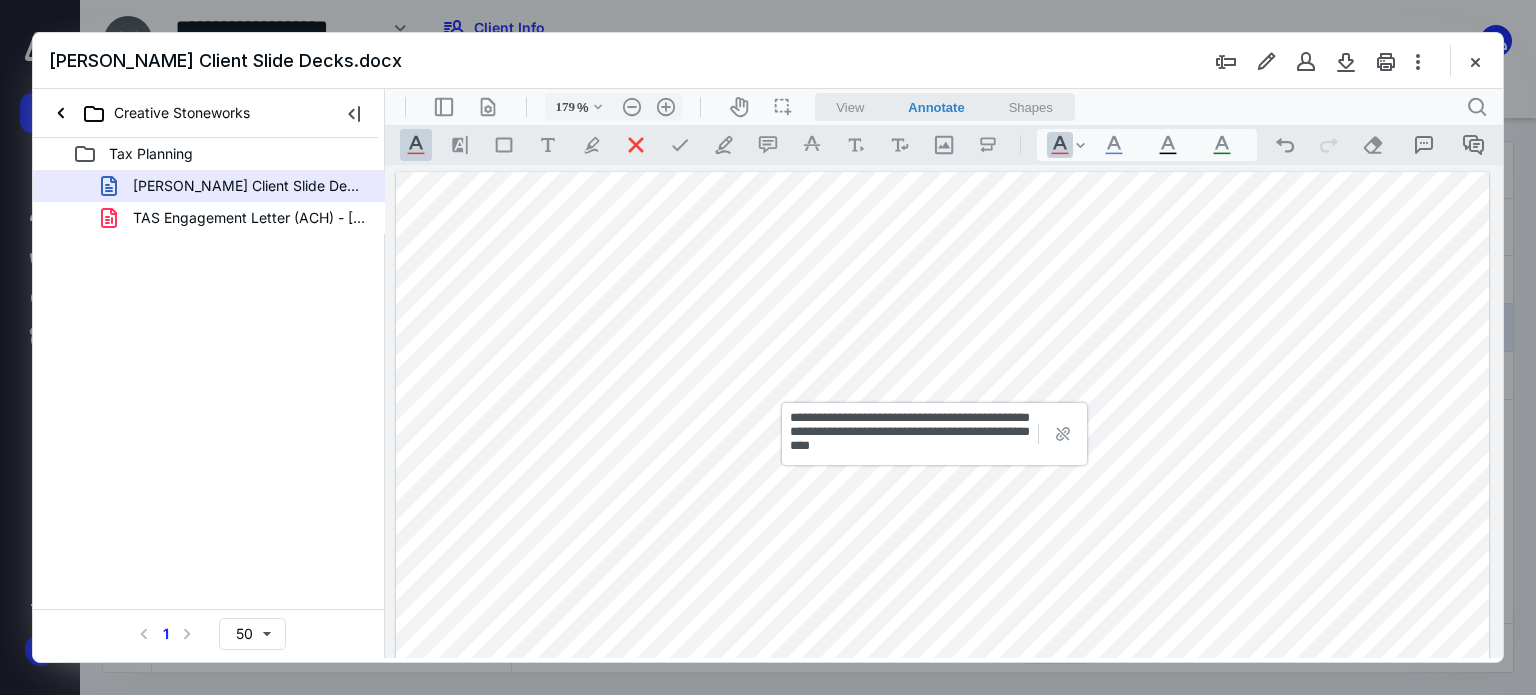 click at bounding box center (937, 386) 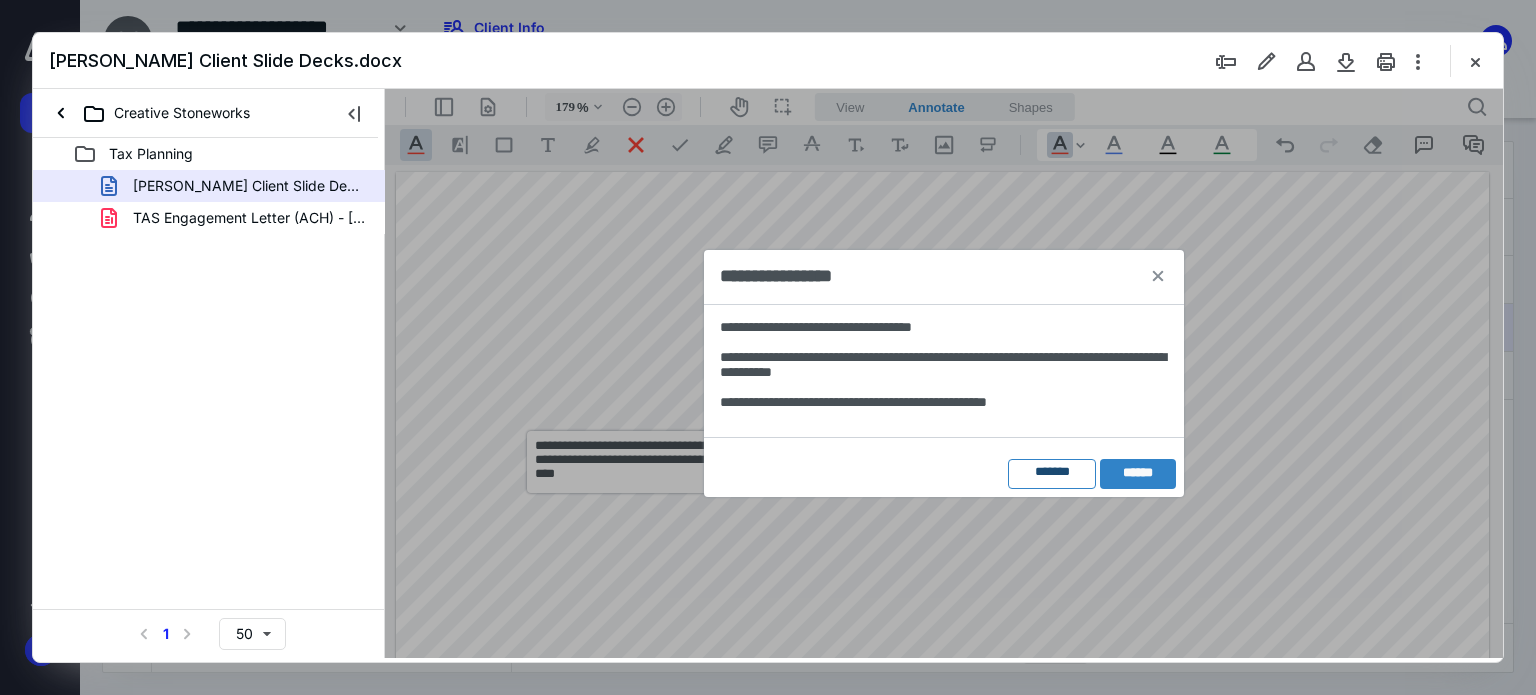 click on "*******" at bounding box center (1052, 474) 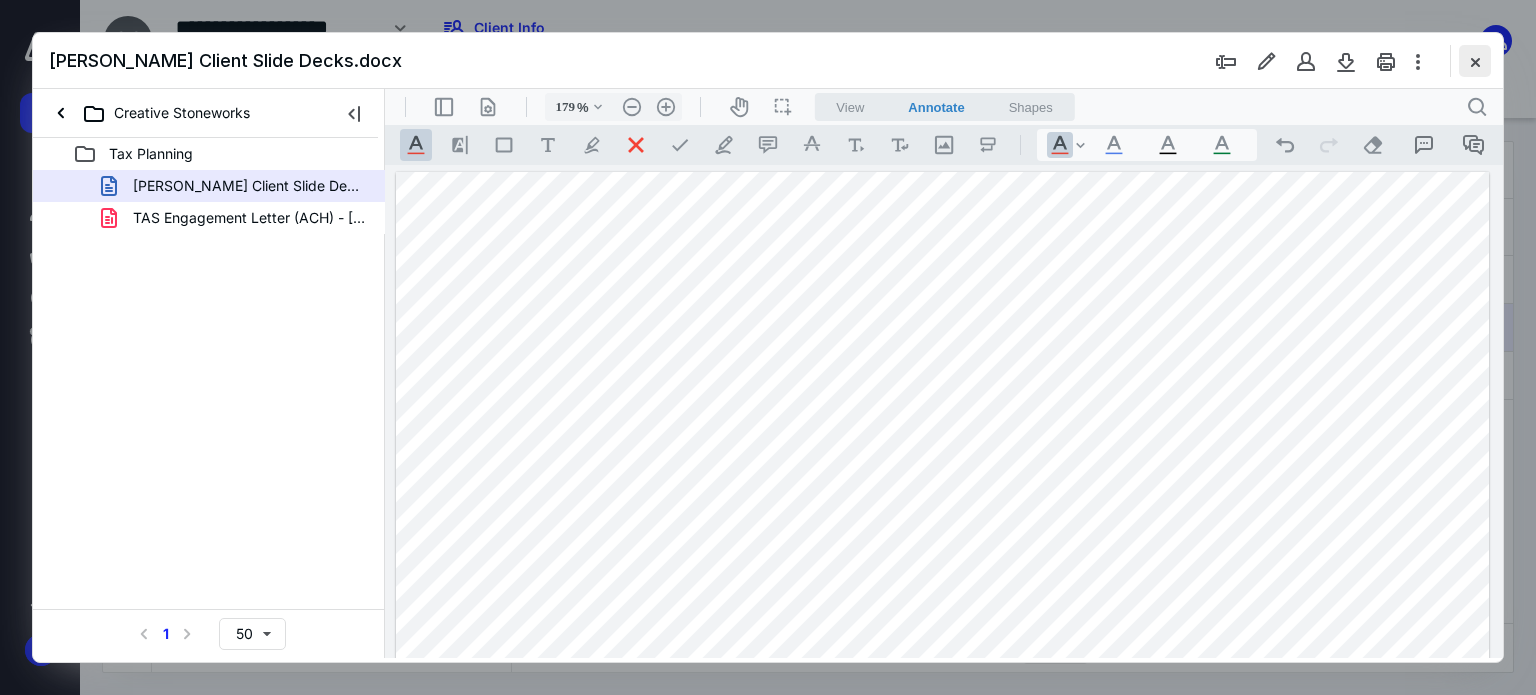 click at bounding box center [1475, 61] 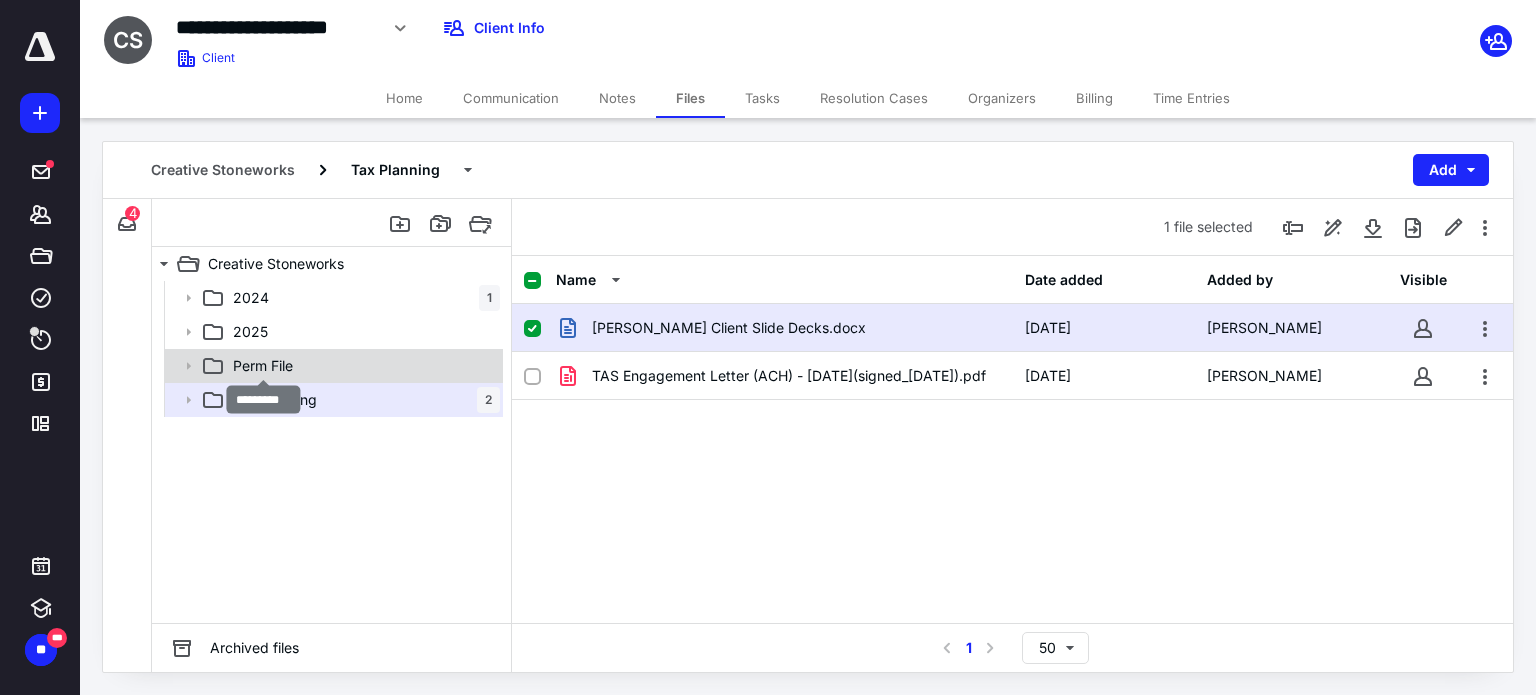 click on "Perm File" at bounding box center [263, 366] 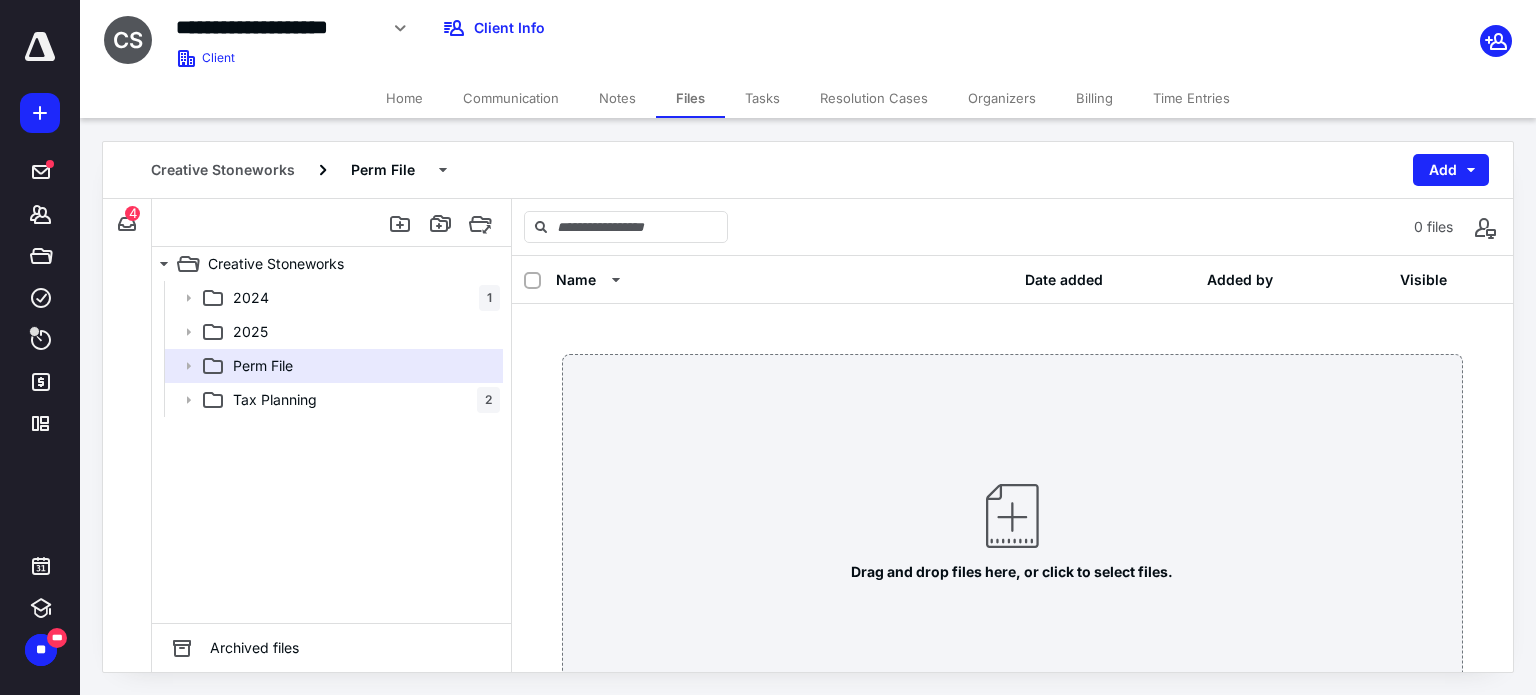 click on "Home" at bounding box center [404, 98] 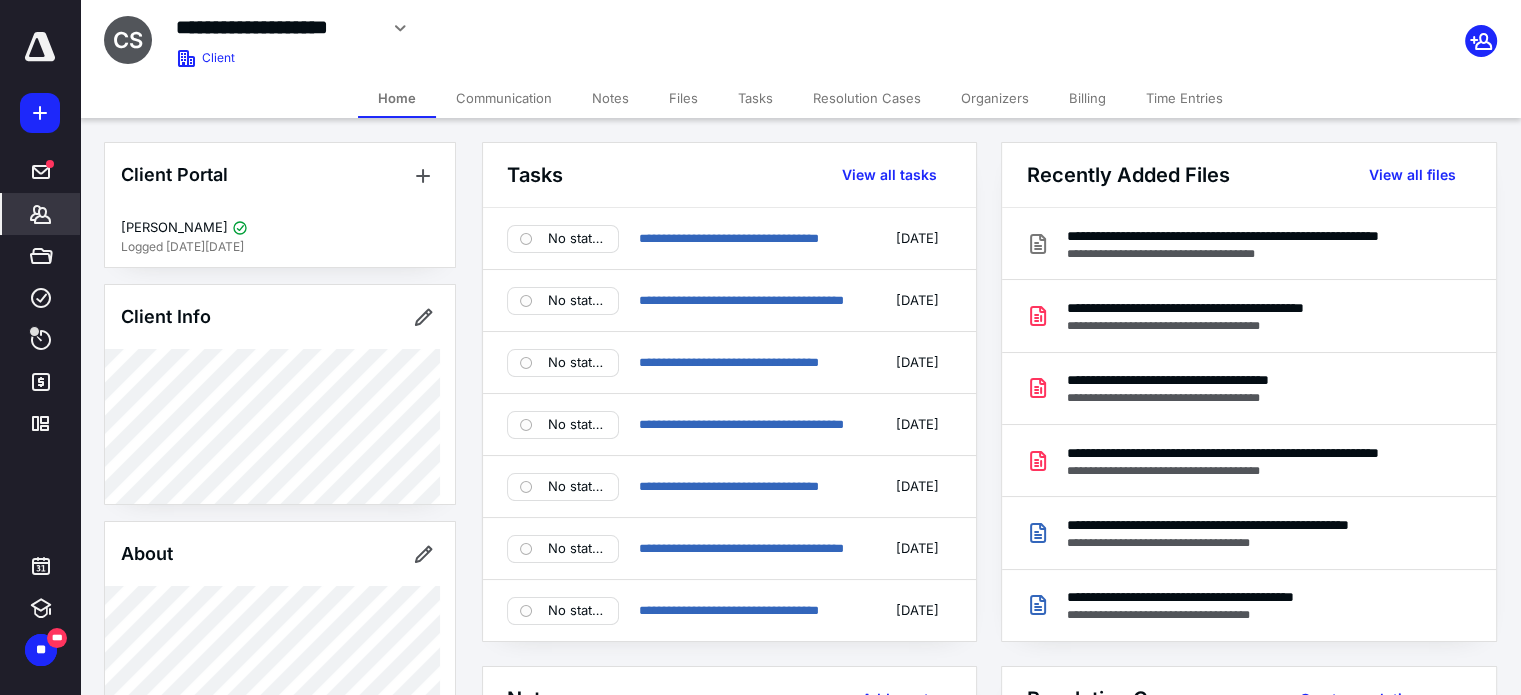 click on "Files" at bounding box center (683, 98) 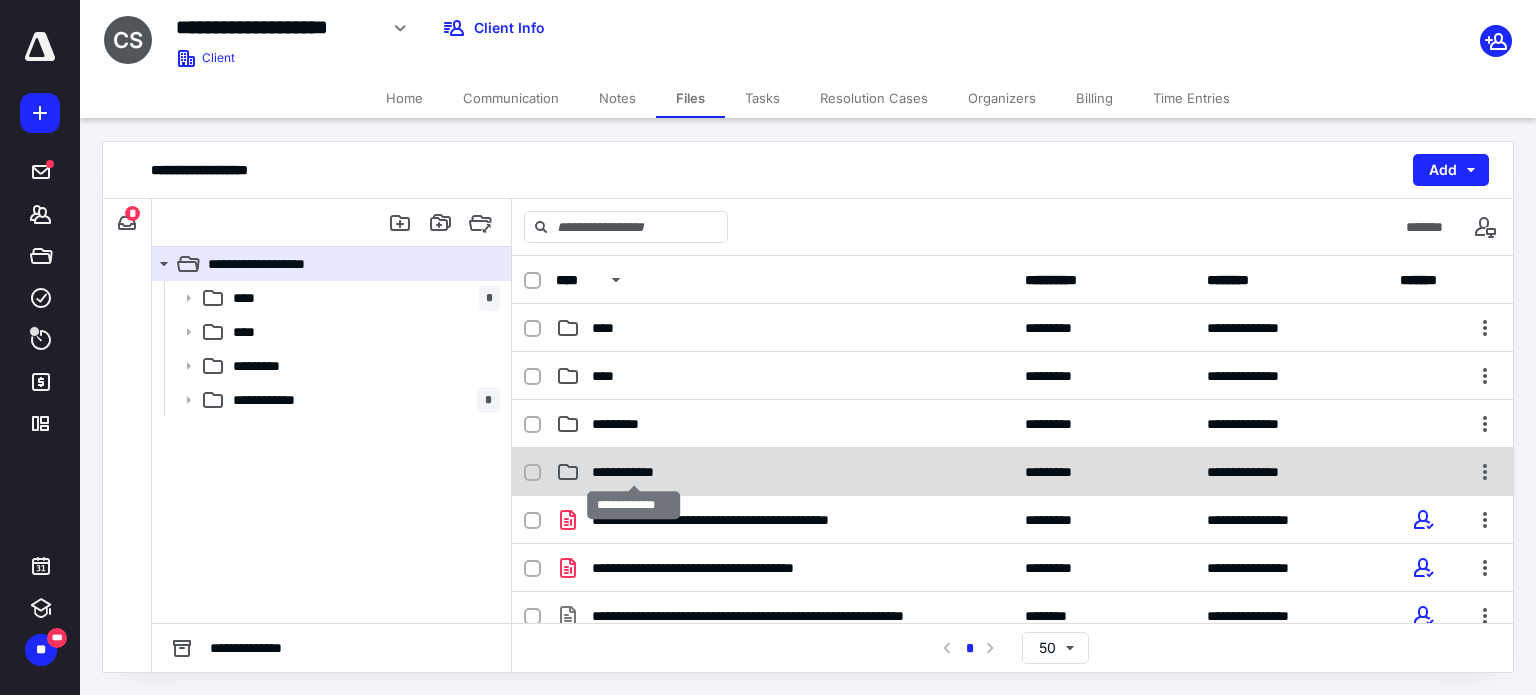click on "**********" at bounding box center (634, 472) 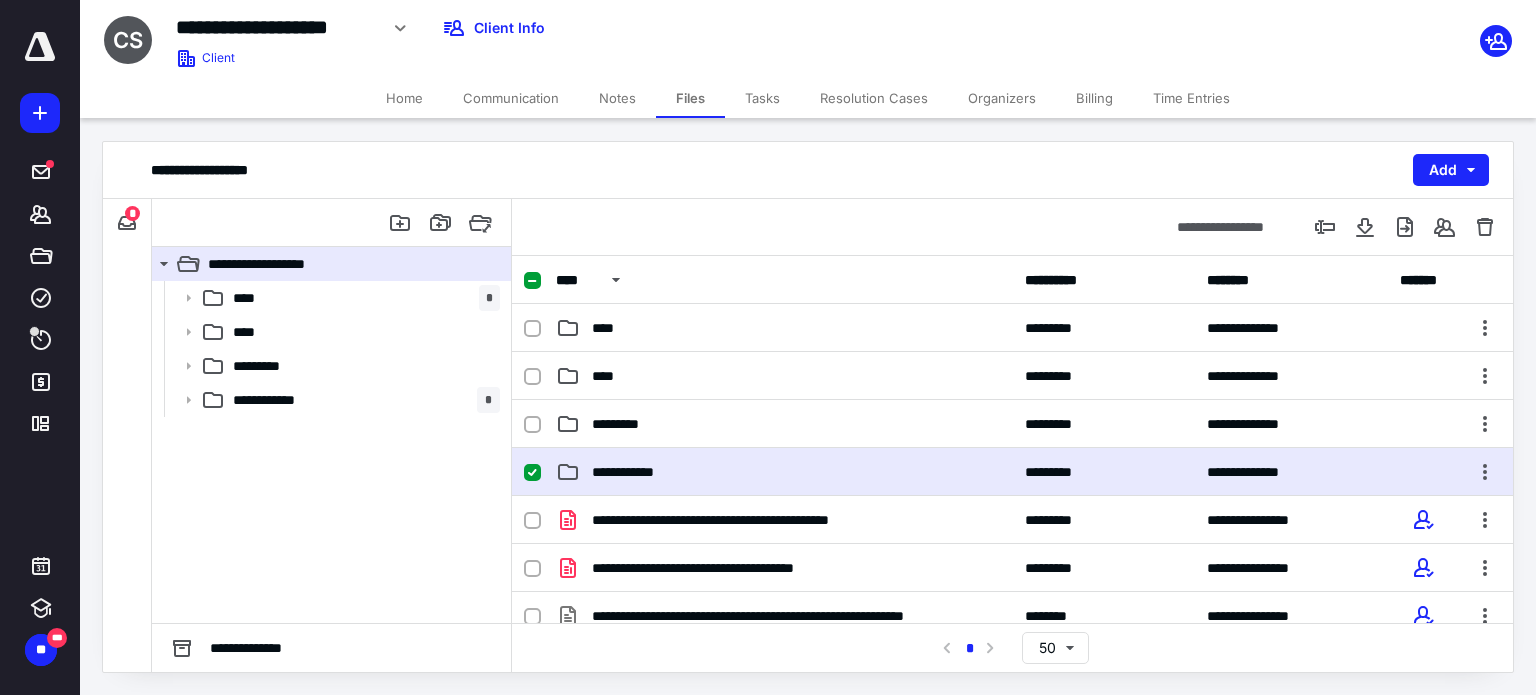 click on "**********" at bounding box center (784, 472) 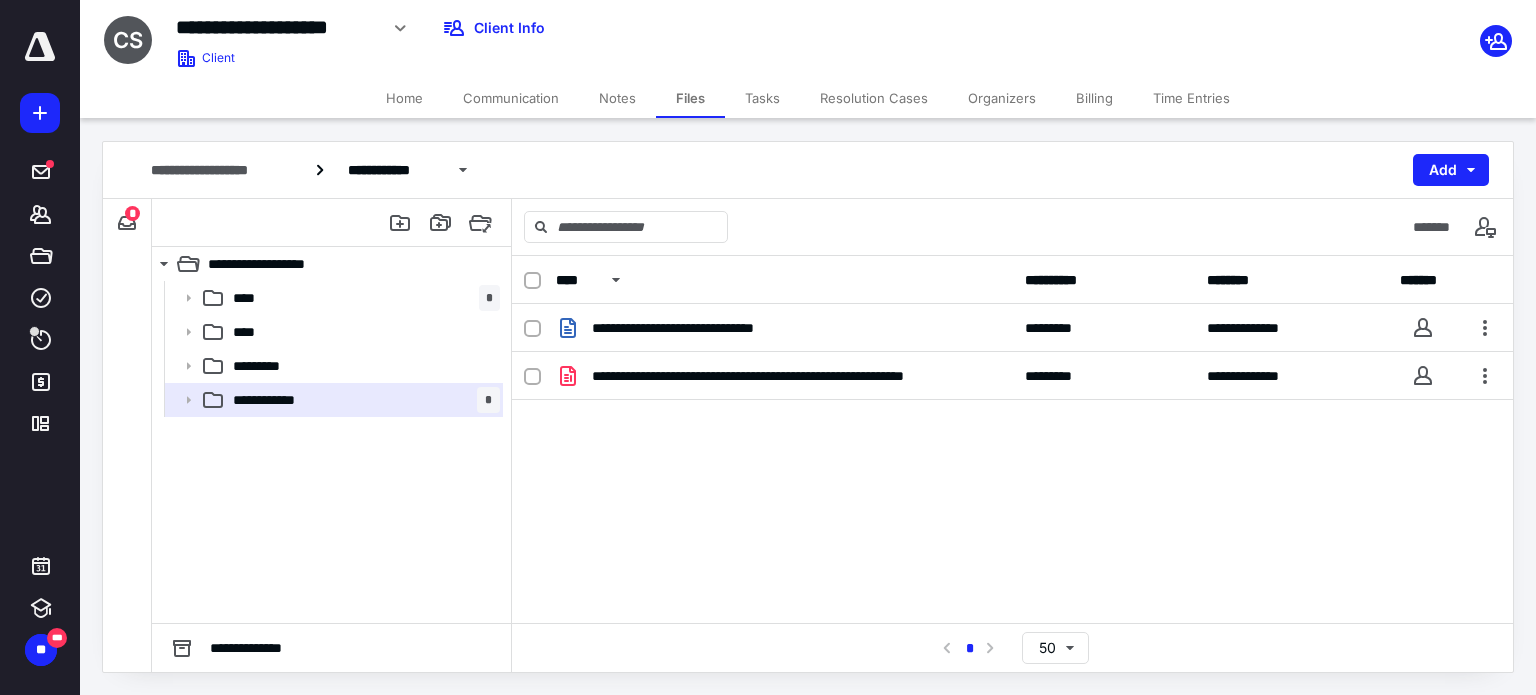 click on "Home" at bounding box center (404, 98) 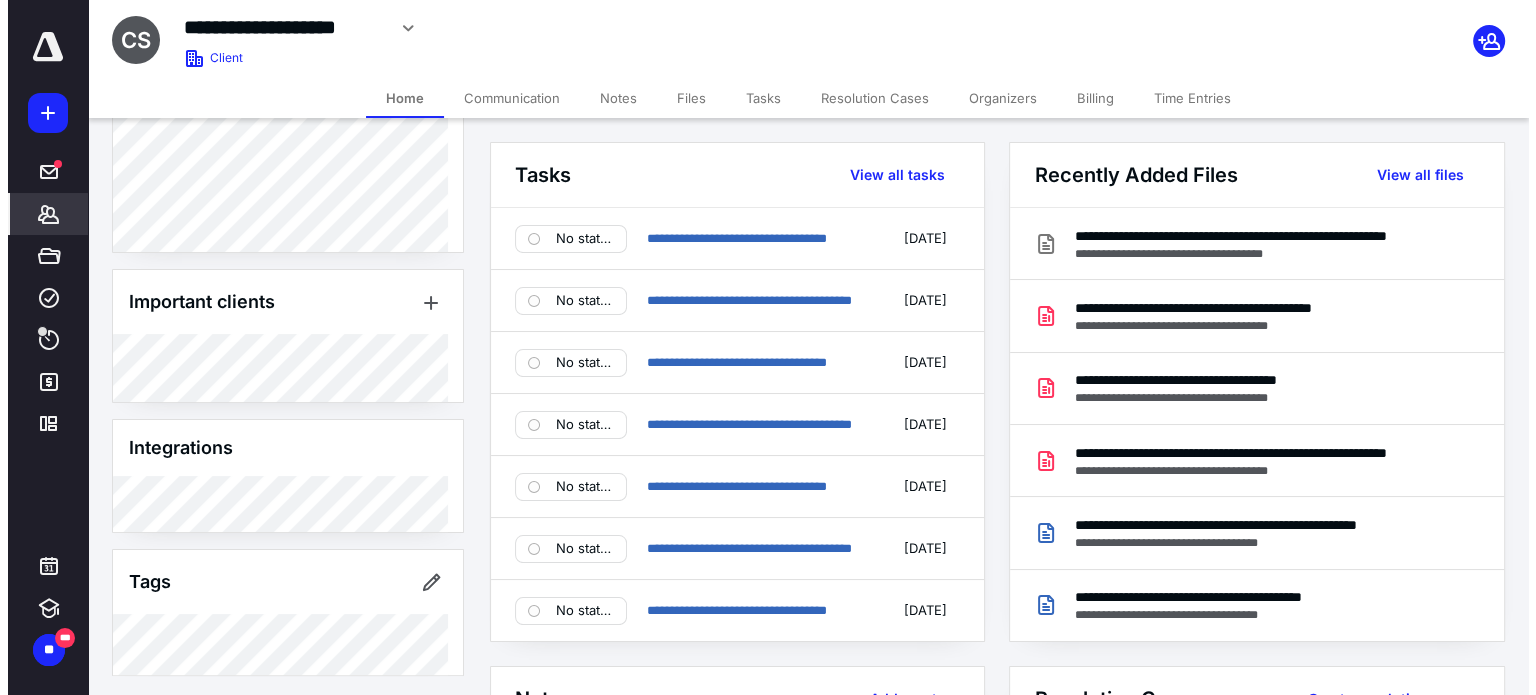 scroll, scrollTop: 473, scrollLeft: 0, axis: vertical 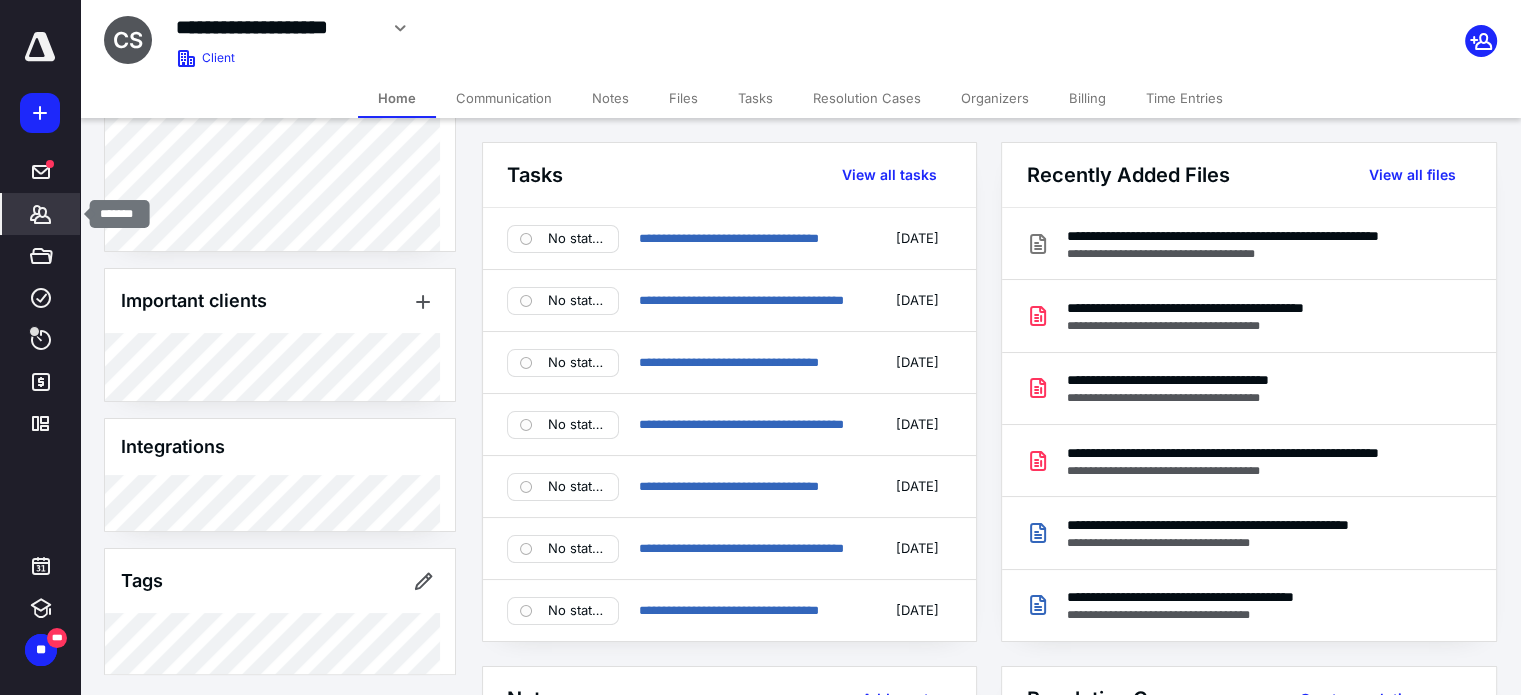 drag, startPoint x: 39, startPoint y: 205, endPoint x: 49, endPoint y: 206, distance: 10.049875 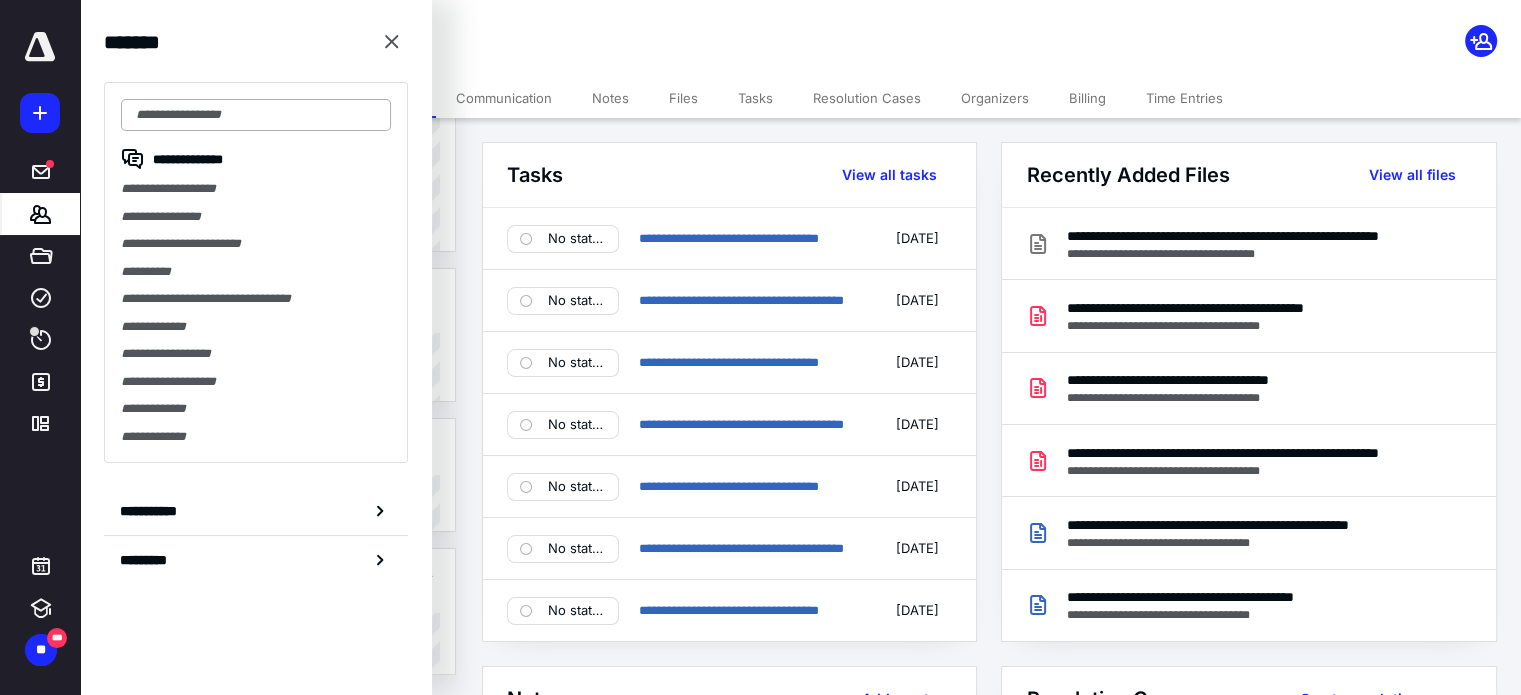 click at bounding box center [256, 115] 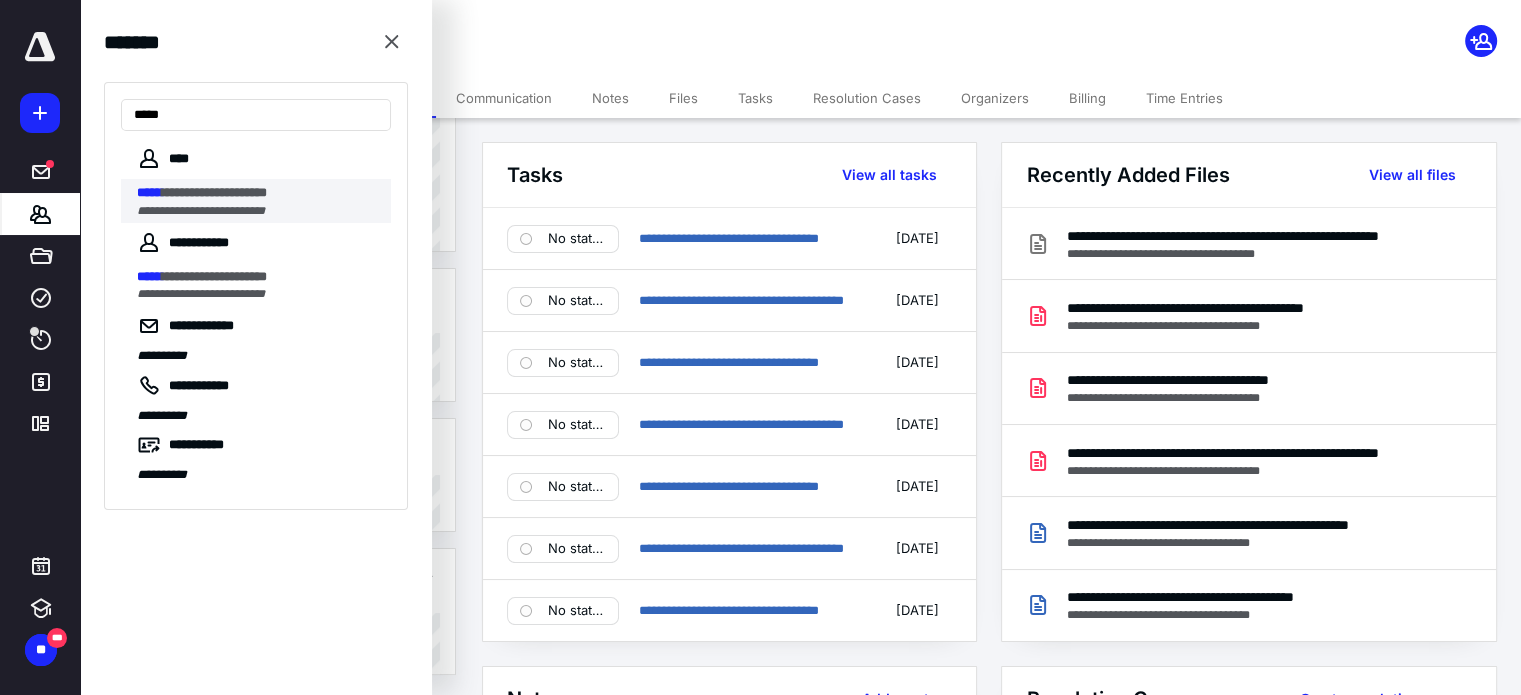 type on "*****" 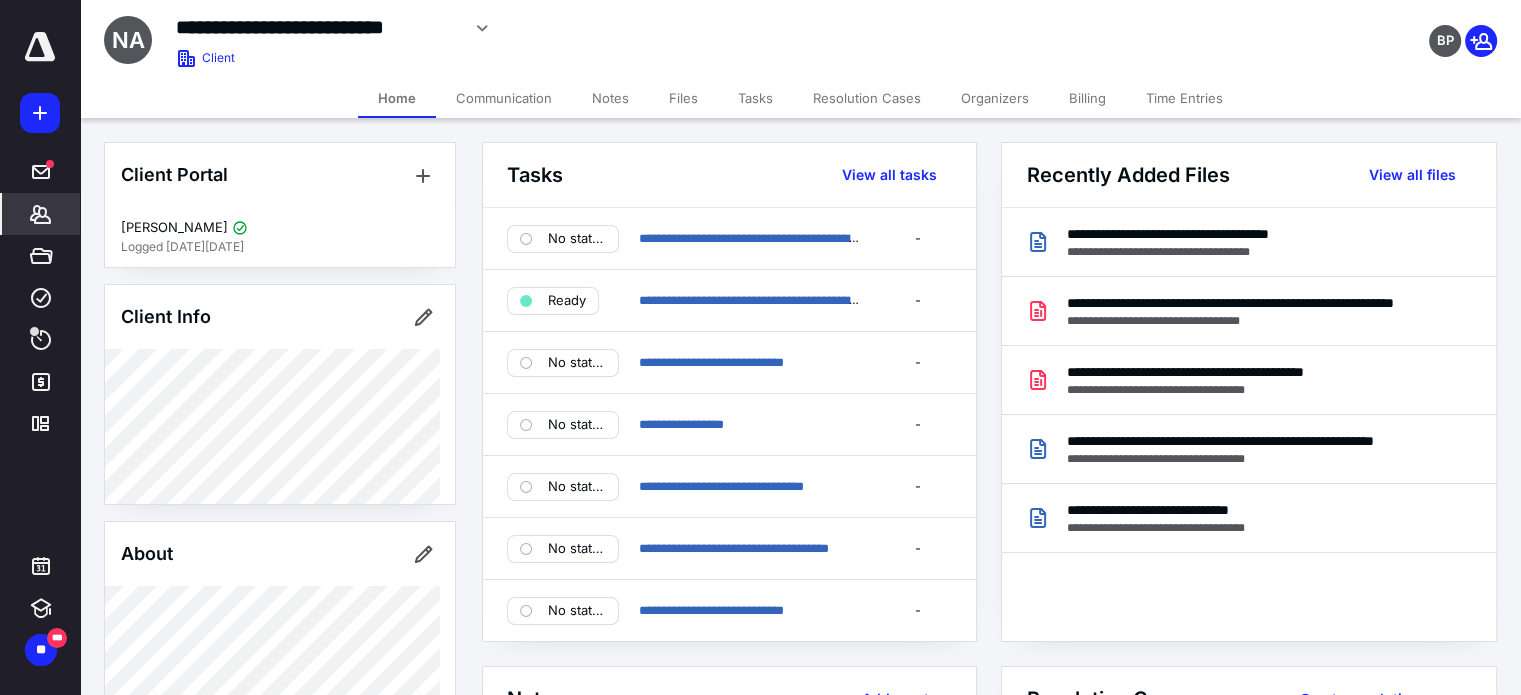click on "Files" at bounding box center (683, 98) 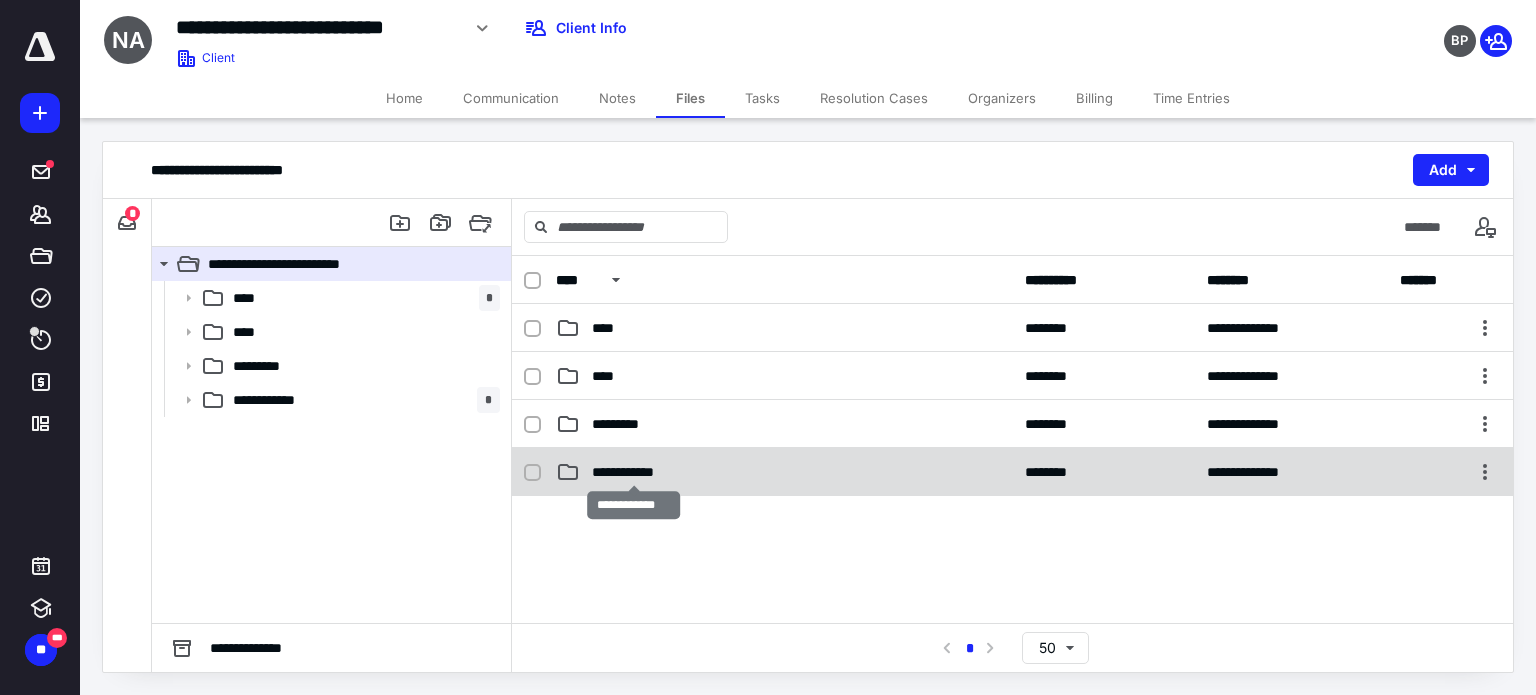 click on "**********" at bounding box center [634, 472] 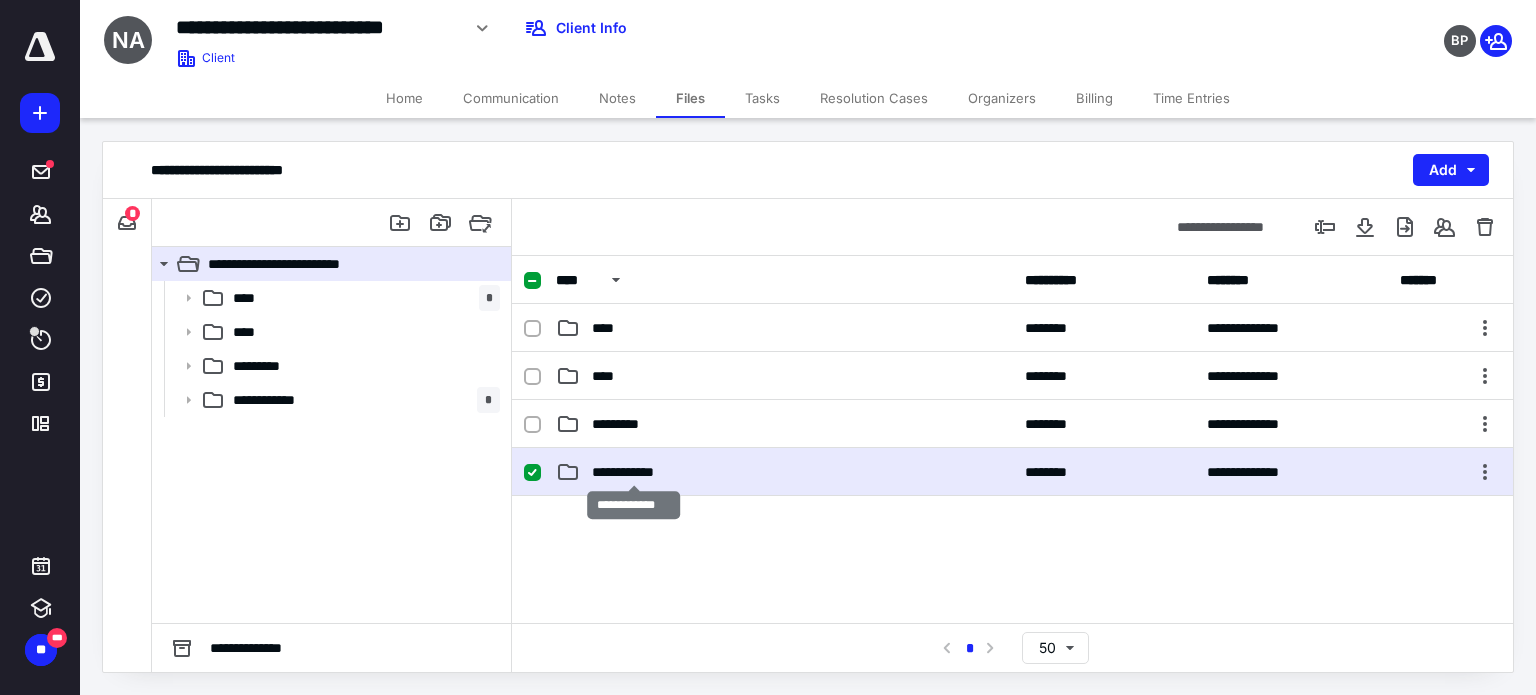 click on "**********" at bounding box center (634, 472) 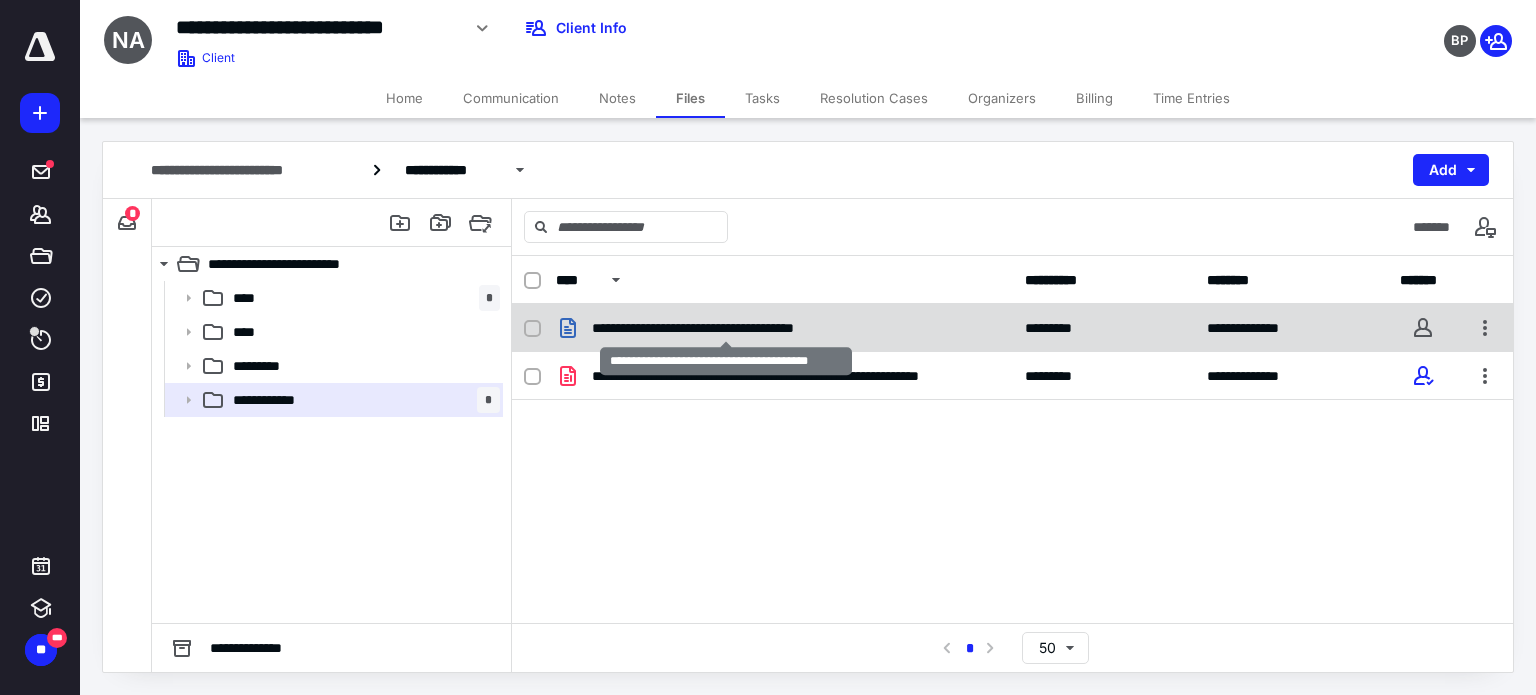 click on "**********" at bounding box center [726, 328] 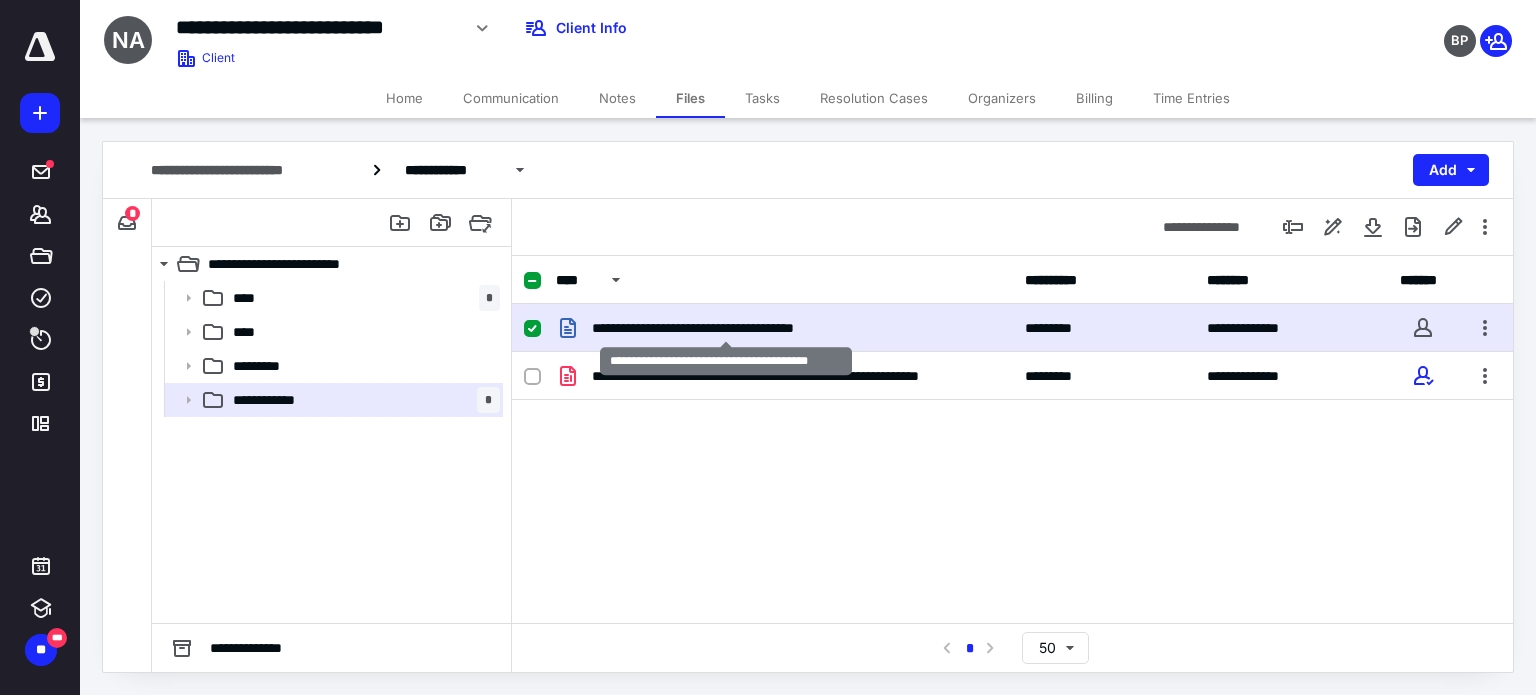 click on "**********" at bounding box center [726, 328] 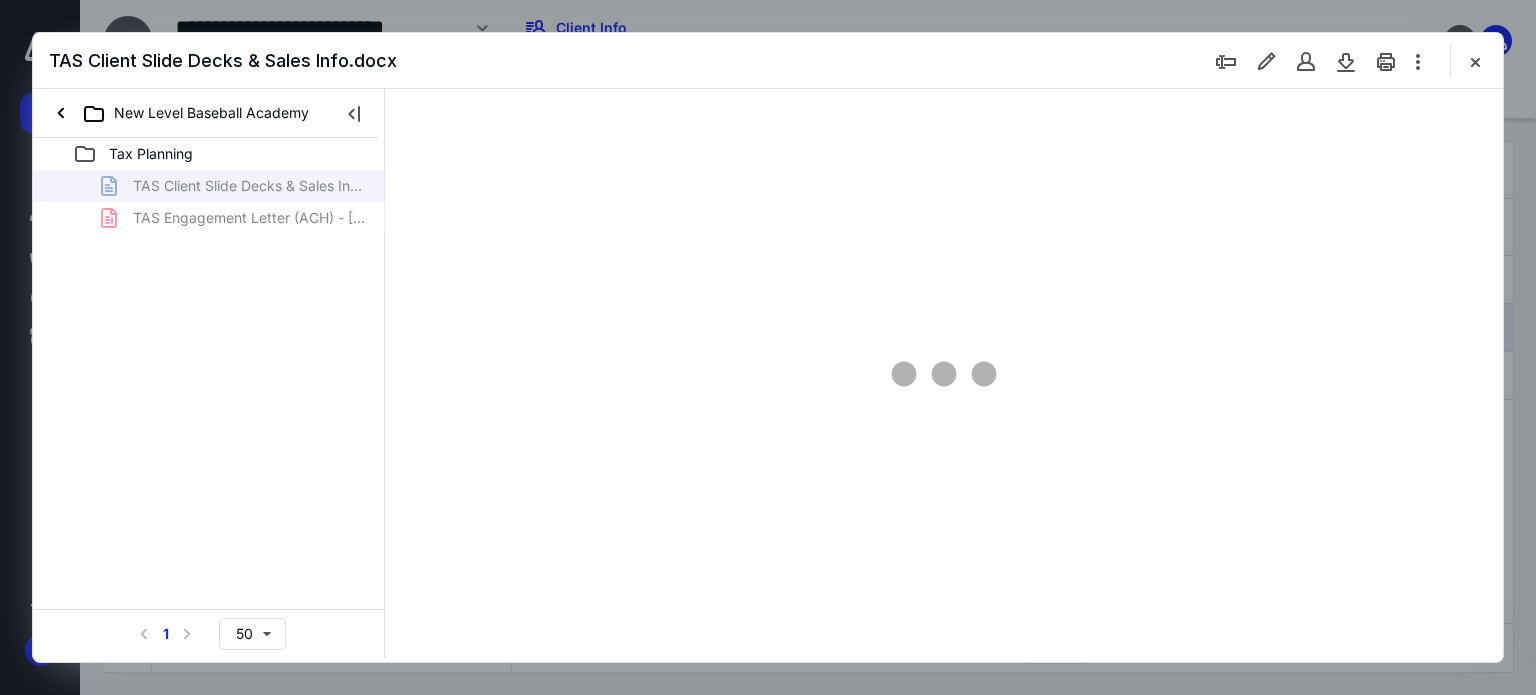 scroll, scrollTop: 0, scrollLeft: 0, axis: both 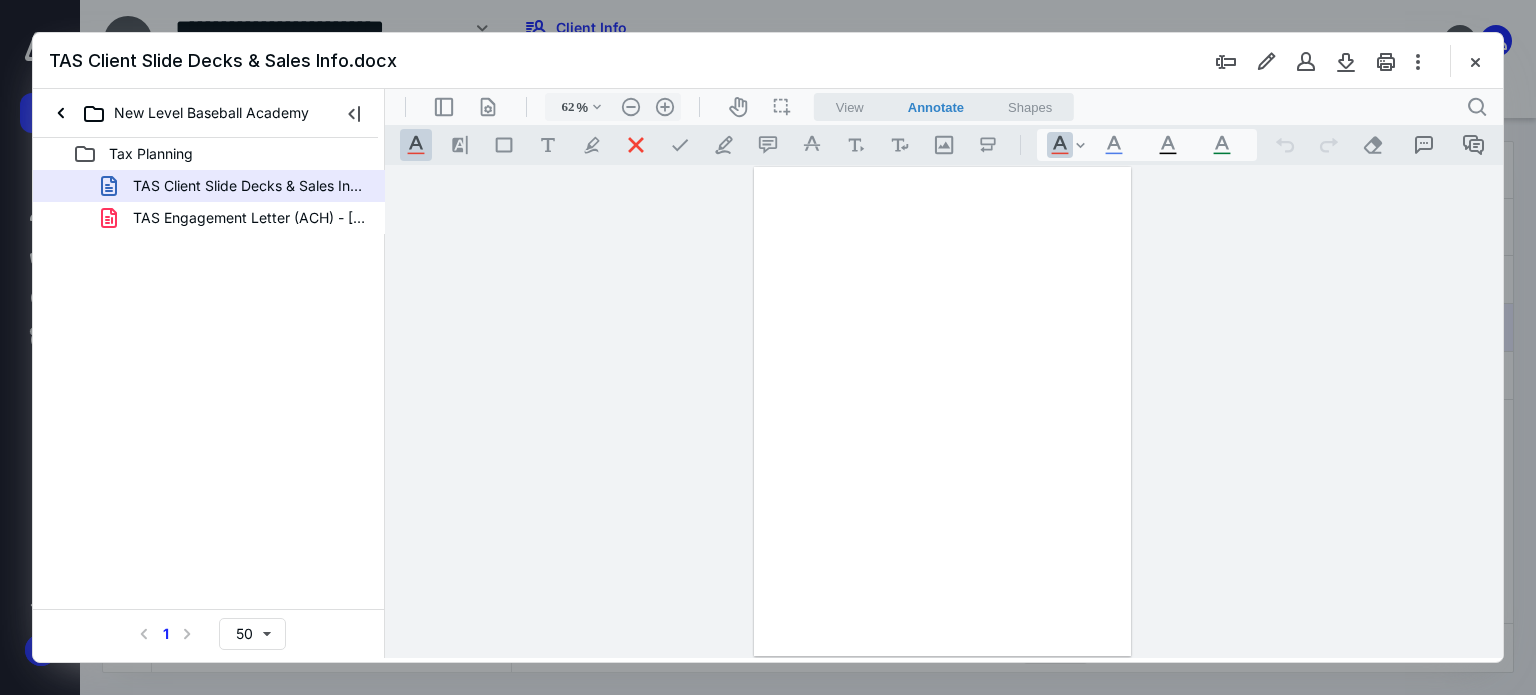 type on "179" 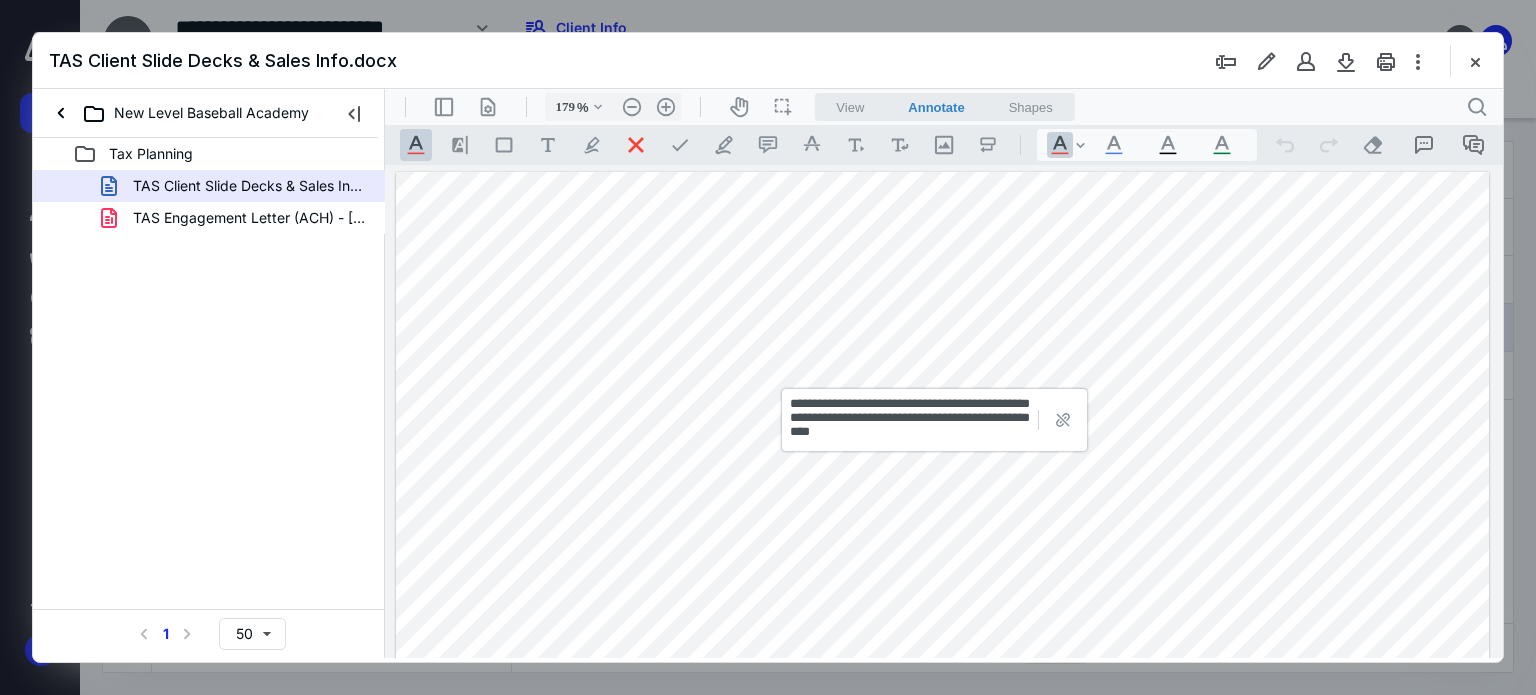 click at bounding box center (937, 372) 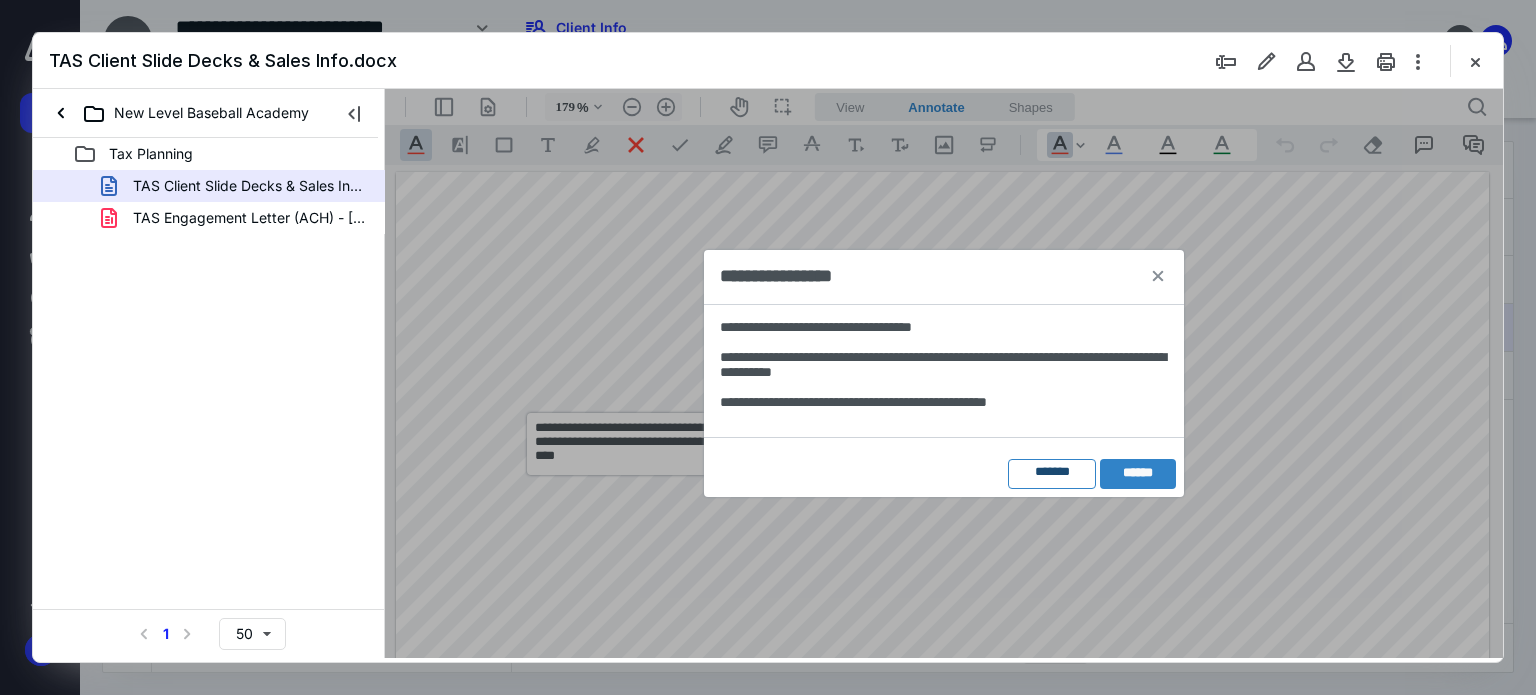 click on "*******" at bounding box center (1052, 472) 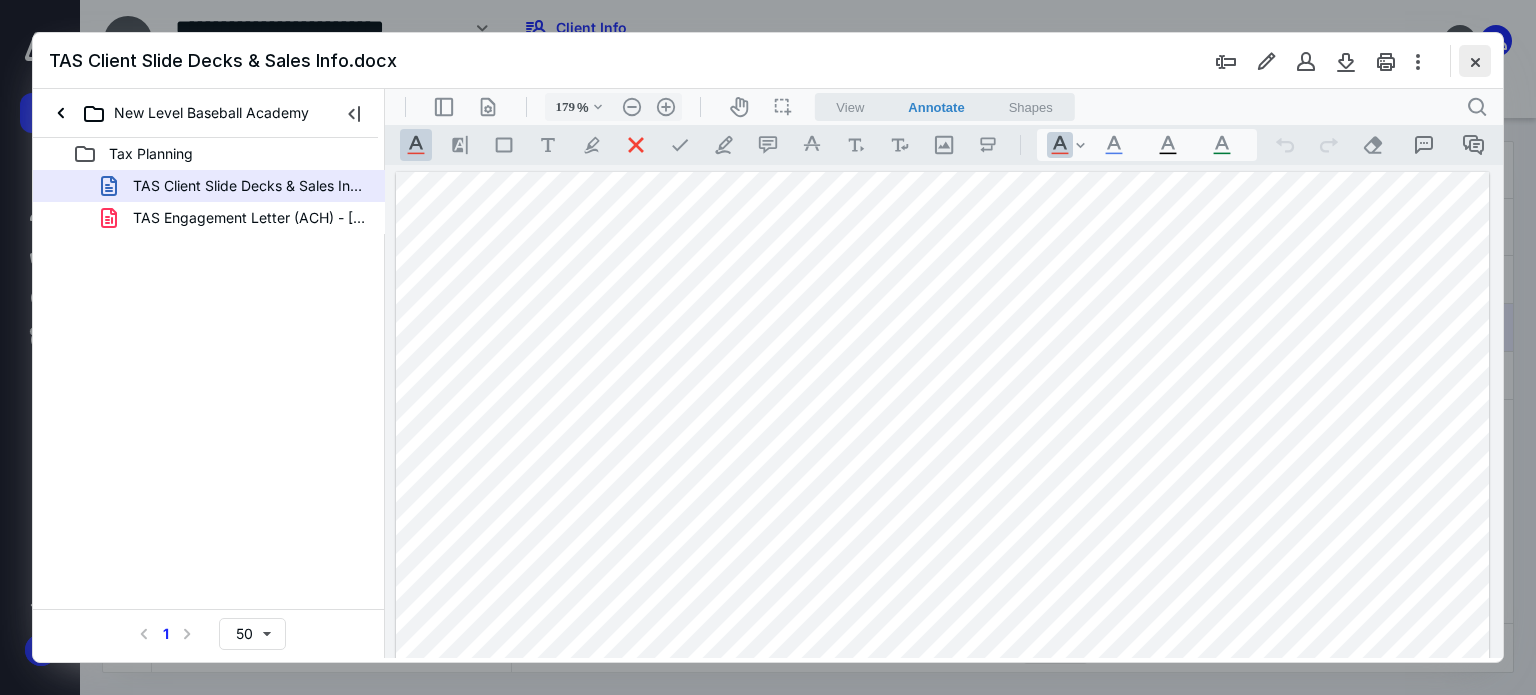 click at bounding box center (1475, 61) 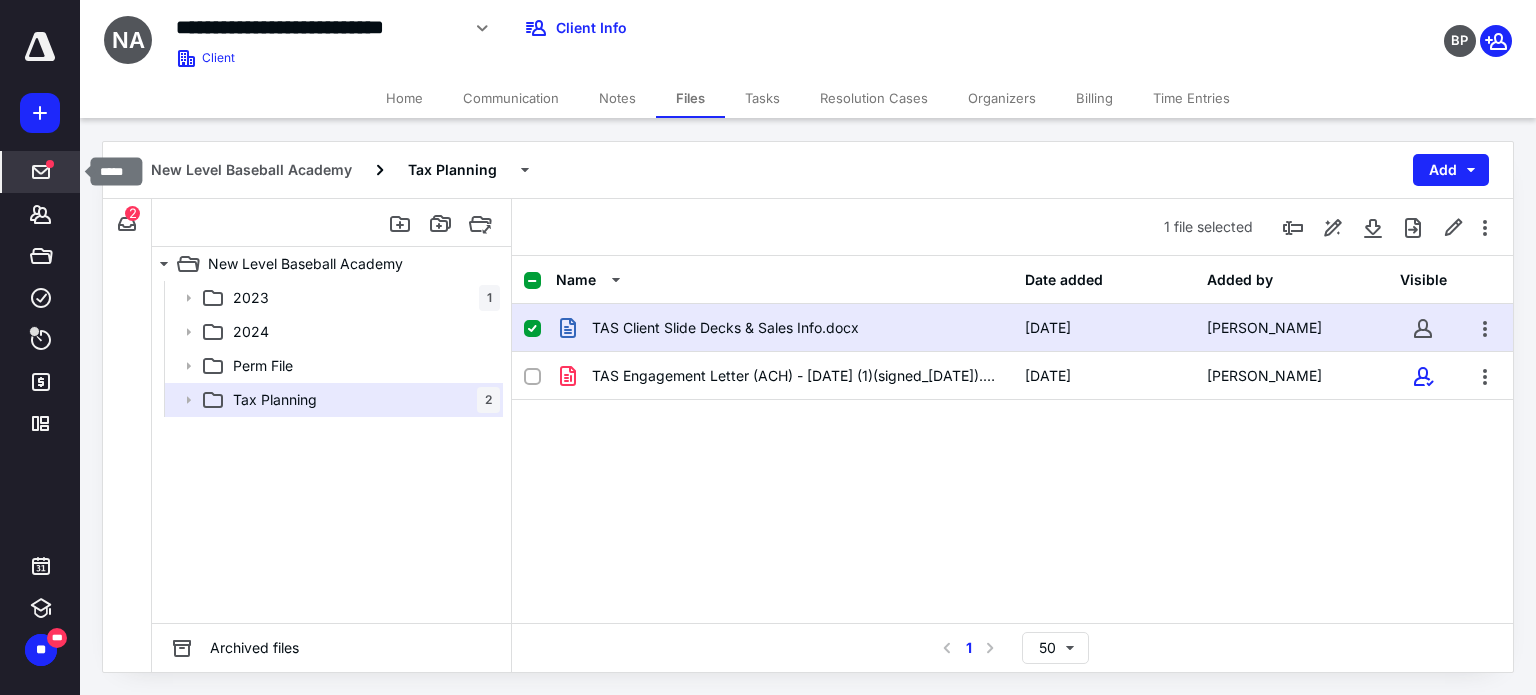 click 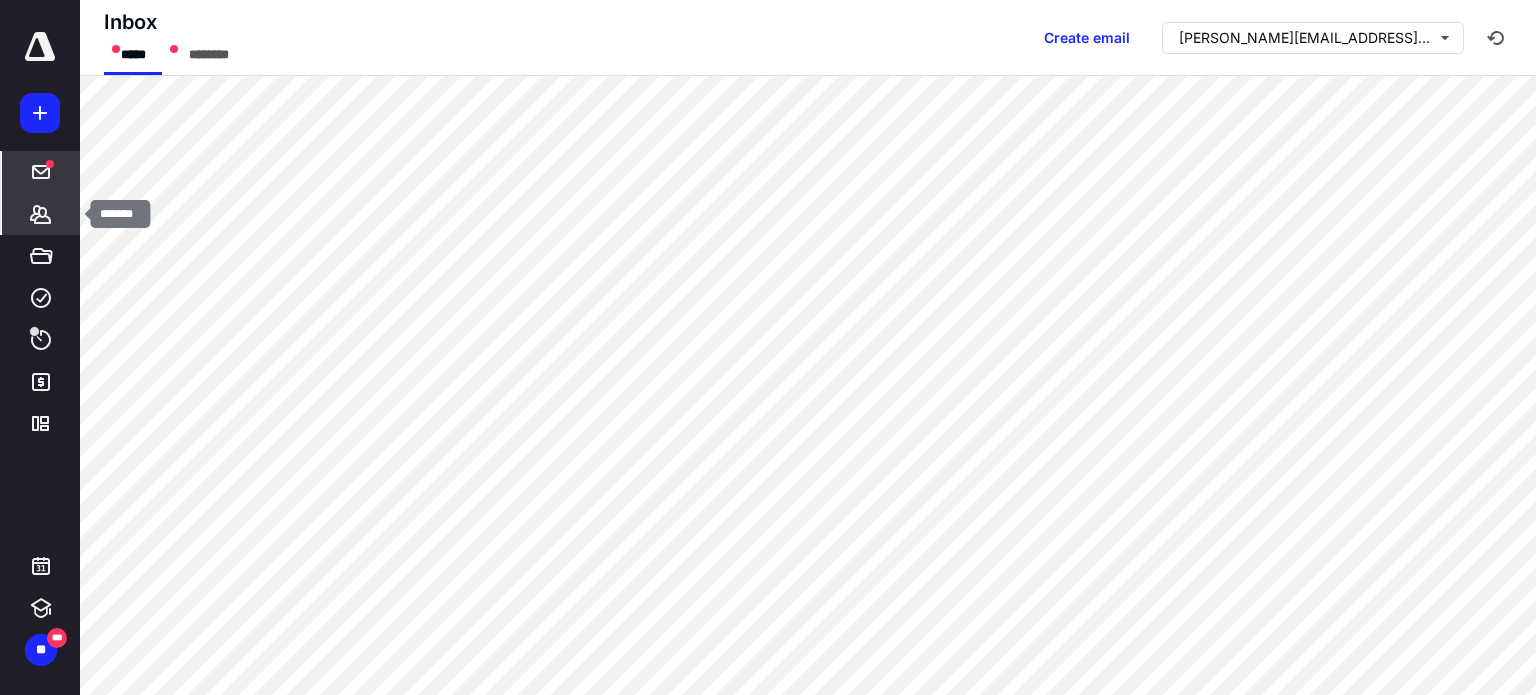 click 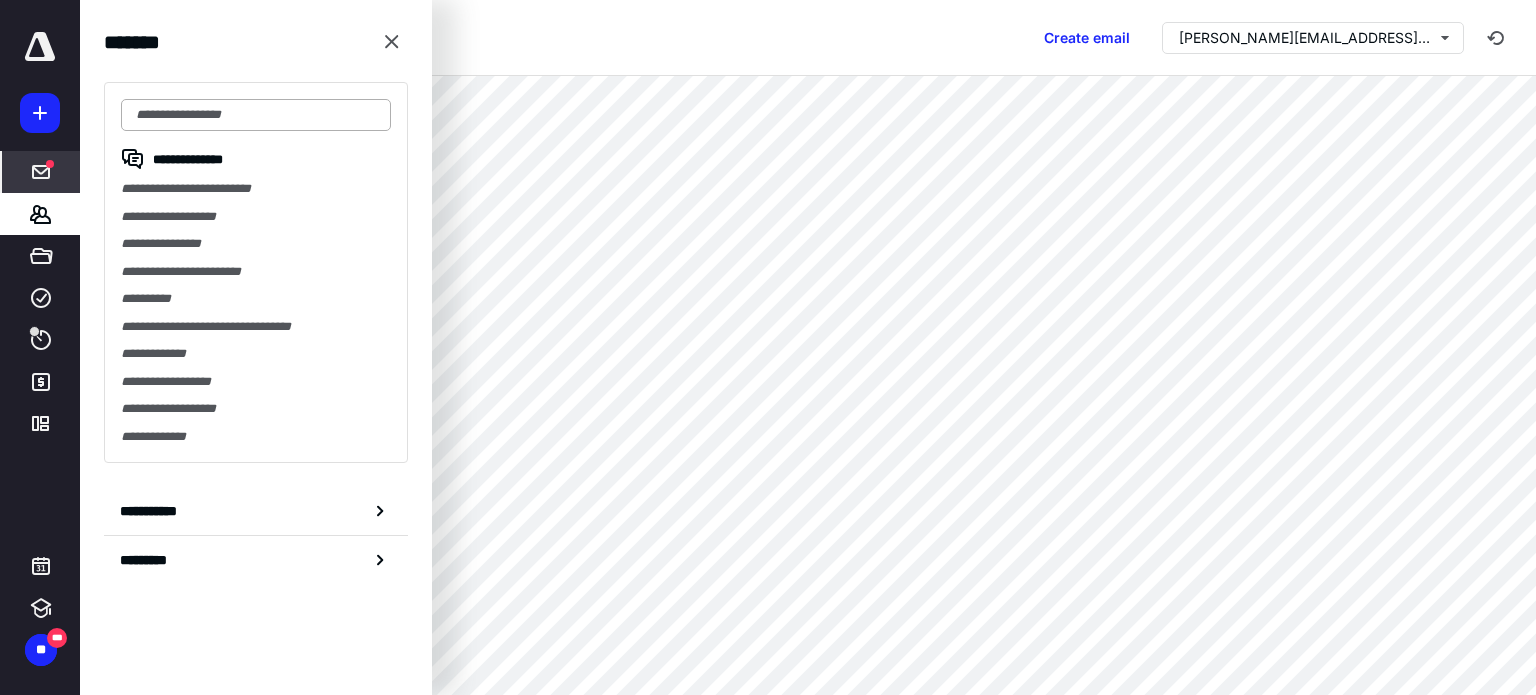 click at bounding box center [256, 115] 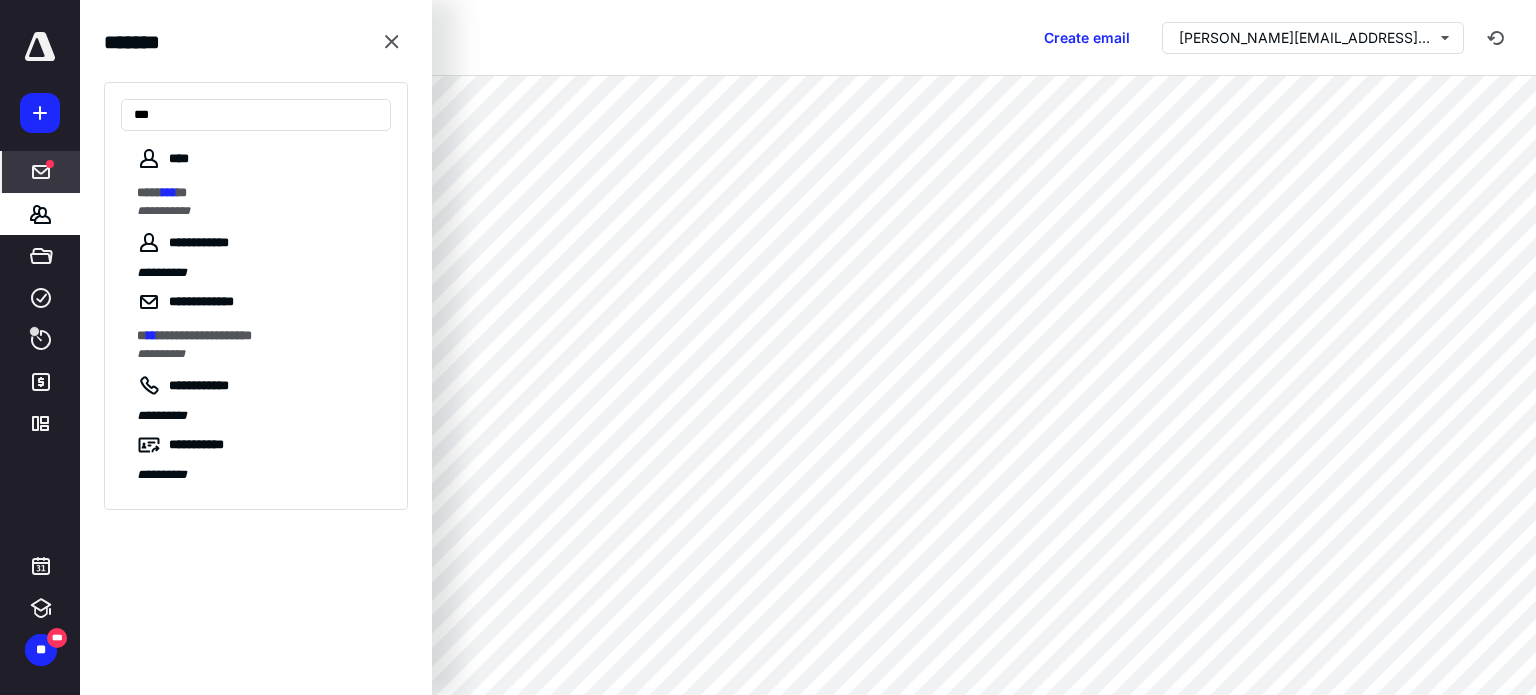 type on "***" 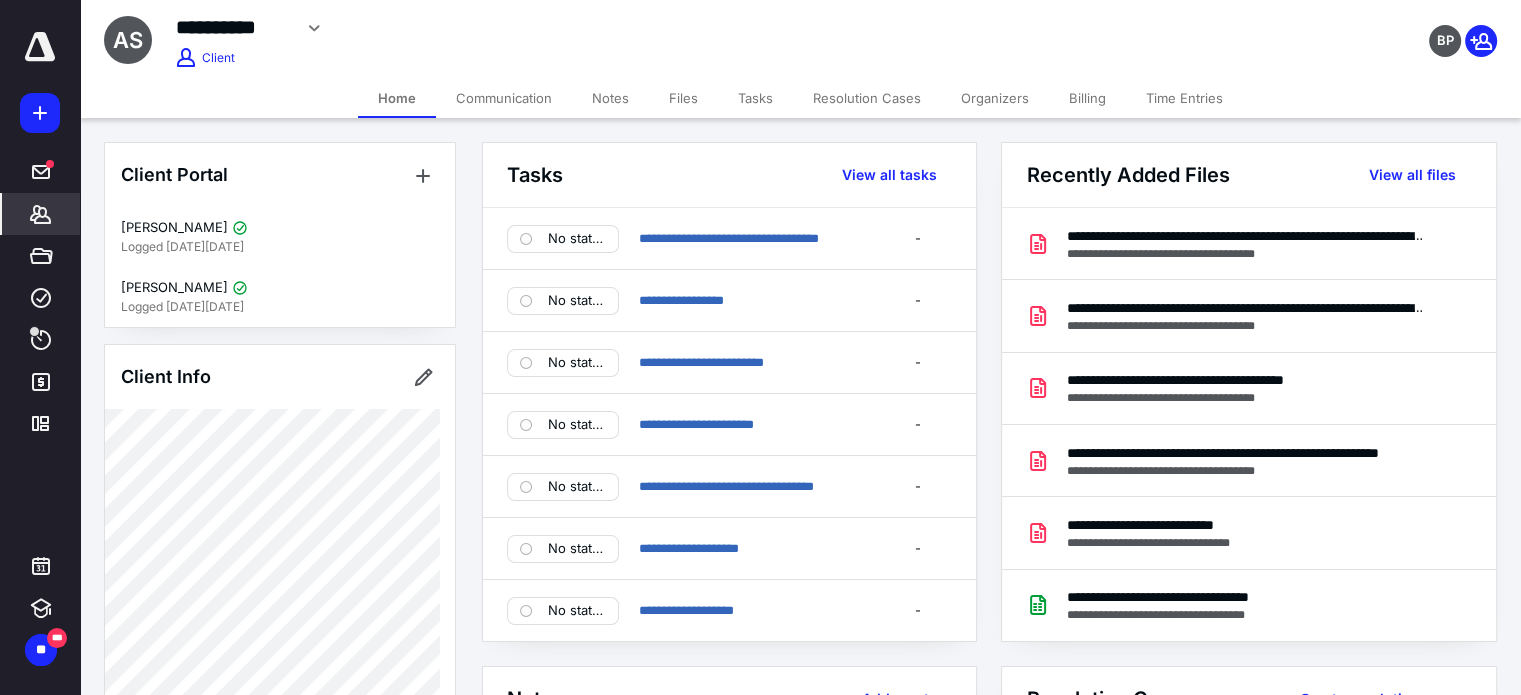 click on "Communication" at bounding box center (504, 98) 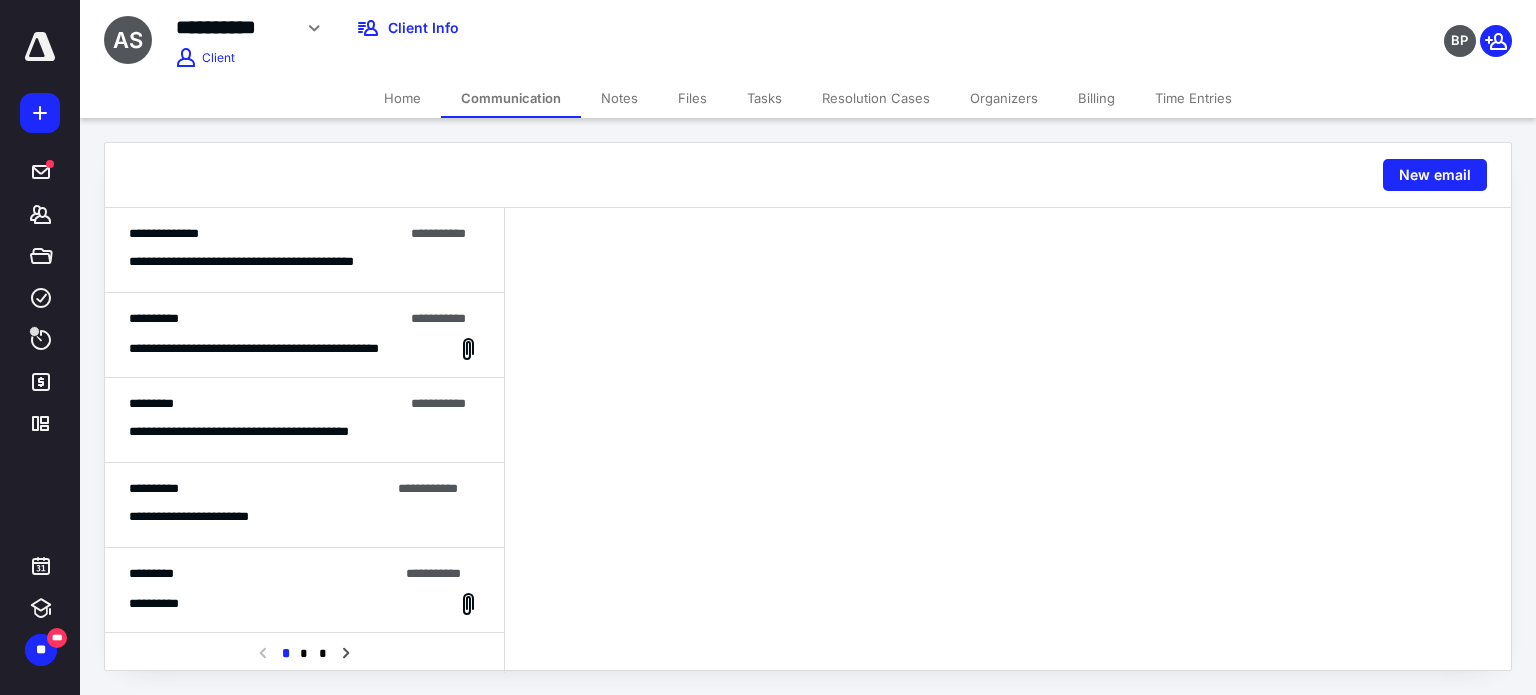click on "**********" at bounding box center [266, 234] 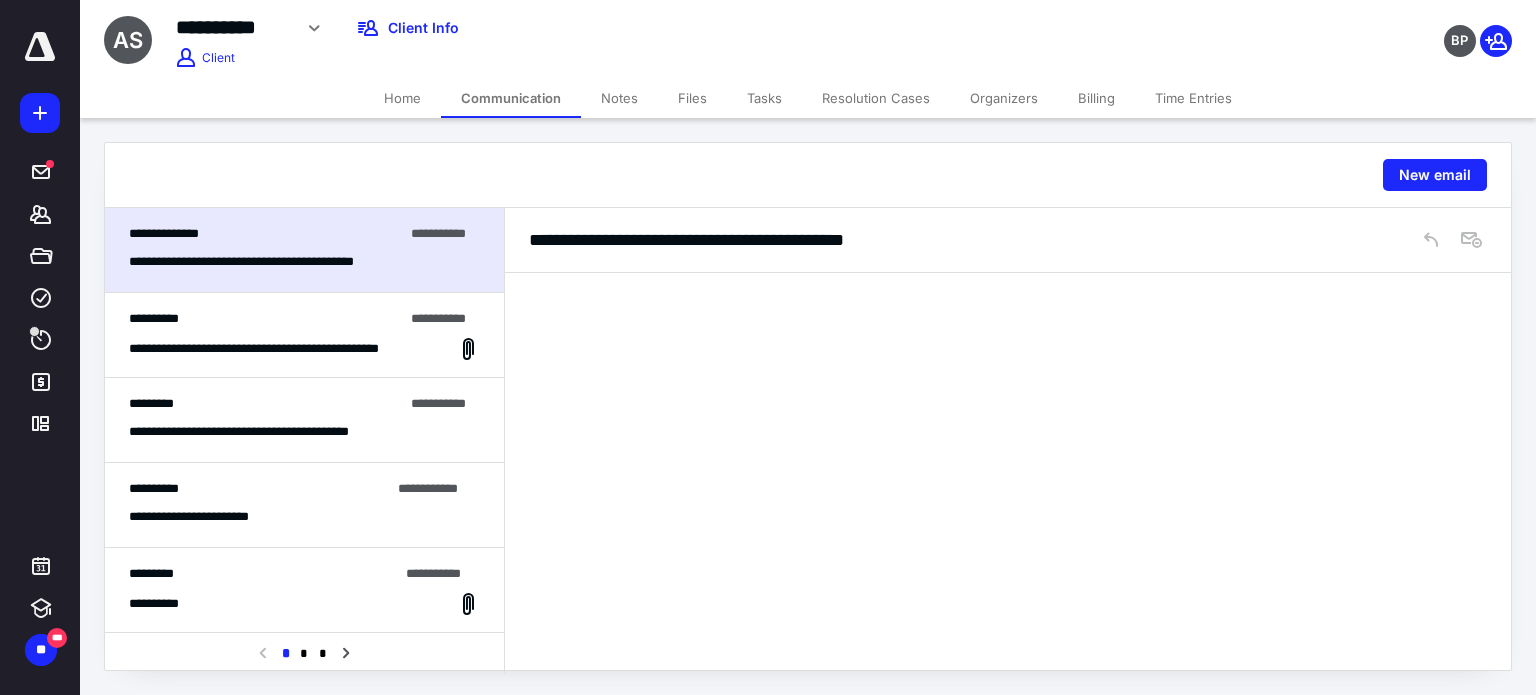 click on "Files" at bounding box center (692, 98) 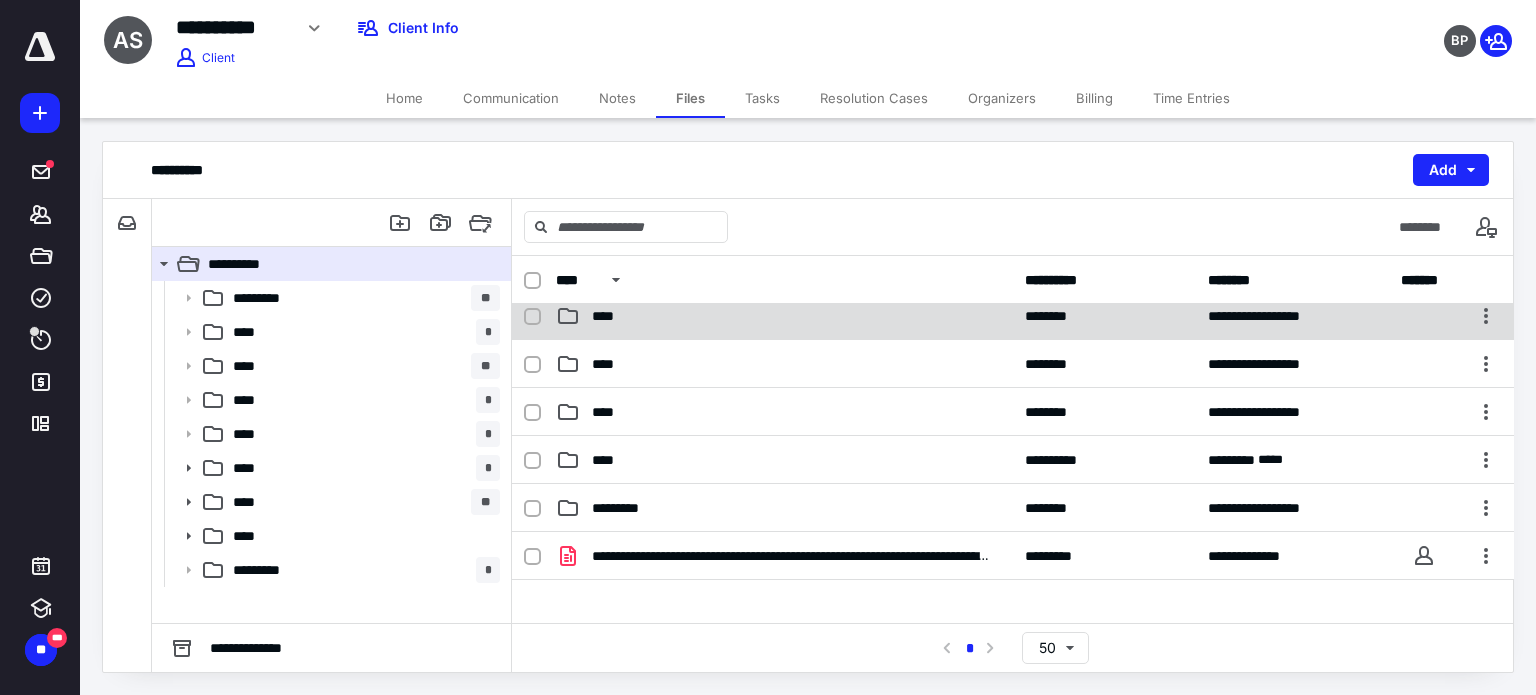 scroll, scrollTop: 200, scrollLeft: 0, axis: vertical 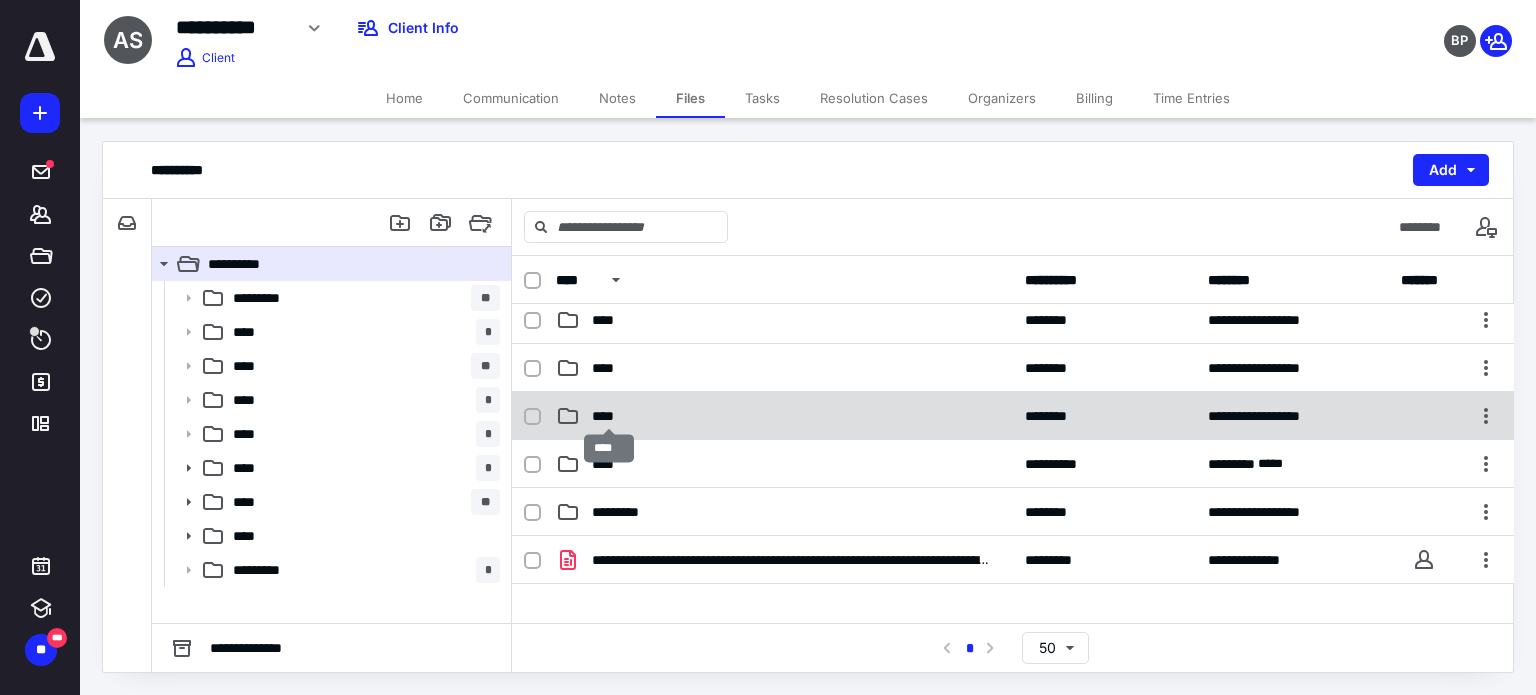 click on "****" at bounding box center [609, 416] 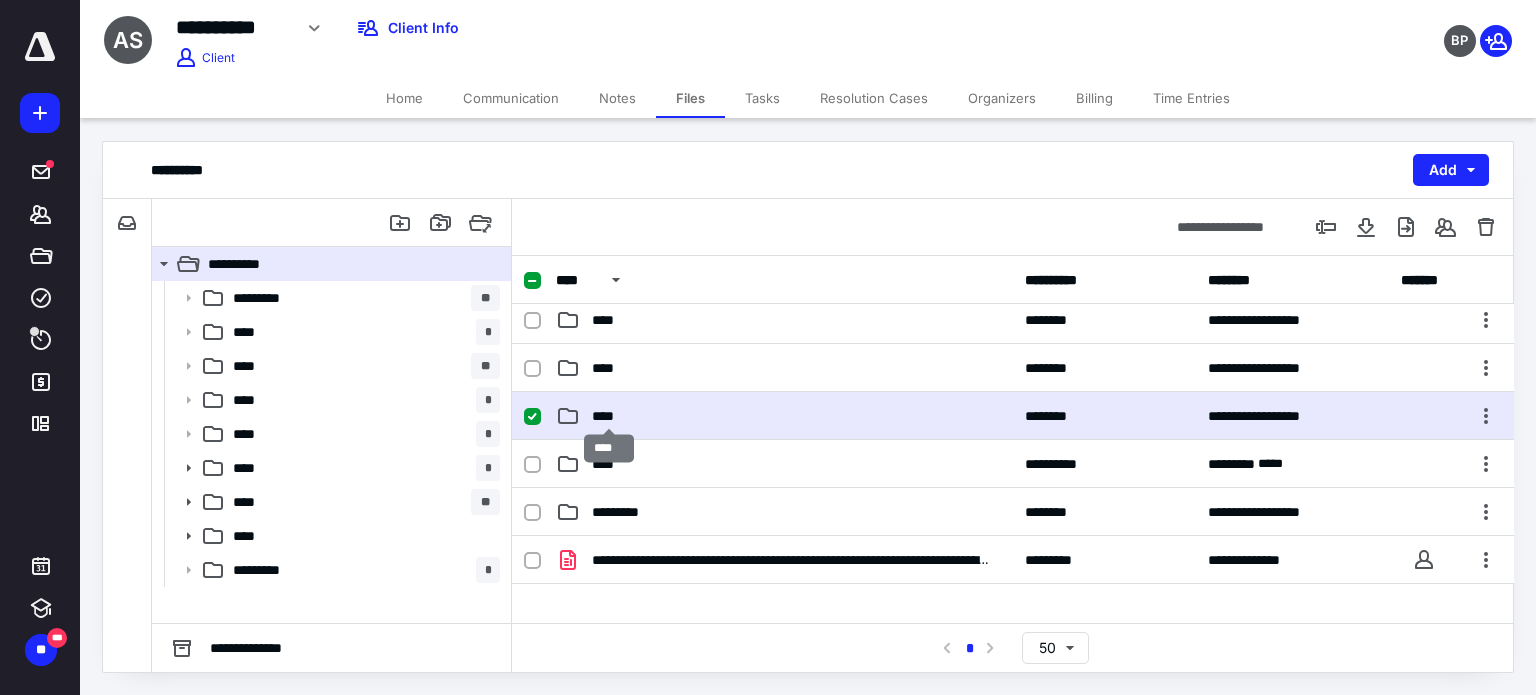 click on "****" at bounding box center (609, 416) 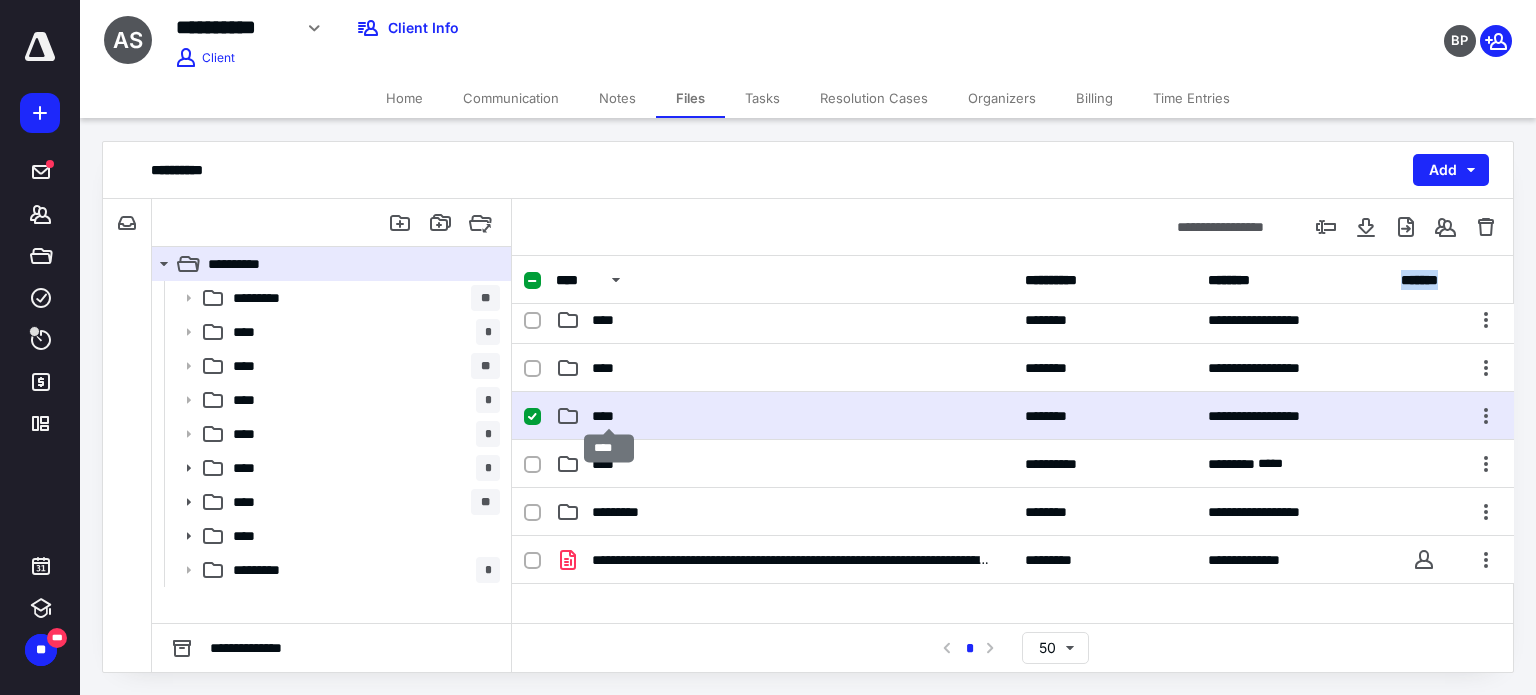 click on "**********" at bounding box center (1013, 439) 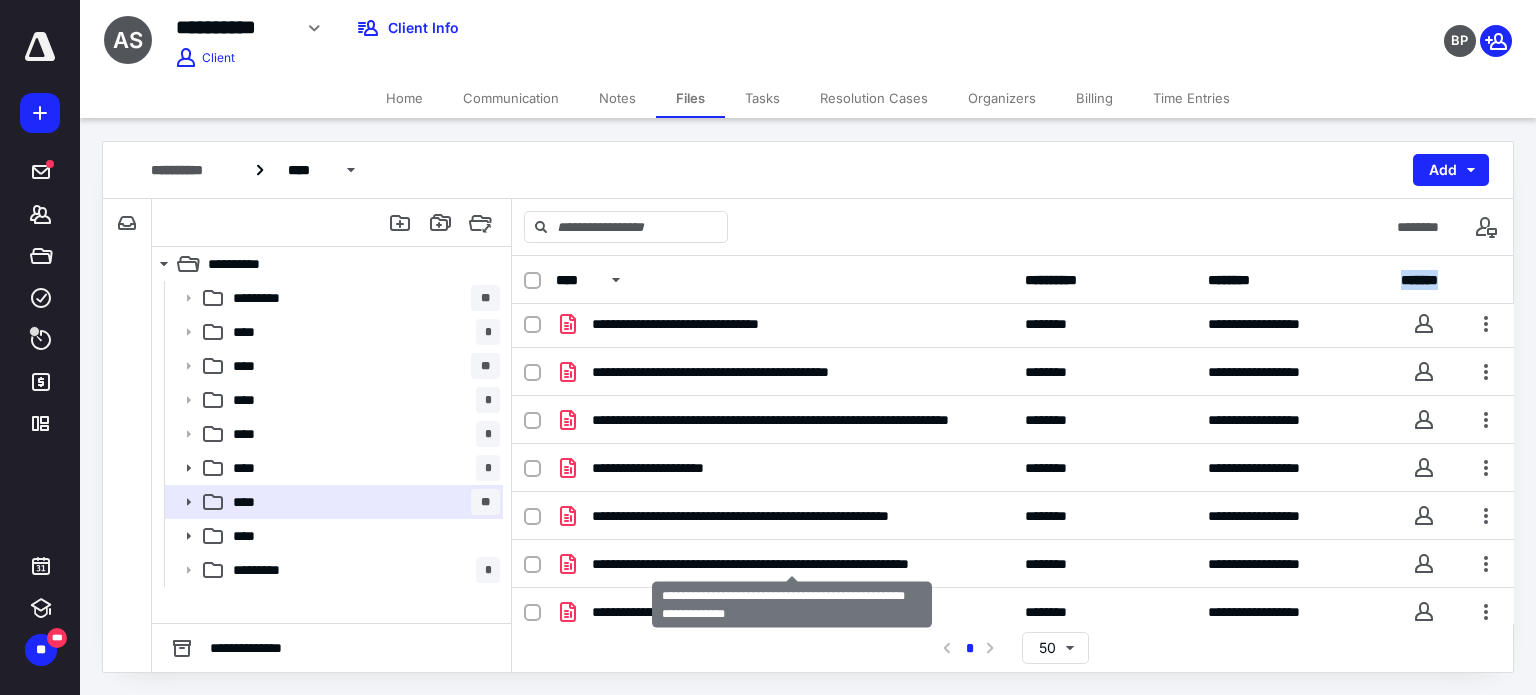 scroll, scrollTop: 336, scrollLeft: 0, axis: vertical 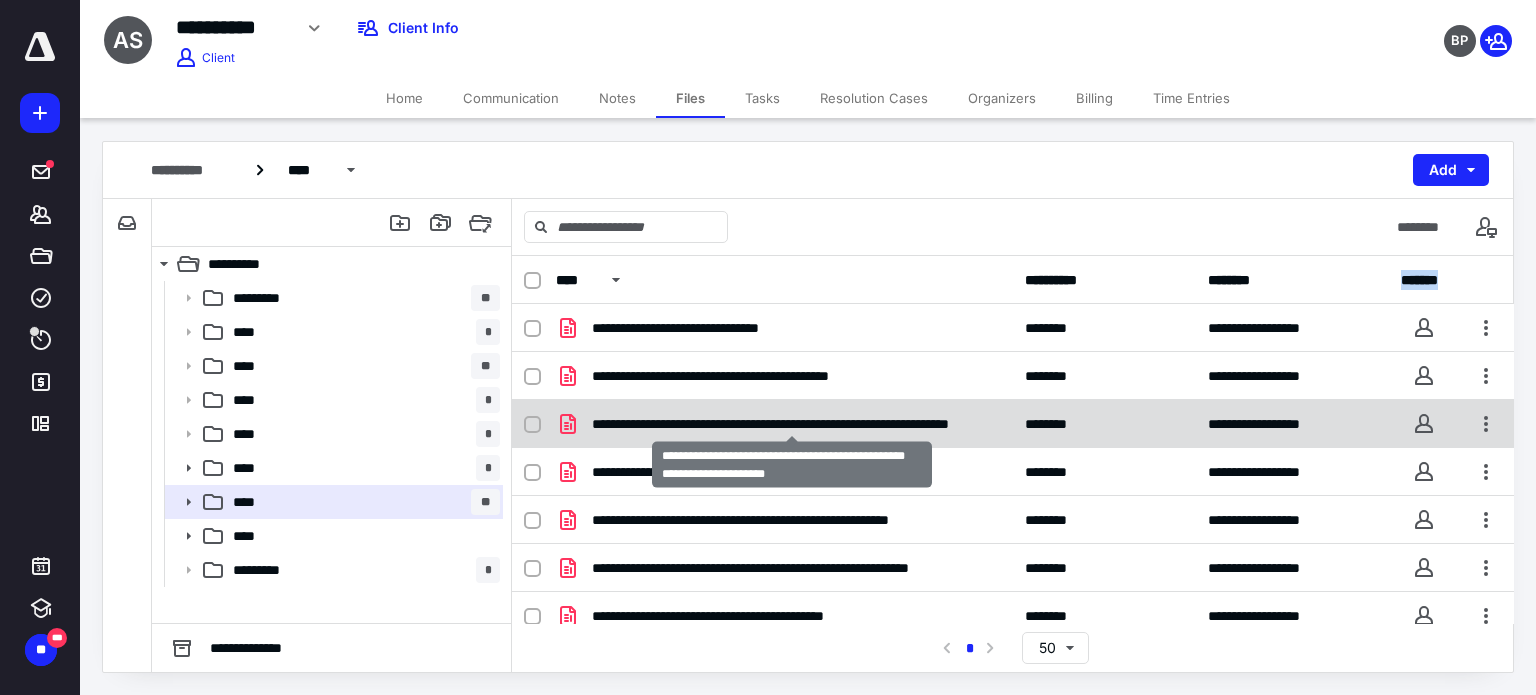click on "**********" at bounding box center [792, 424] 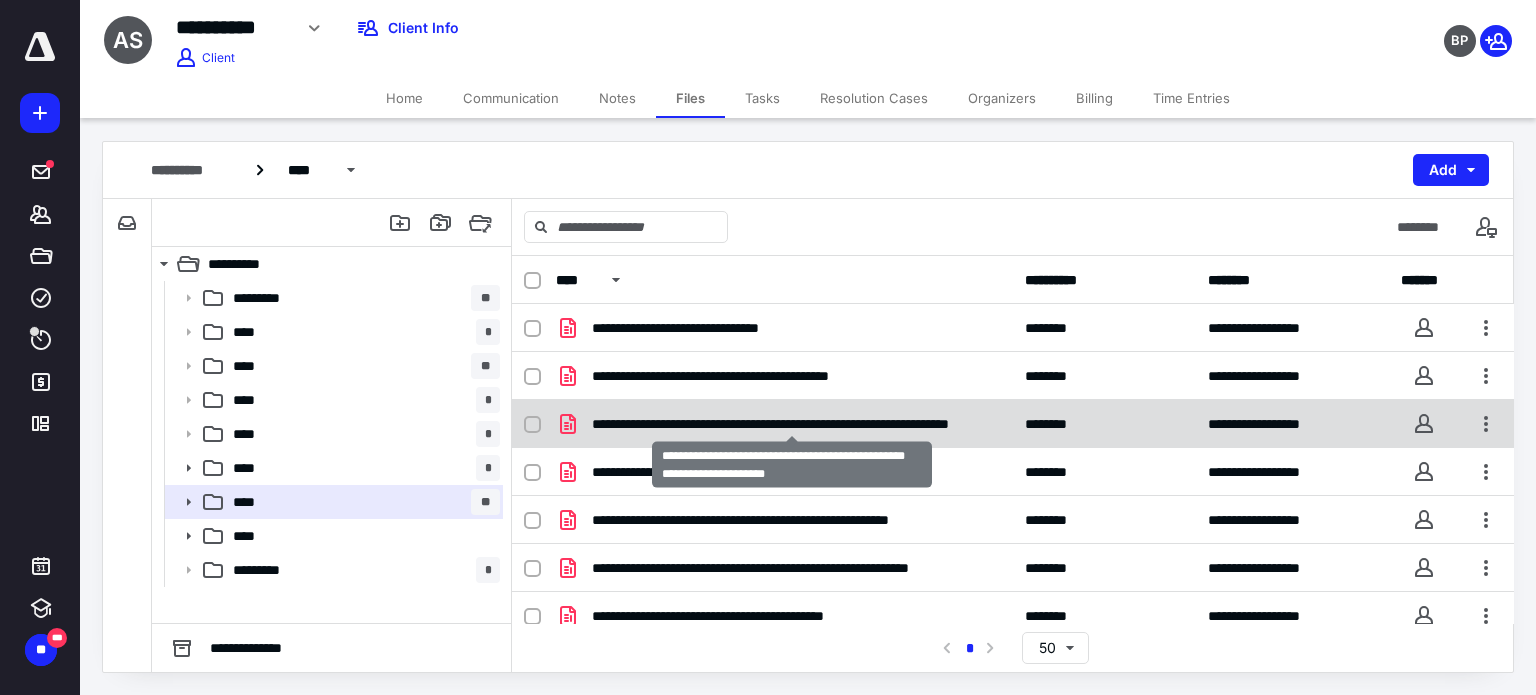 click on "**********" at bounding box center (792, 424) 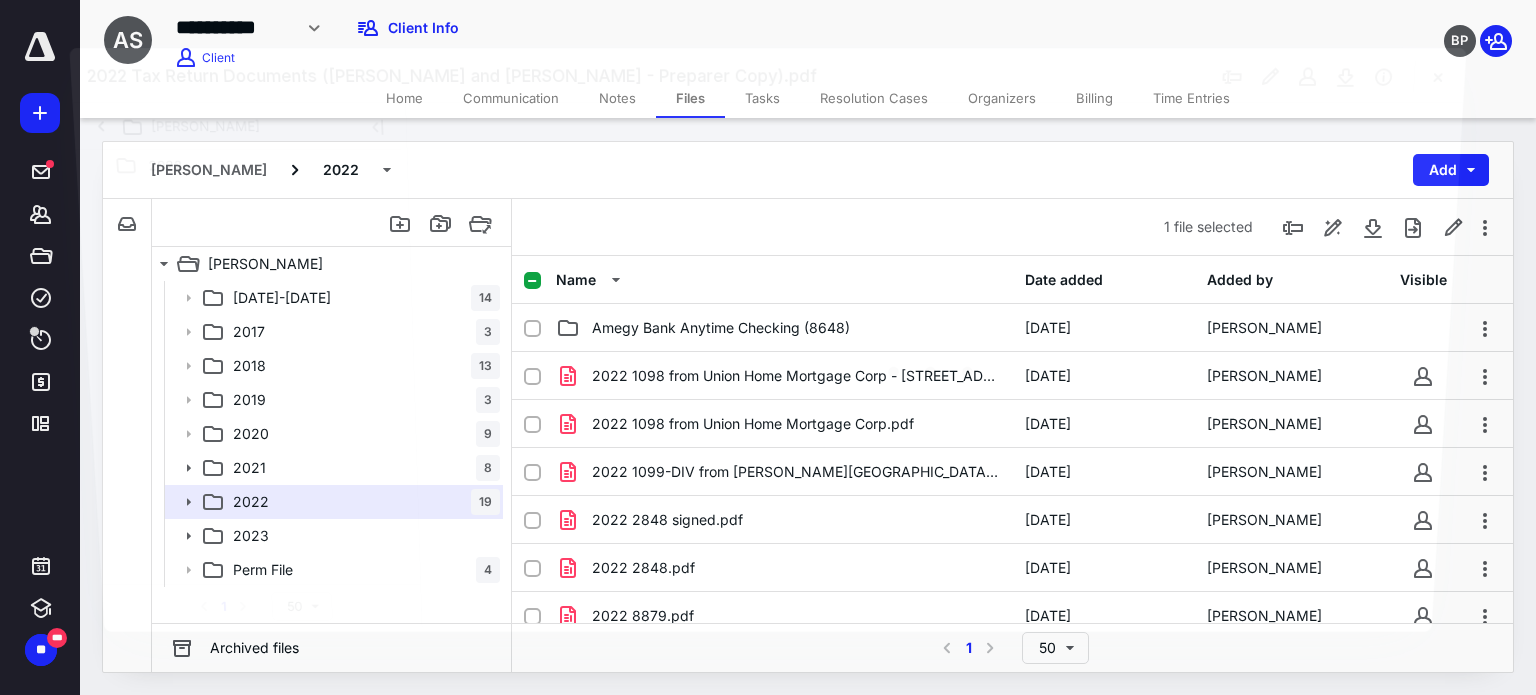 click at bounding box center (934, 365) 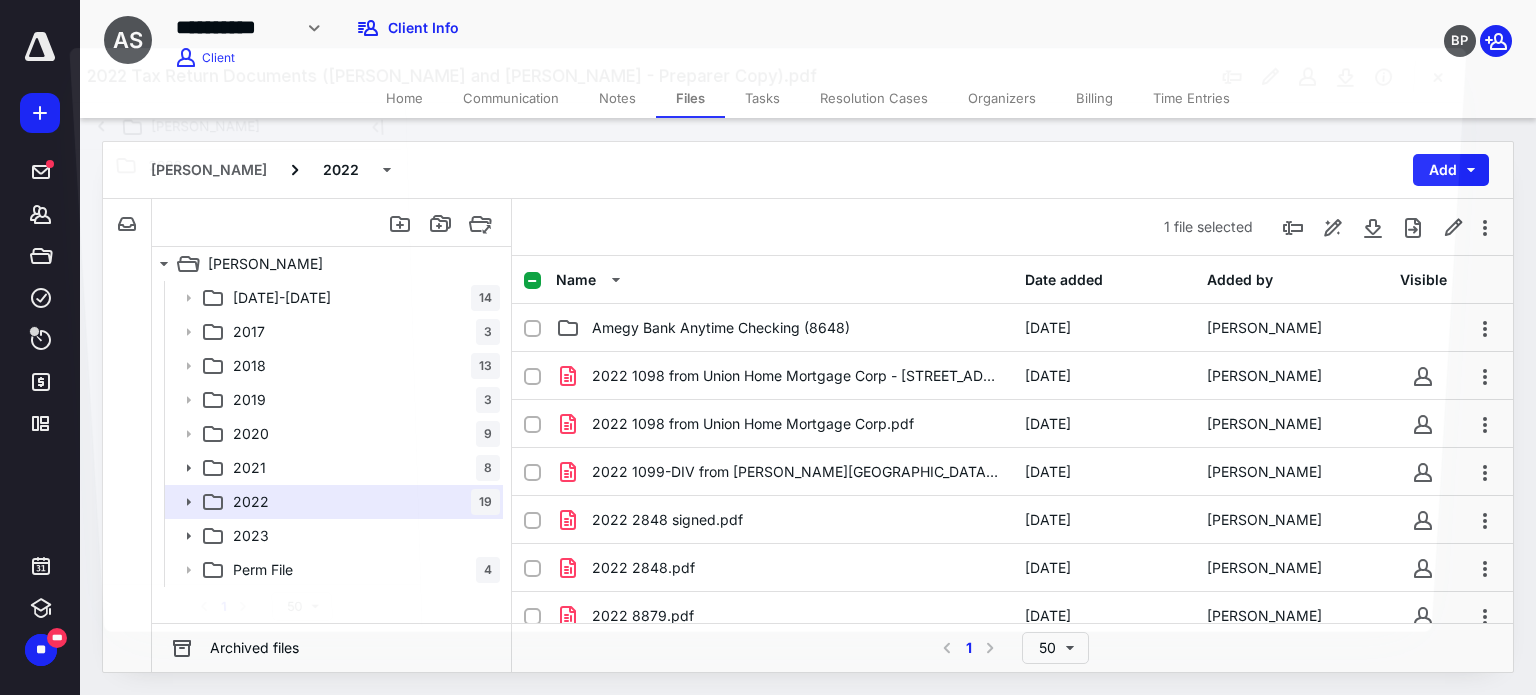 scroll, scrollTop: 336, scrollLeft: 0, axis: vertical 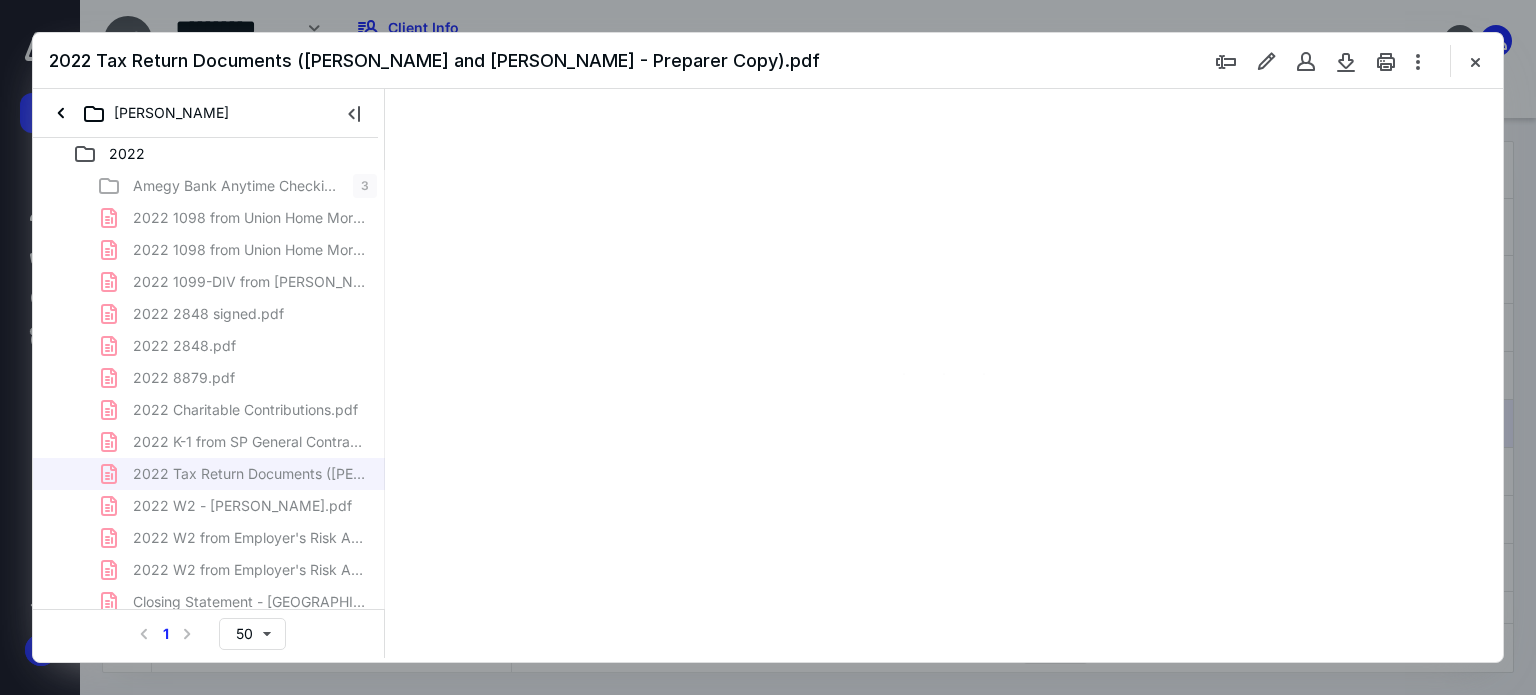 type on "179" 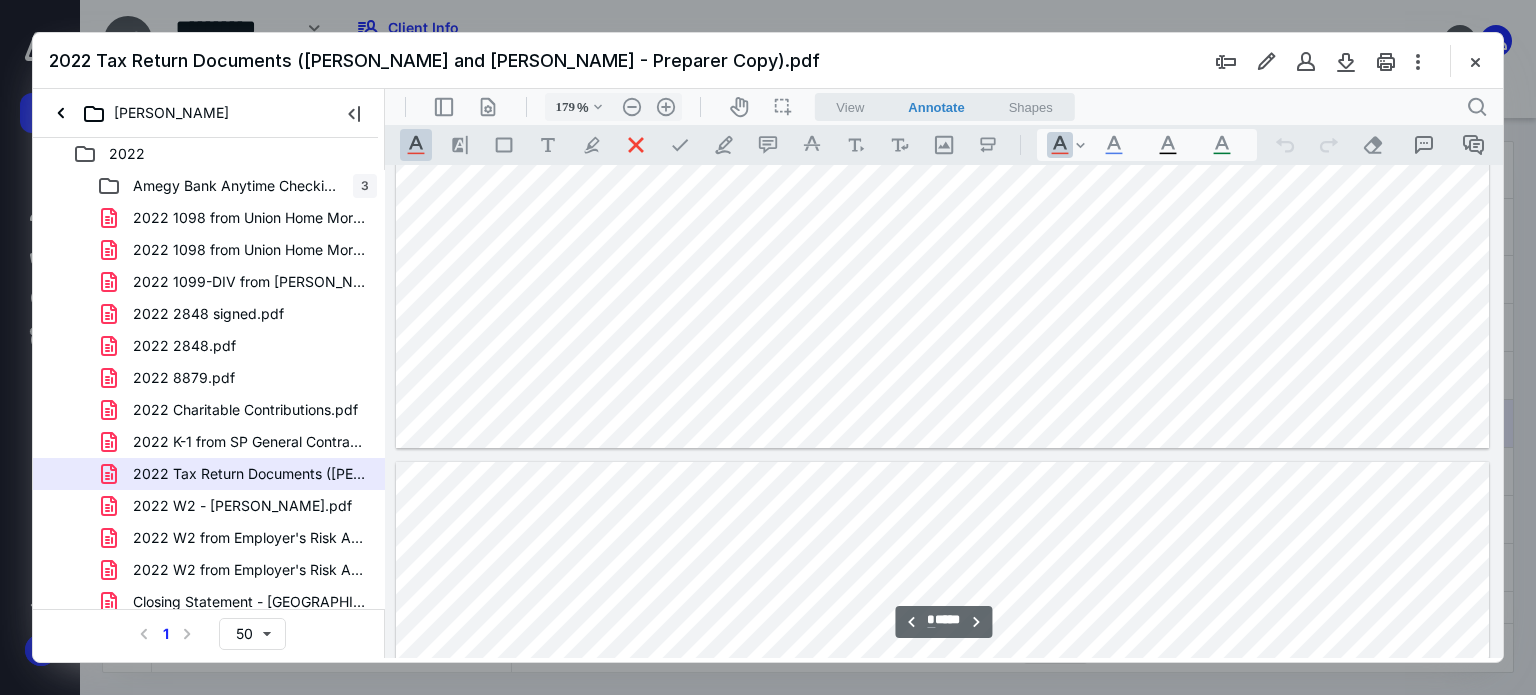 type on "*" 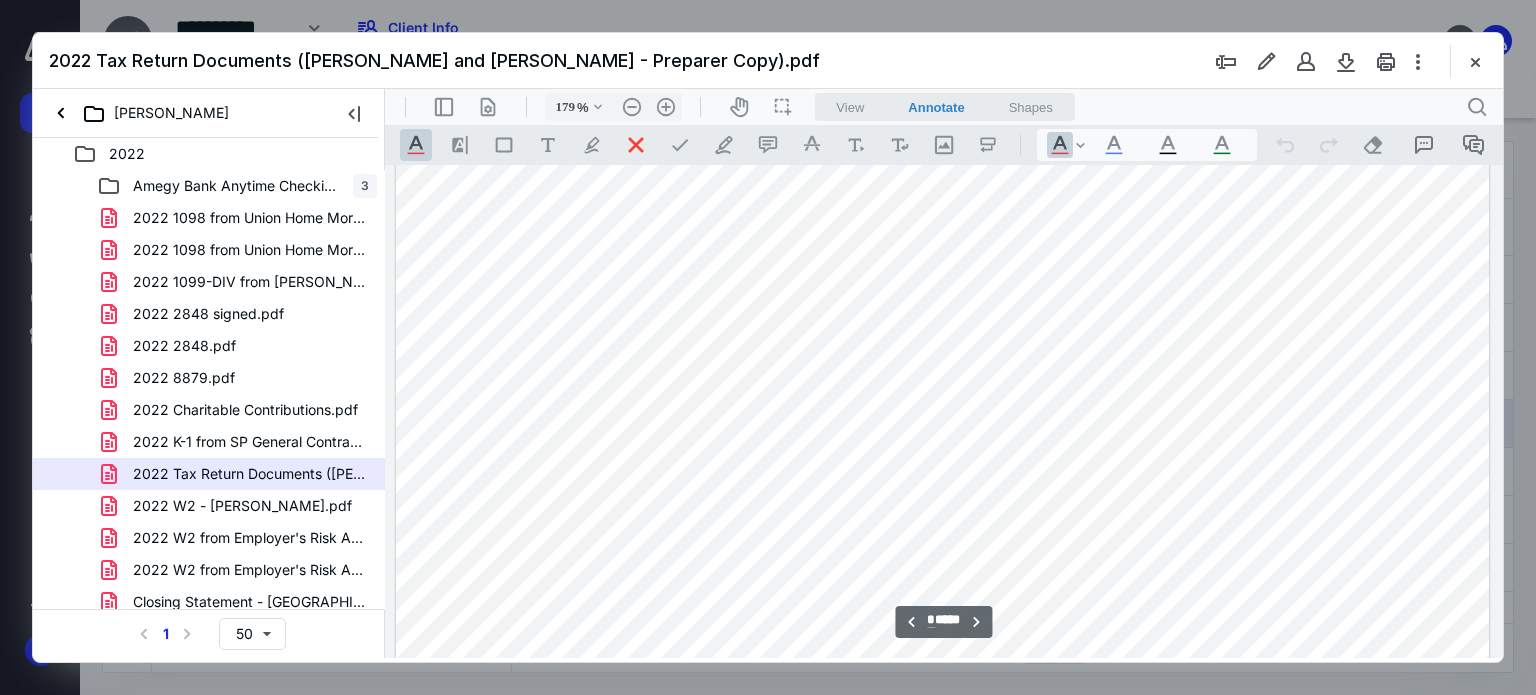 scroll, scrollTop: 10483, scrollLeft: 0, axis: vertical 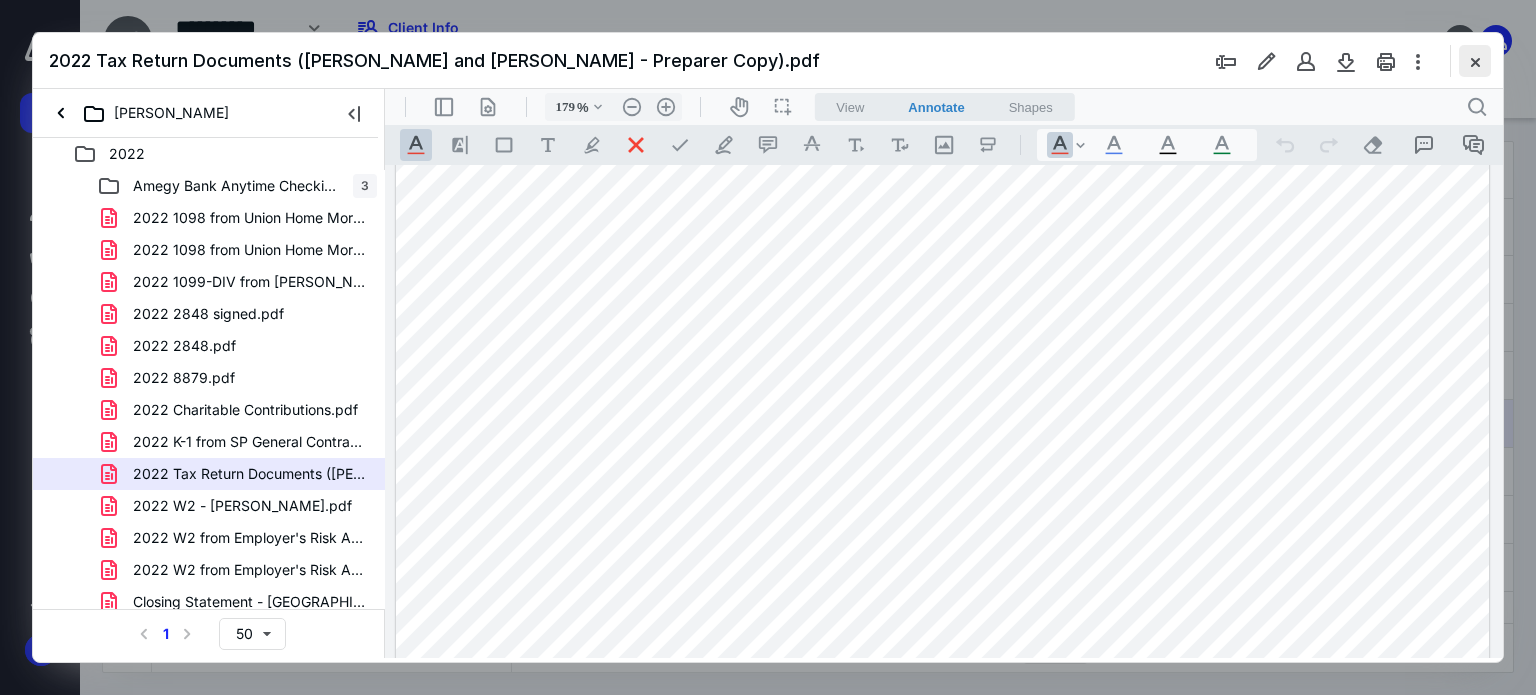 click at bounding box center [1475, 61] 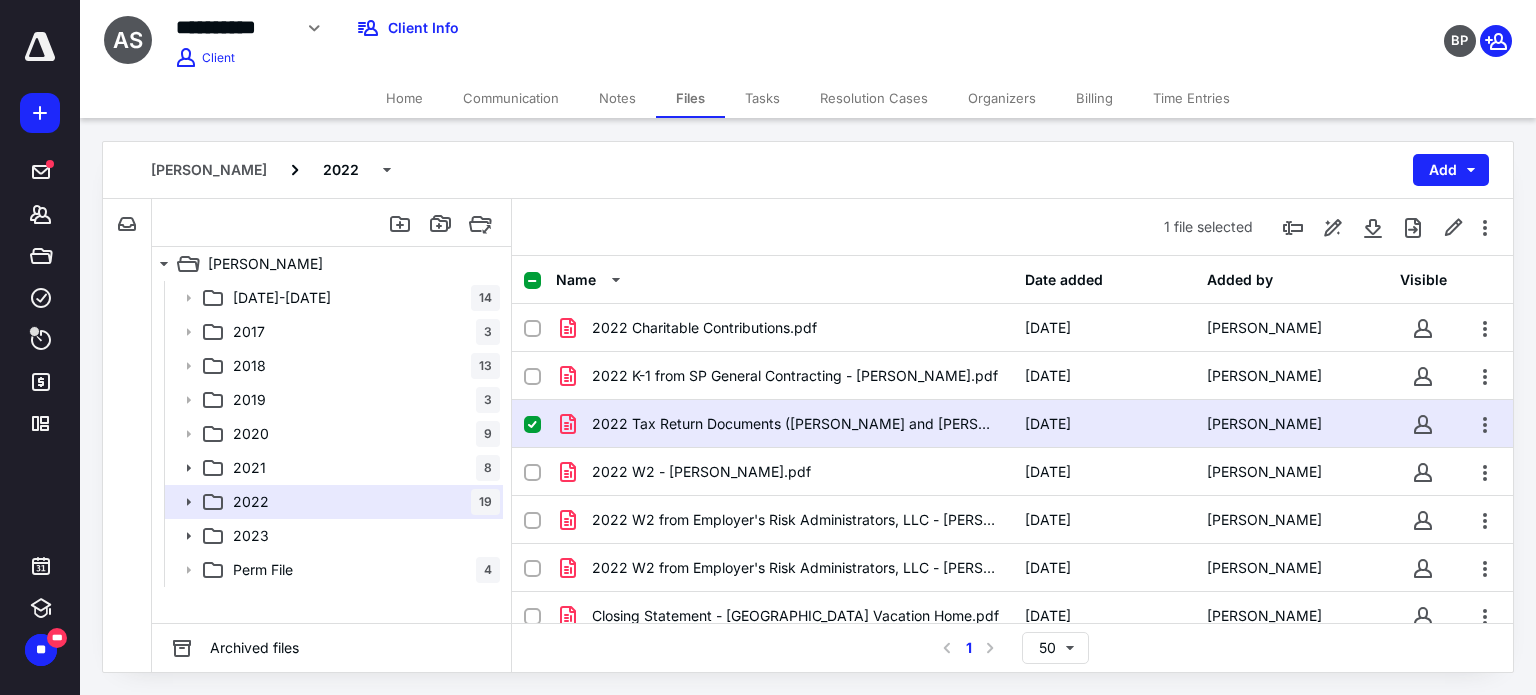 click on "Communication" at bounding box center (511, 98) 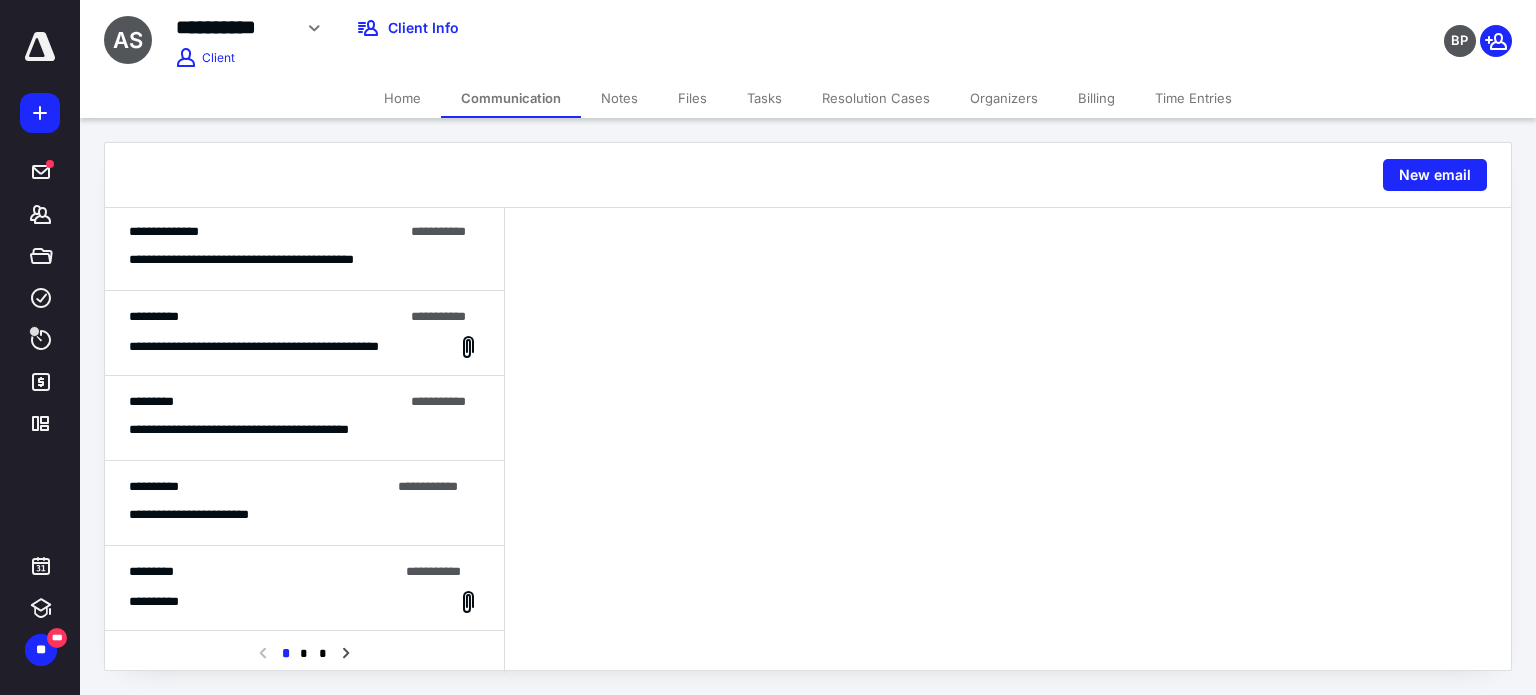 scroll, scrollTop: 0, scrollLeft: 0, axis: both 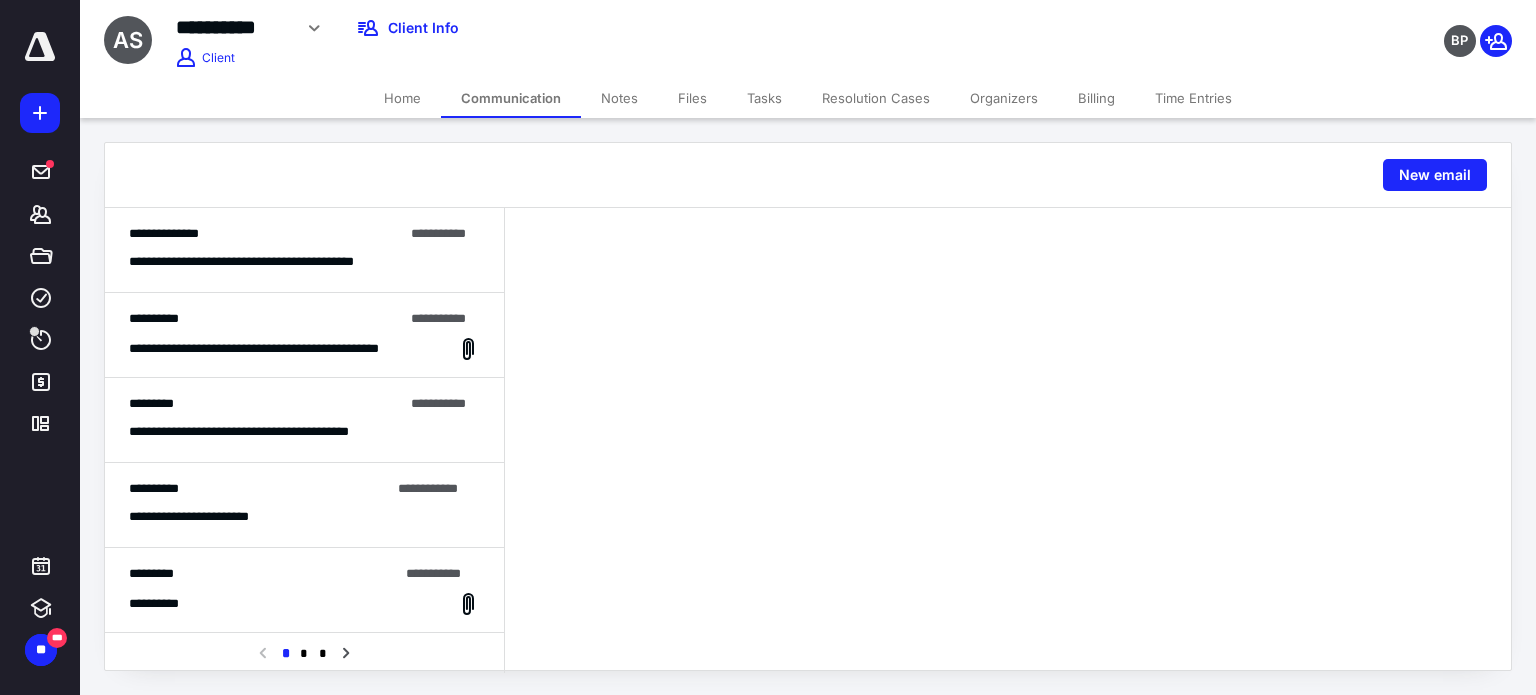 click on "**********" at bounding box center [266, 234] 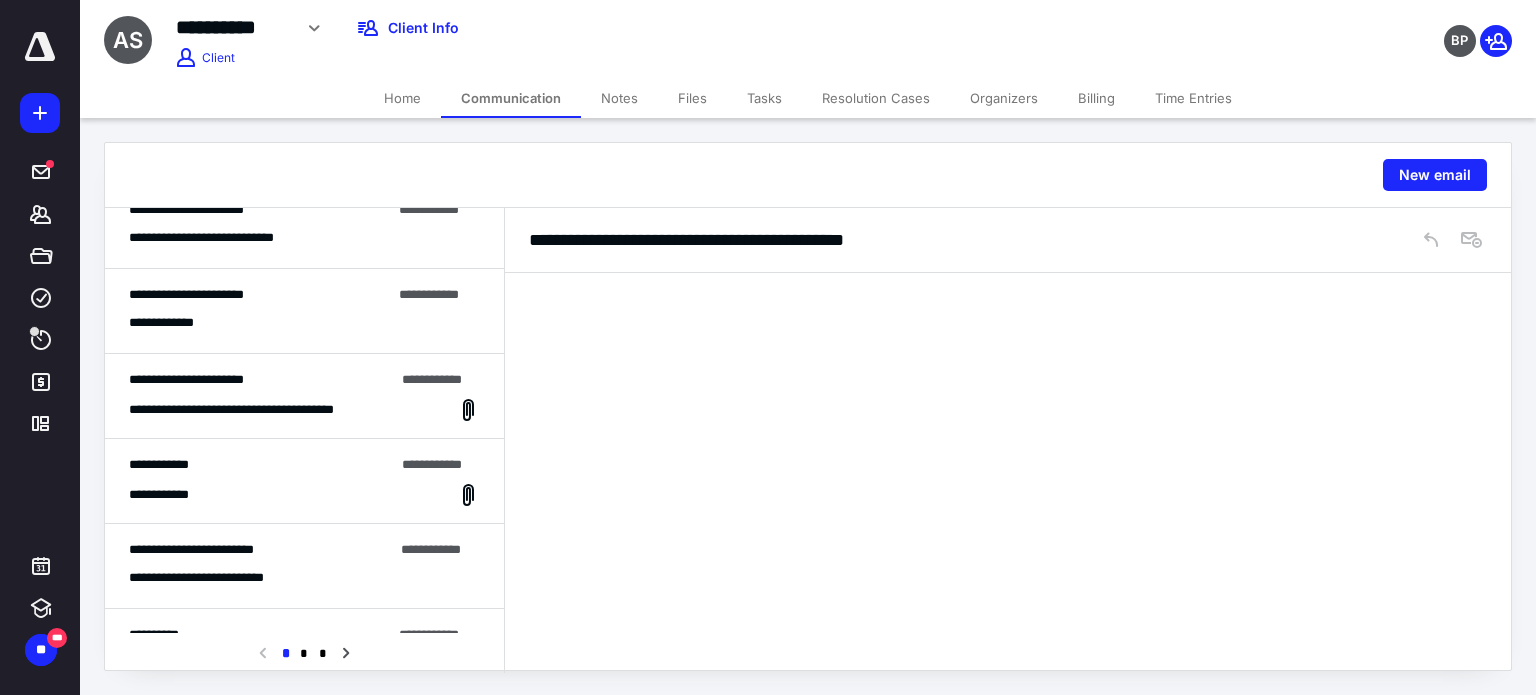 scroll, scrollTop: 700, scrollLeft: 0, axis: vertical 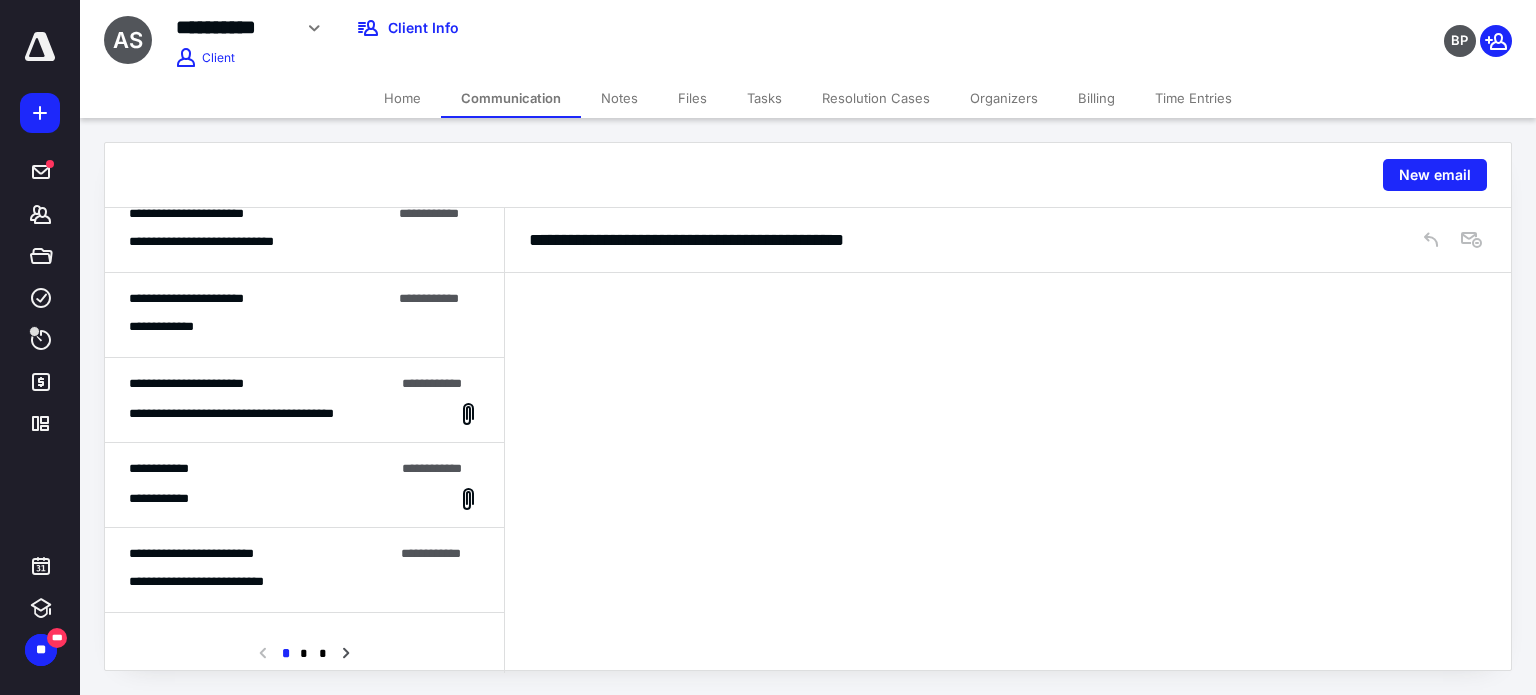 click on "**********" at bounding box center (261, 384) 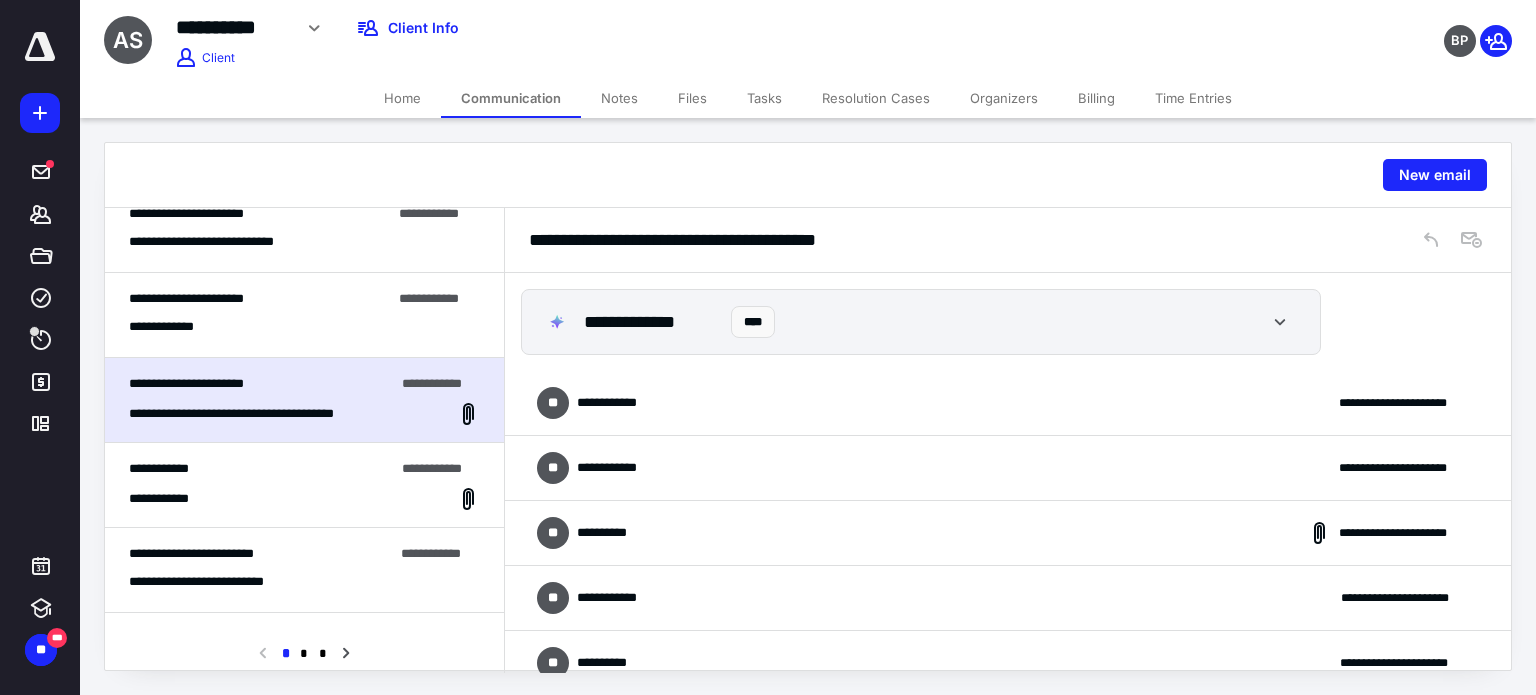 scroll, scrollTop: 492, scrollLeft: 0, axis: vertical 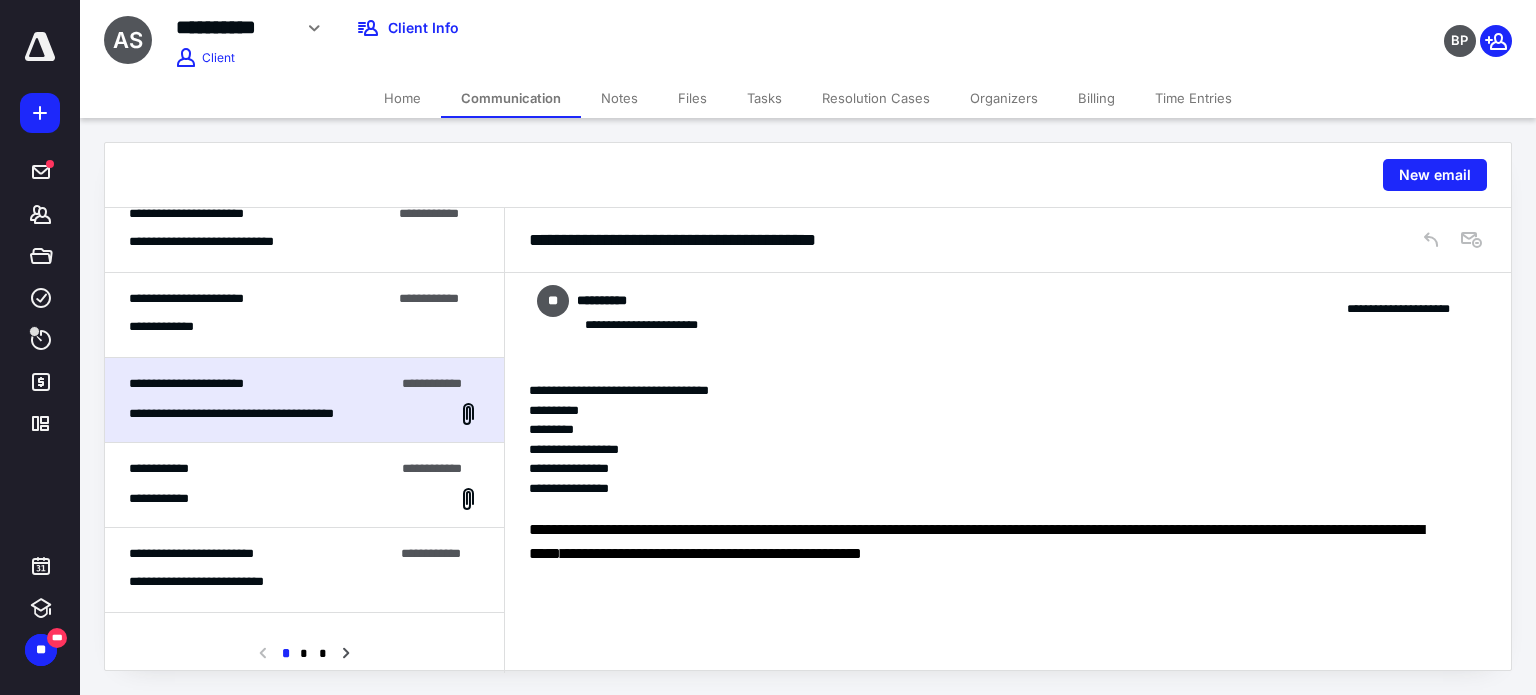 click on "**********" at bounding box center [260, 299] 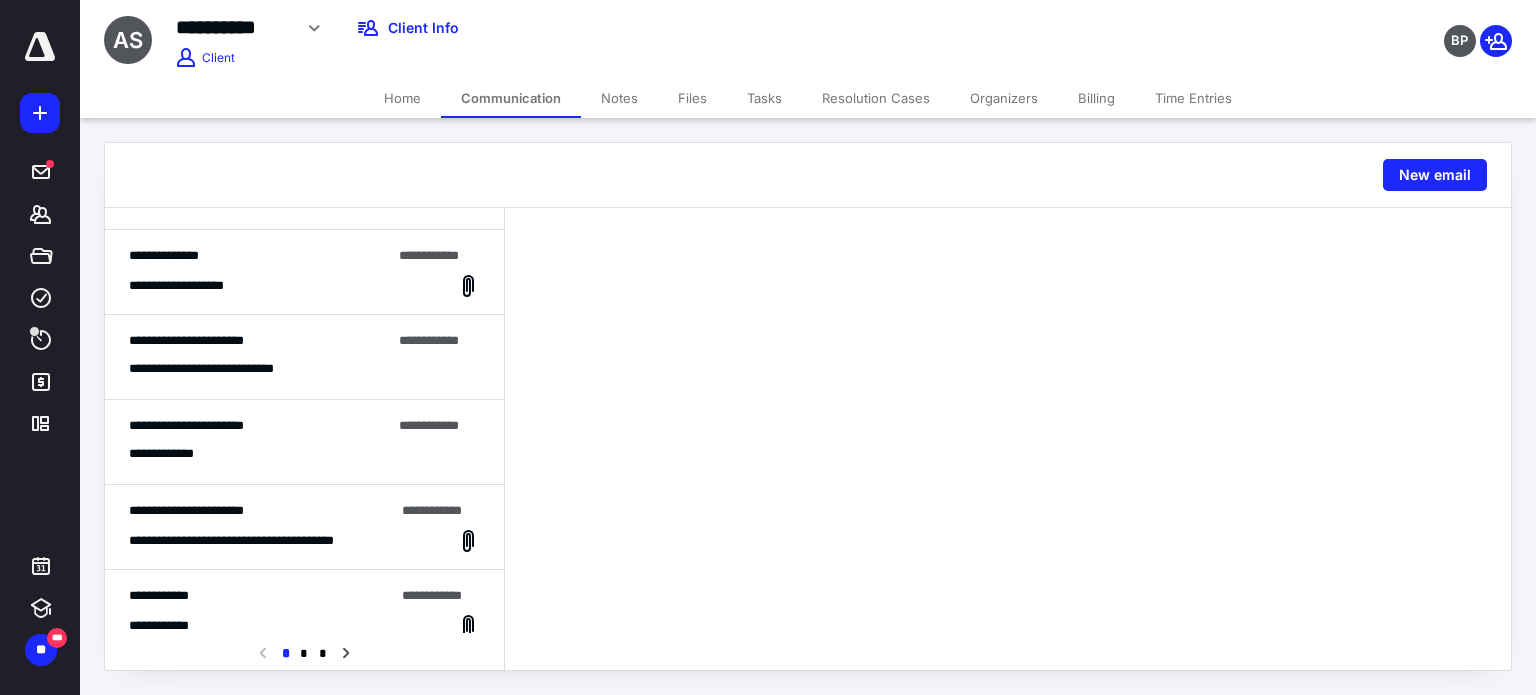 scroll, scrollTop: 500, scrollLeft: 0, axis: vertical 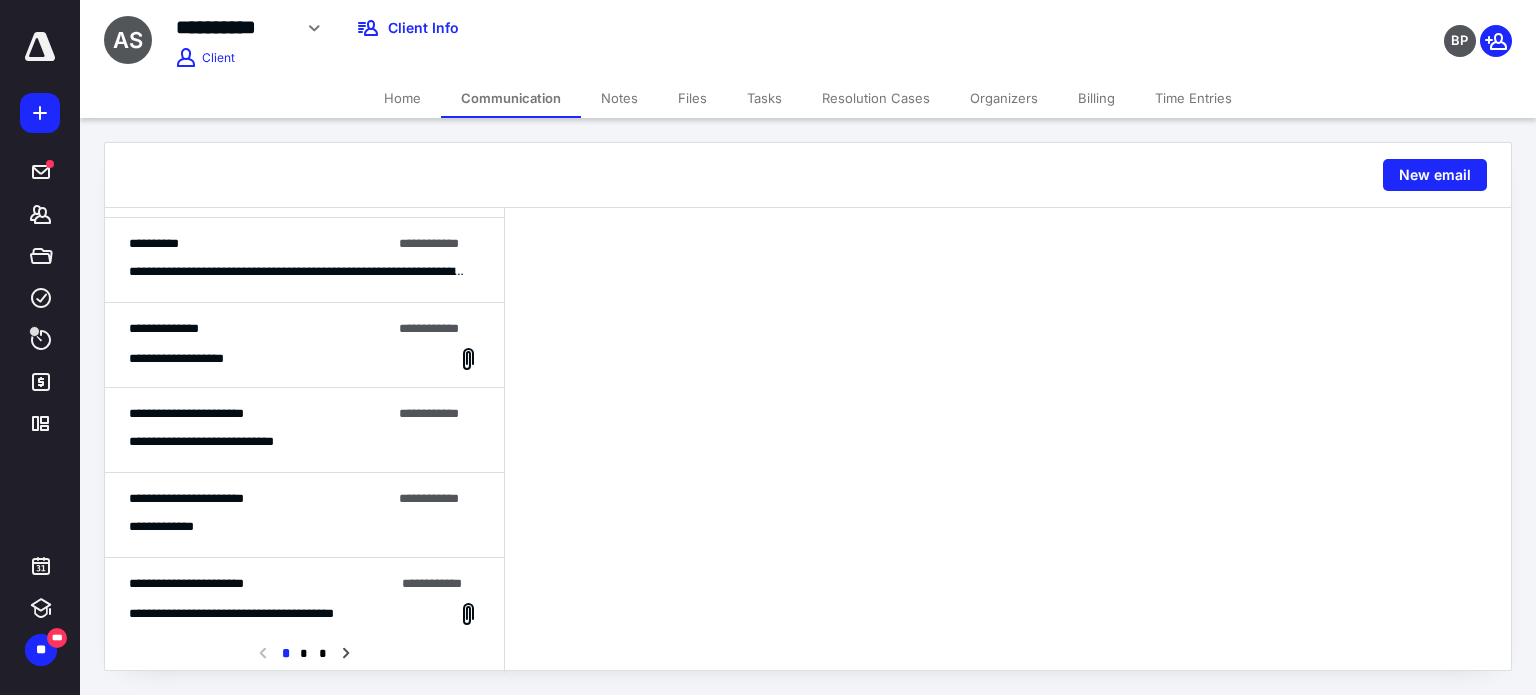 click on "**********" at bounding box center (260, 414) 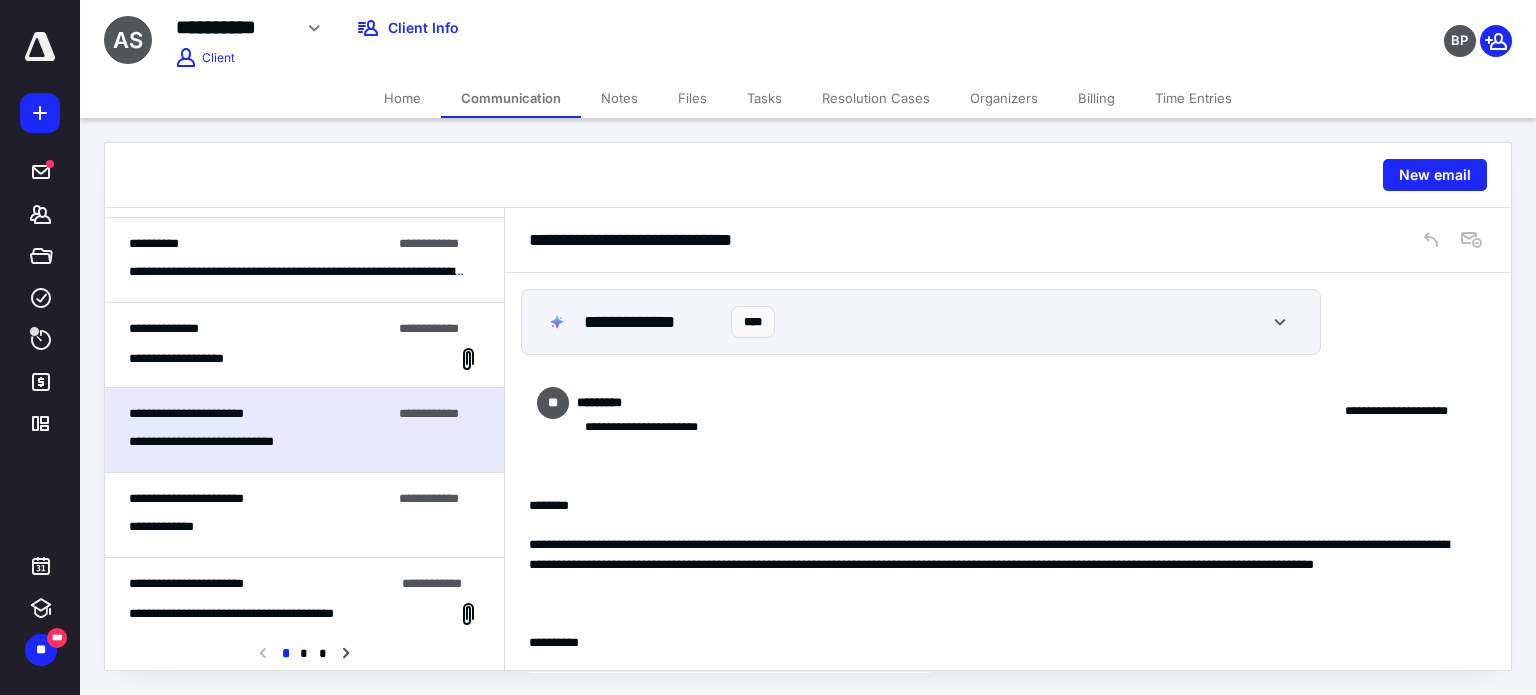 scroll, scrollTop: 49, scrollLeft: 0, axis: vertical 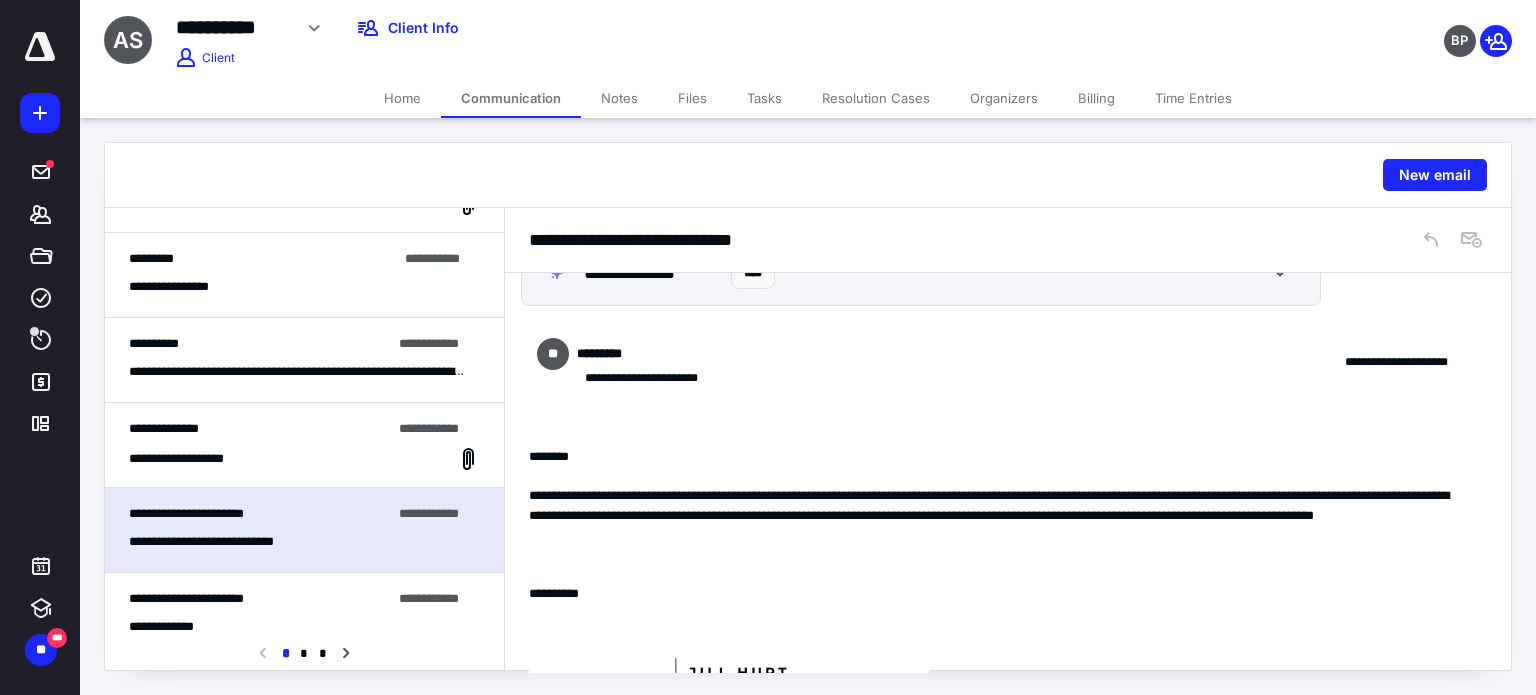 click on "**********" at bounding box center (304, 445) 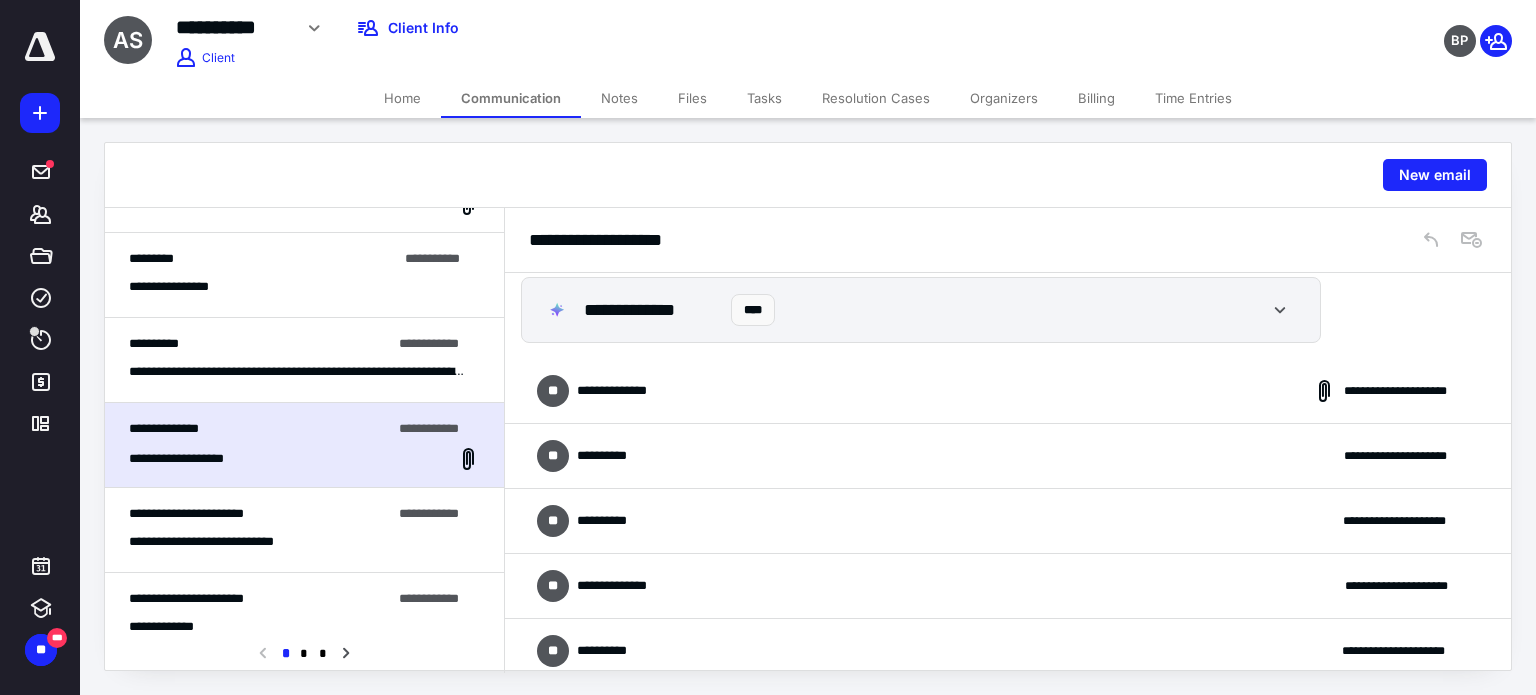 scroll, scrollTop: 0, scrollLeft: 0, axis: both 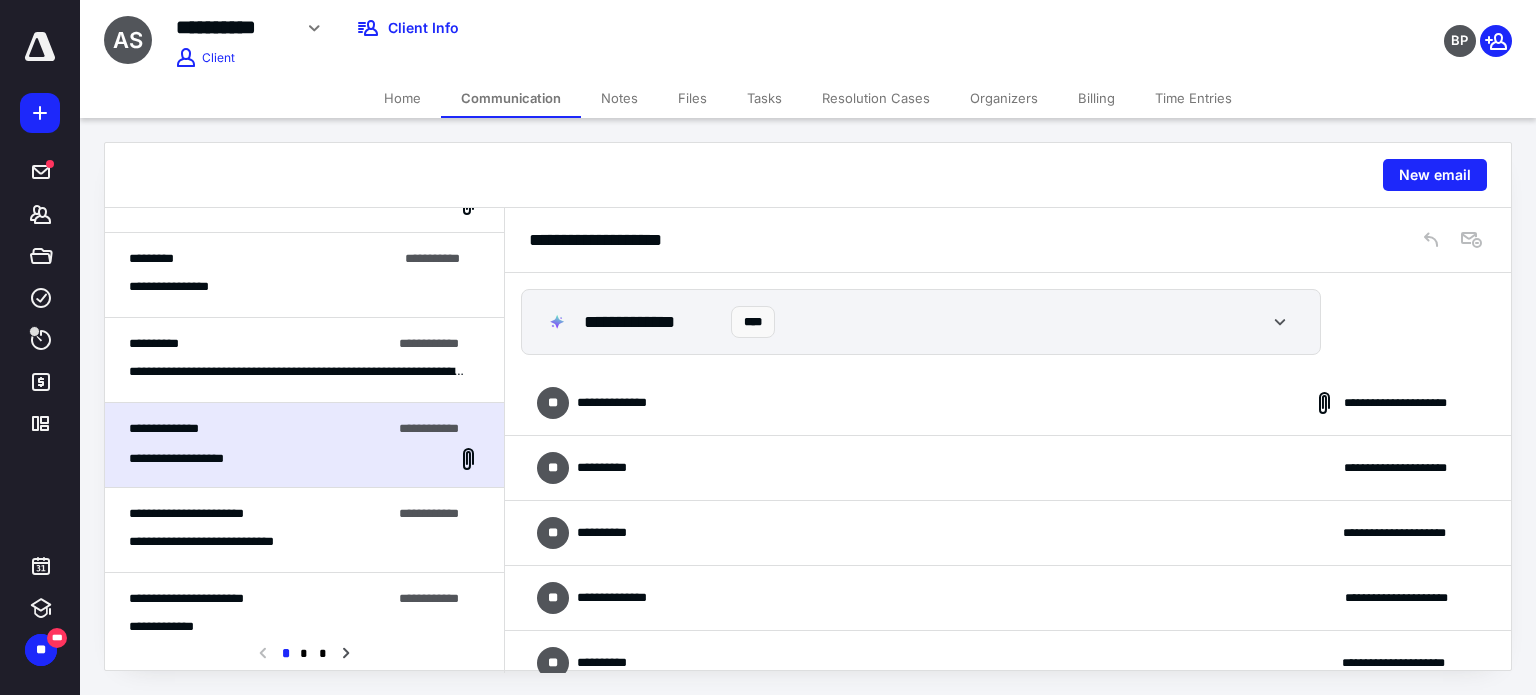 click on "**********" at bounding box center [1008, 403] 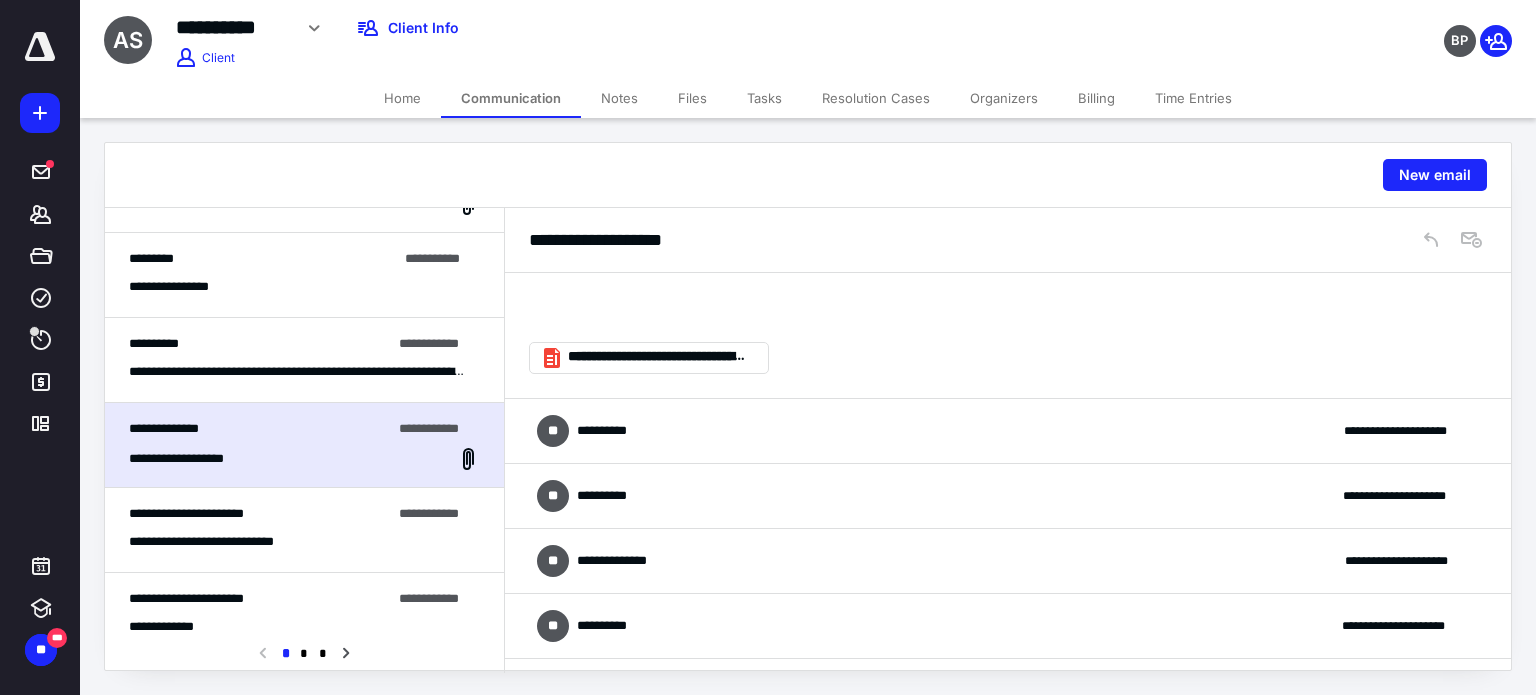 scroll, scrollTop: 500, scrollLeft: 0, axis: vertical 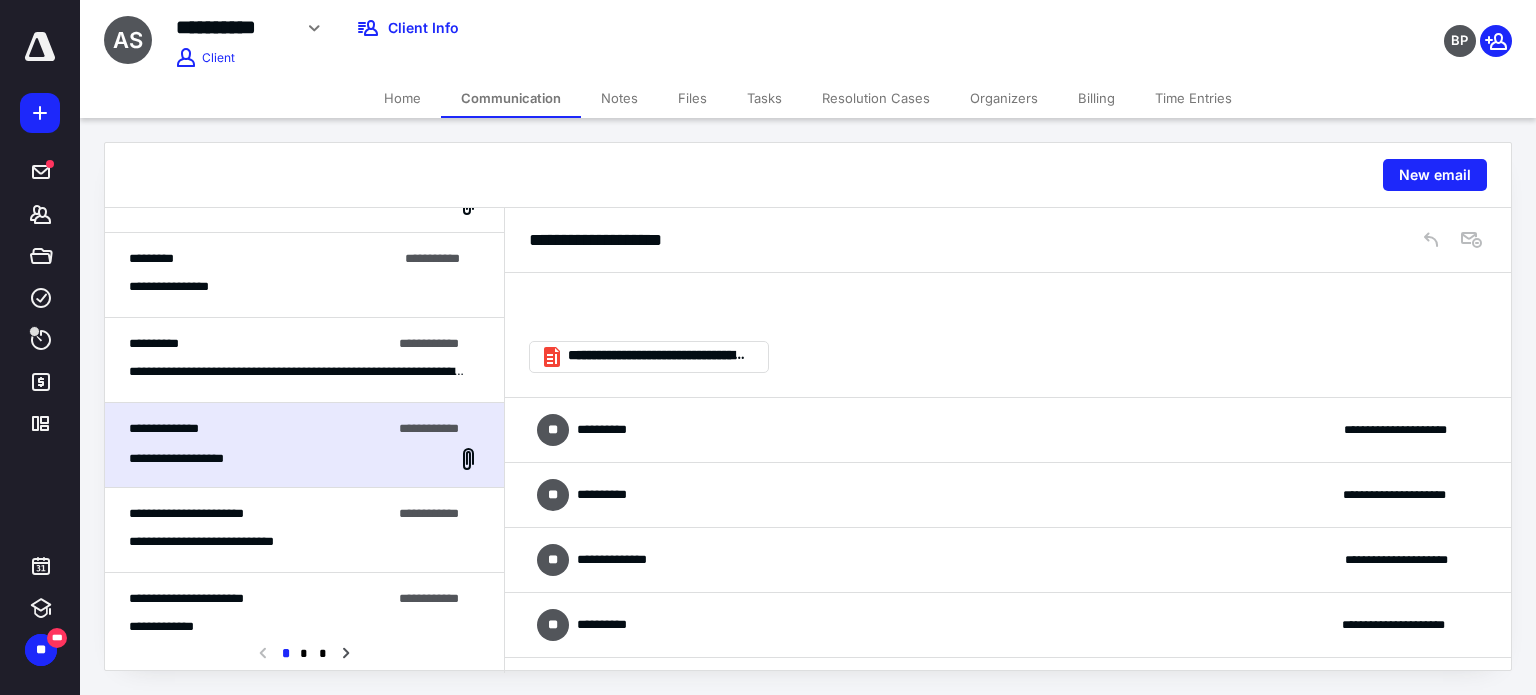 click on "**********" at bounding box center [1008, 430] 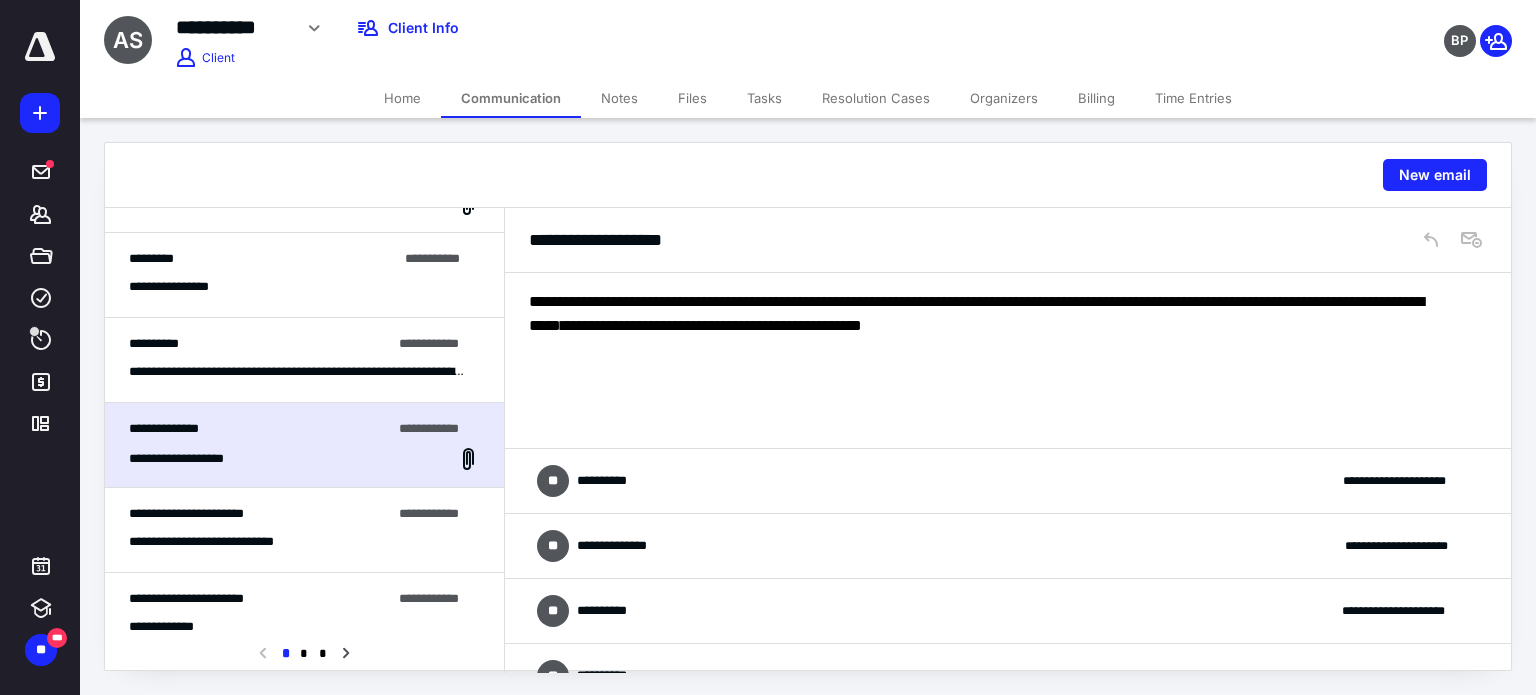 scroll, scrollTop: 900, scrollLeft: 0, axis: vertical 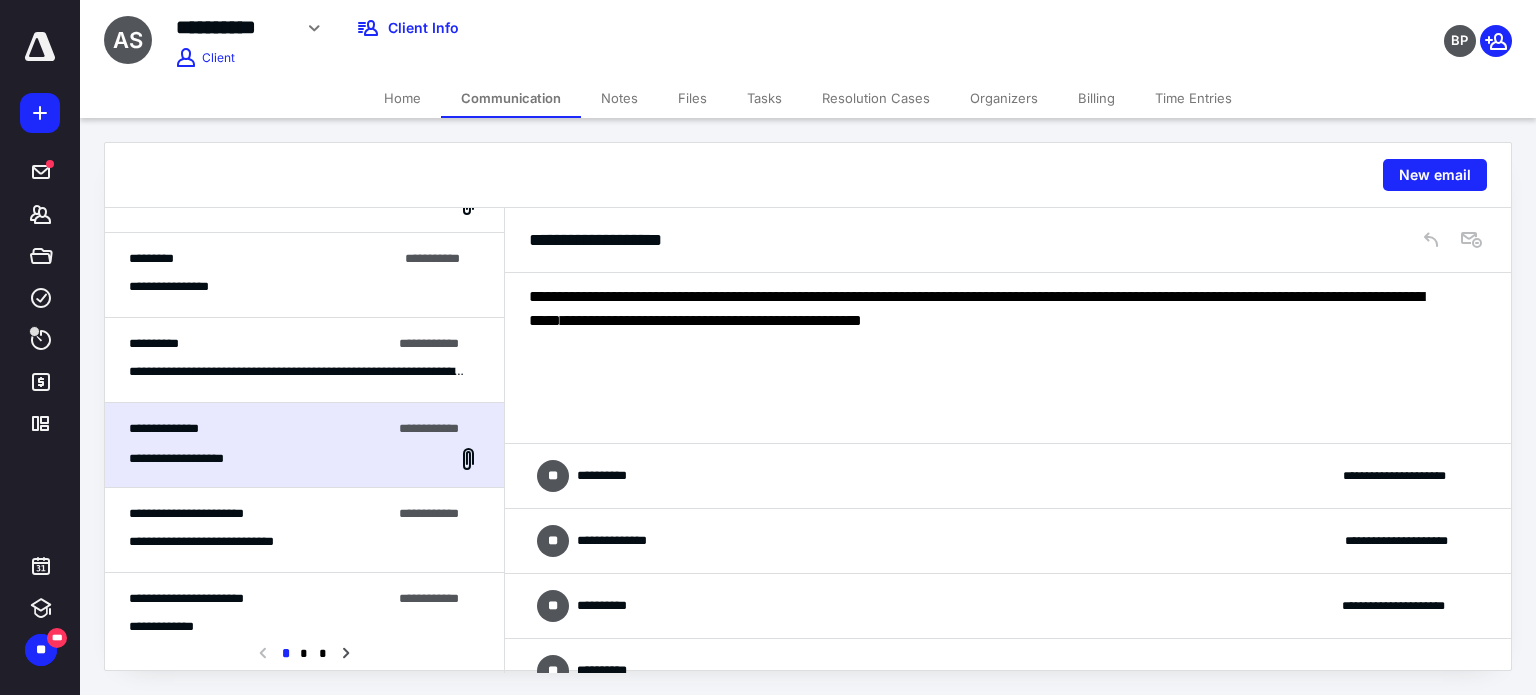 click on "**********" at bounding box center (1008, 476) 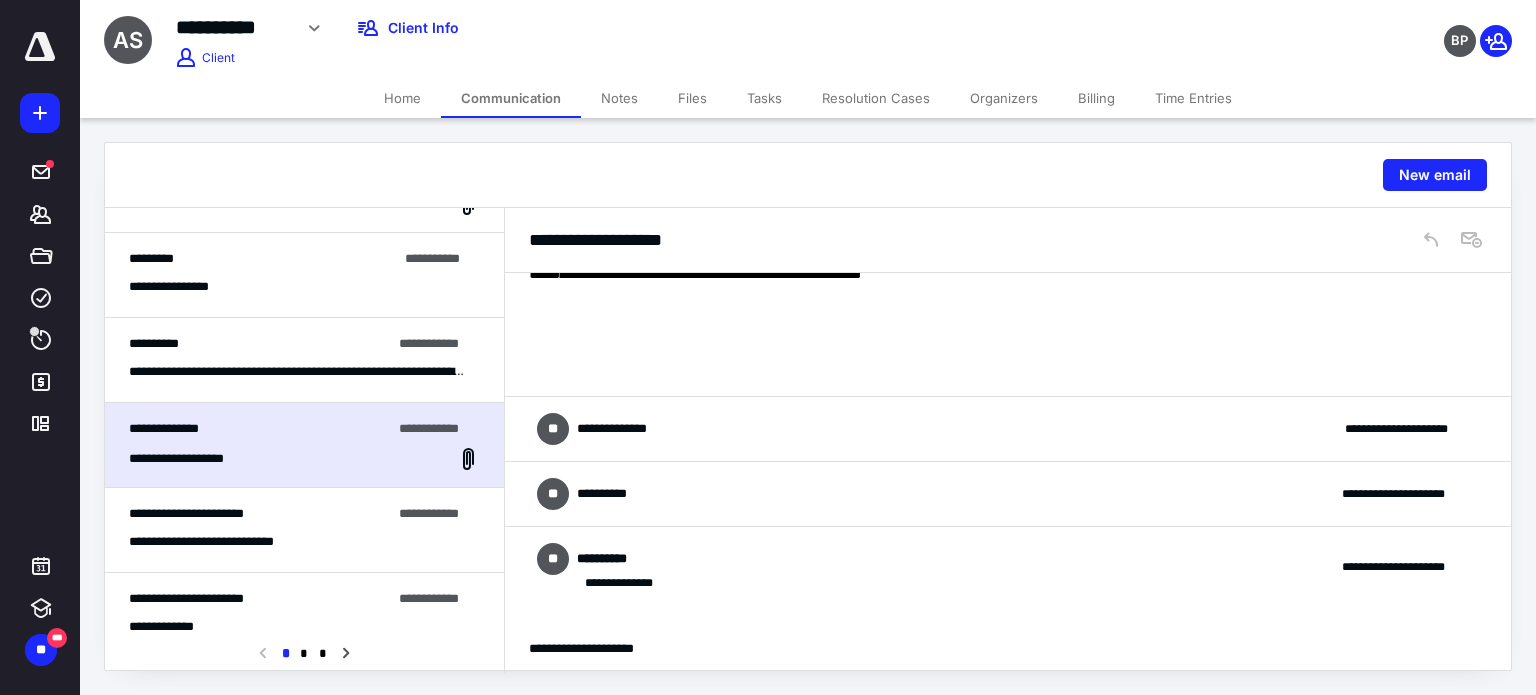 scroll, scrollTop: 1500, scrollLeft: 0, axis: vertical 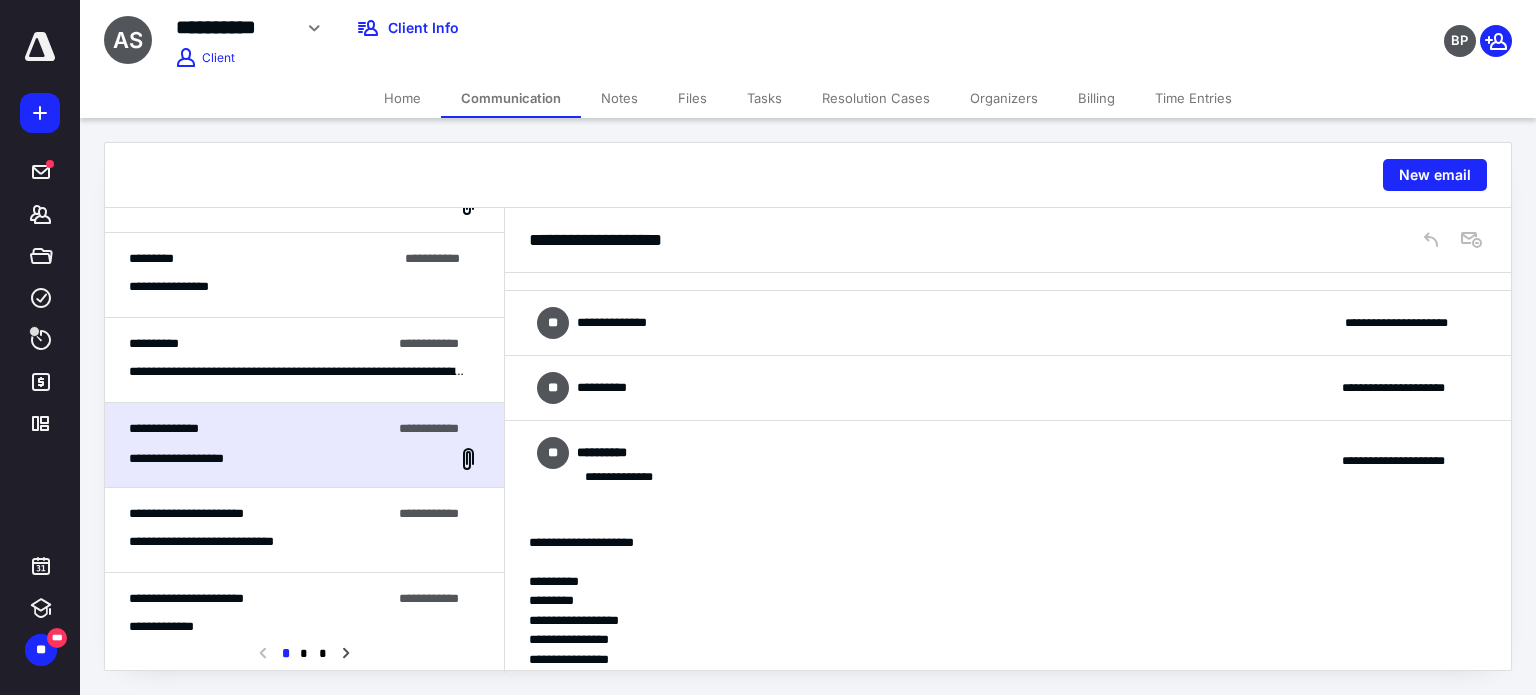 click on "**********" at bounding box center (1008, 323) 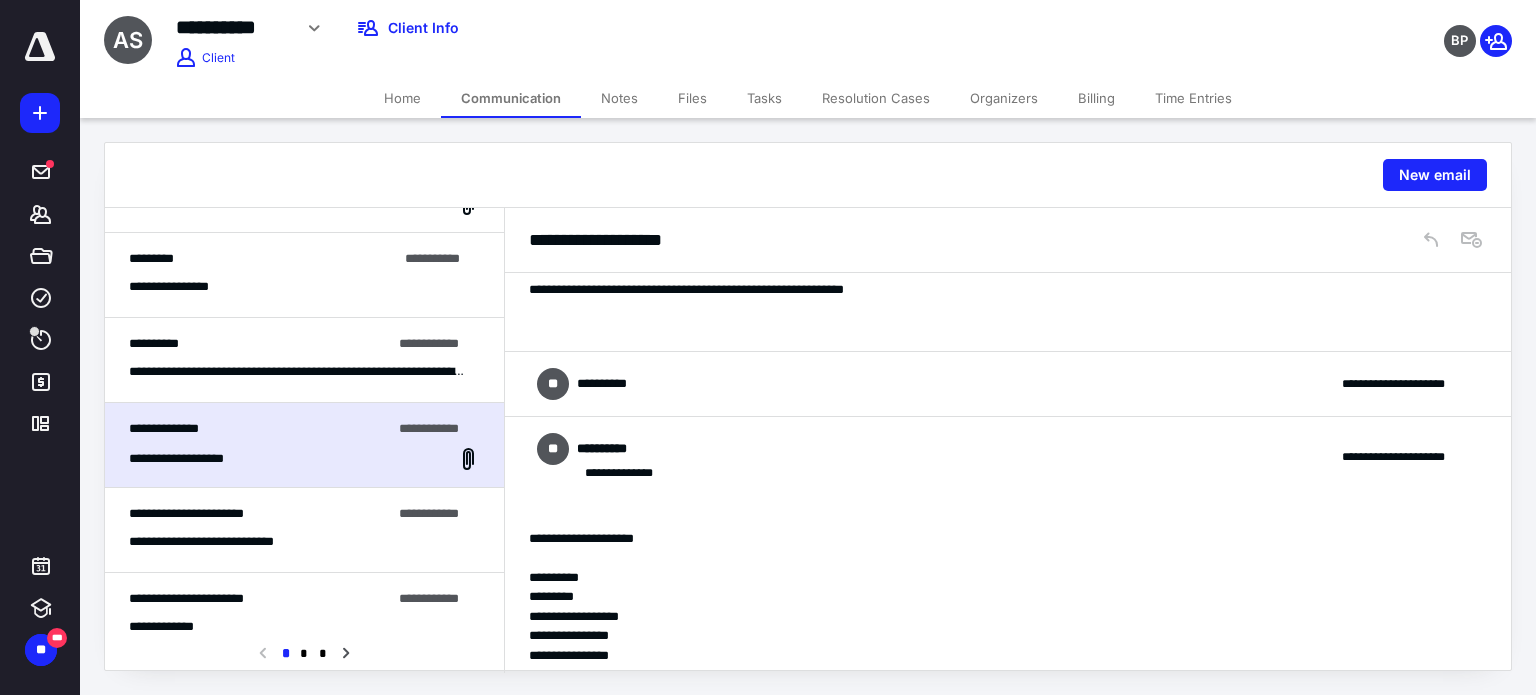 scroll, scrollTop: 1700, scrollLeft: 0, axis: vertical 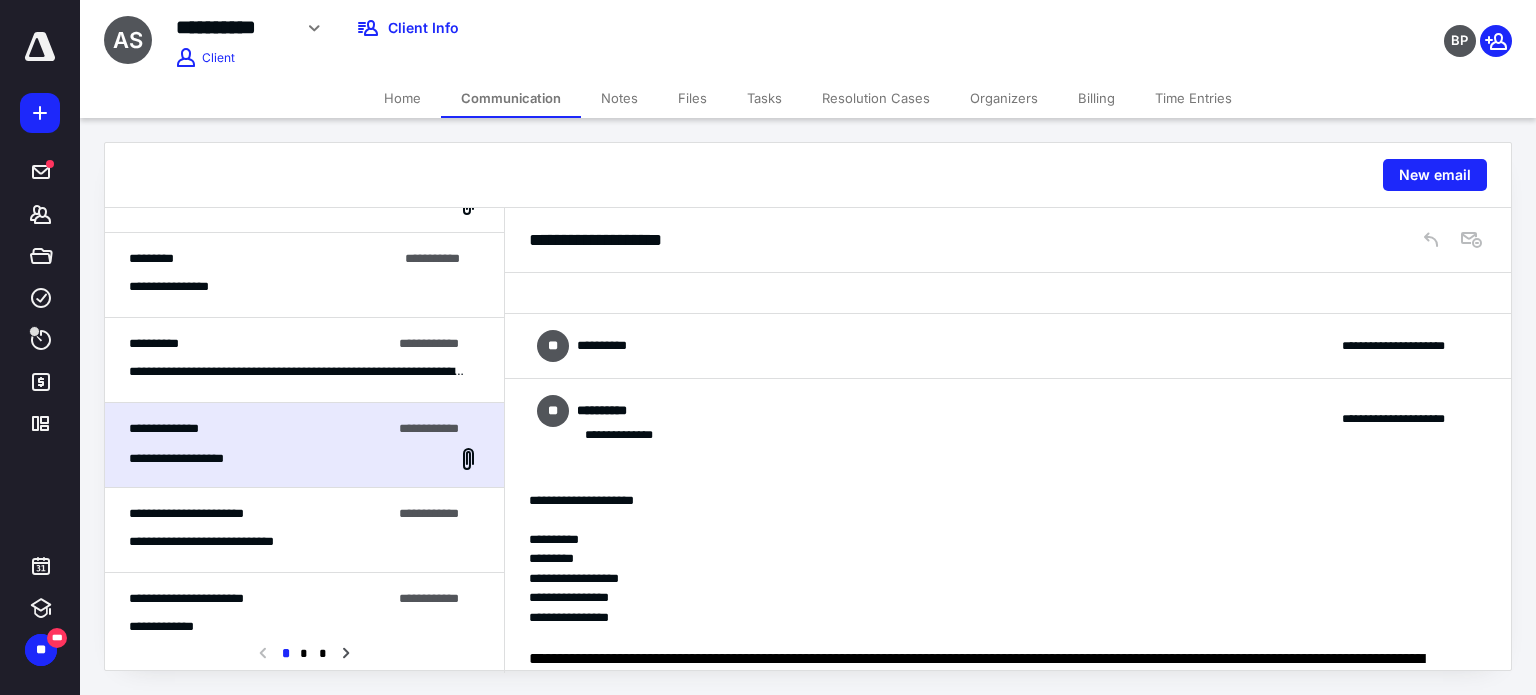 click on "**********" at bounding box center (1008, 346) 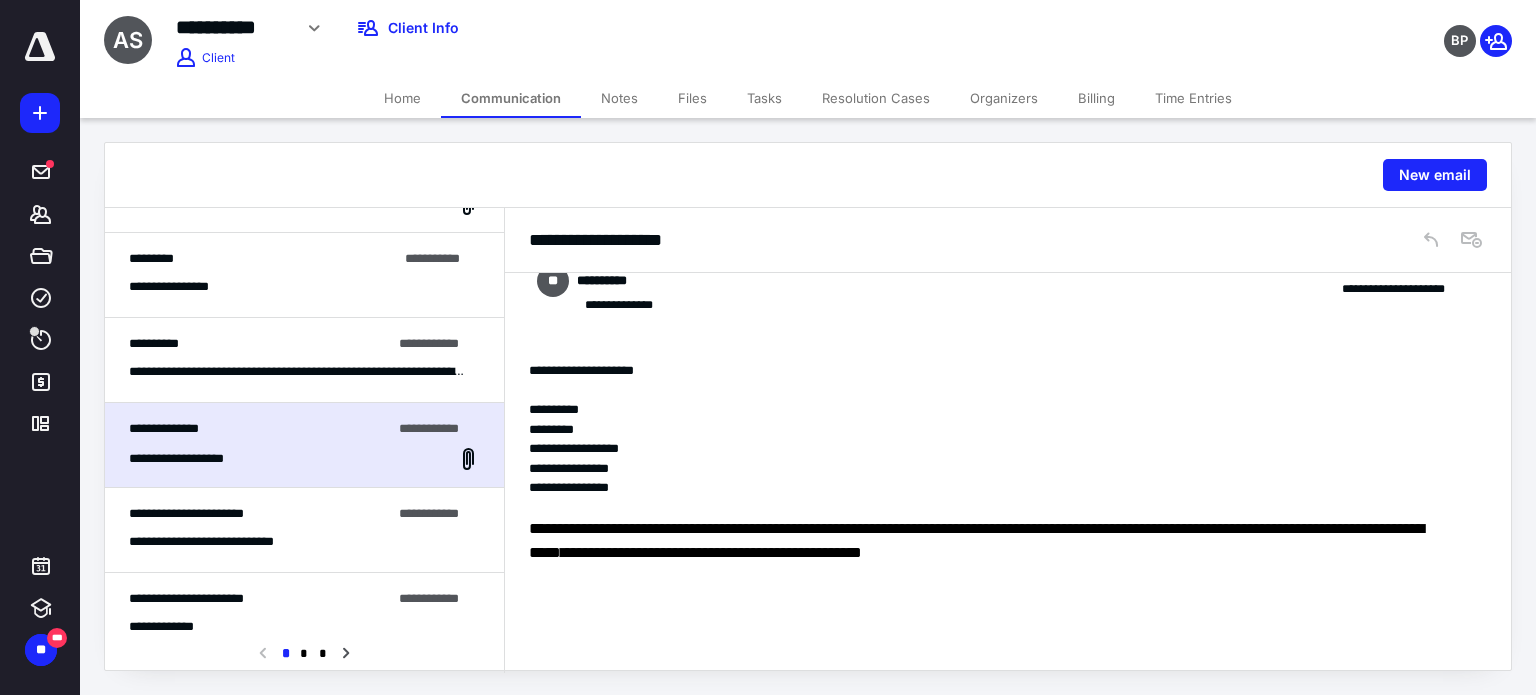 scroll, scrollTop: 2212, scrollLeft: 0, axis: vertical 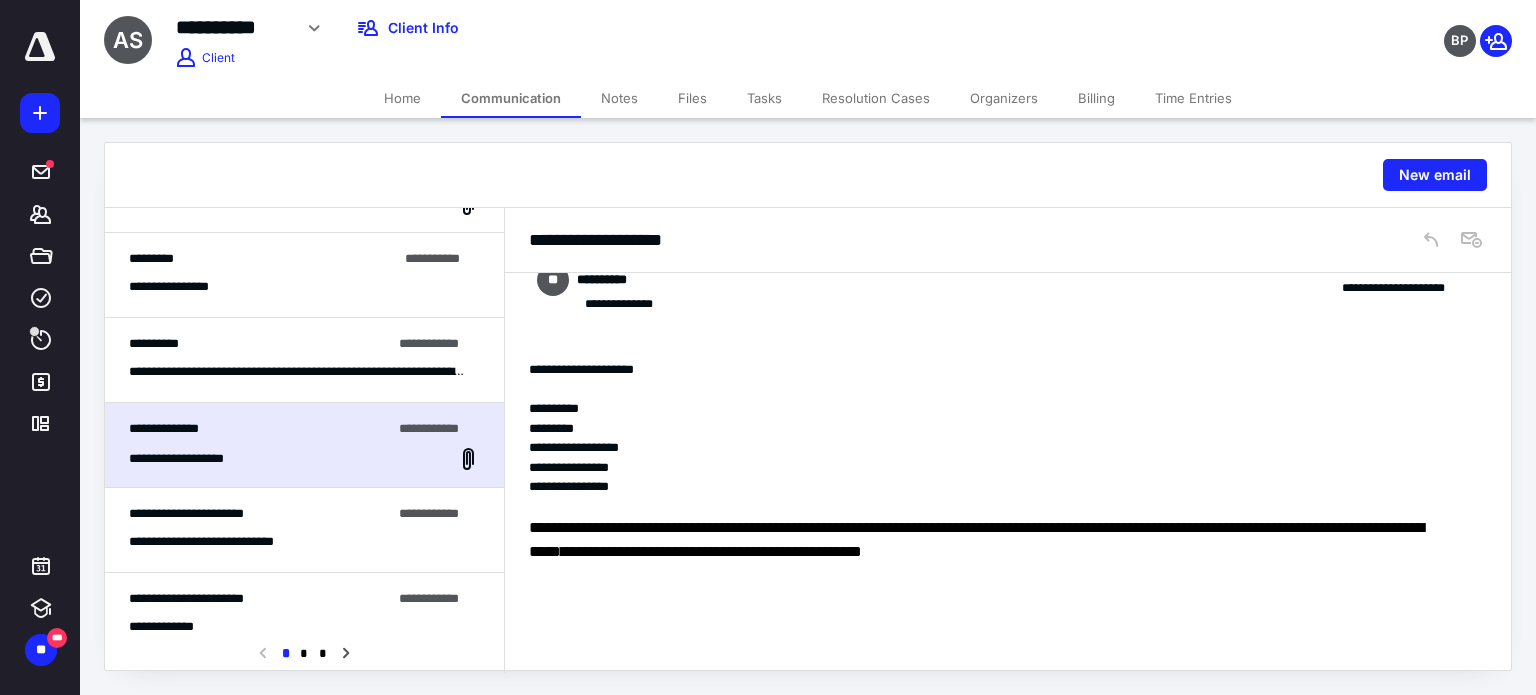 click on "**********" at bounding box center (260, 429) 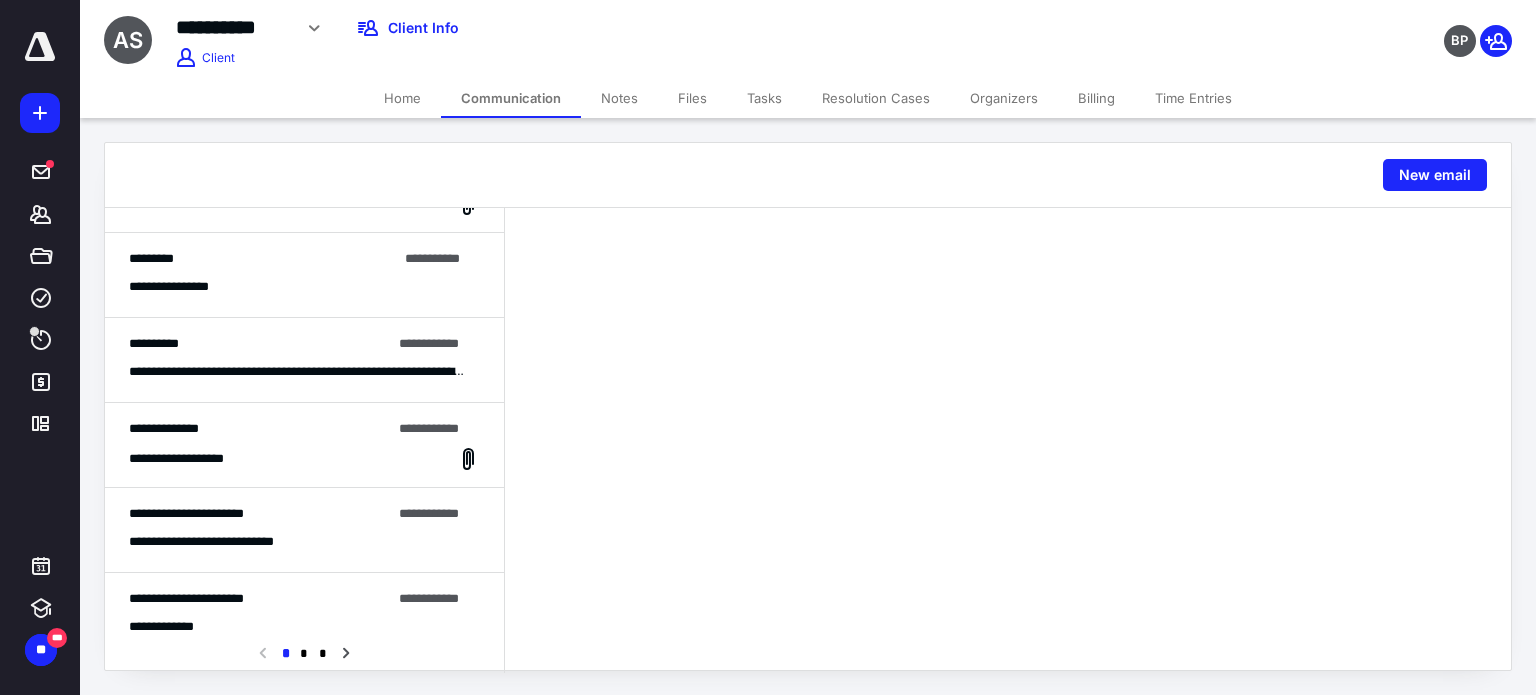 click on "**********" at bounding box center (260, 429) 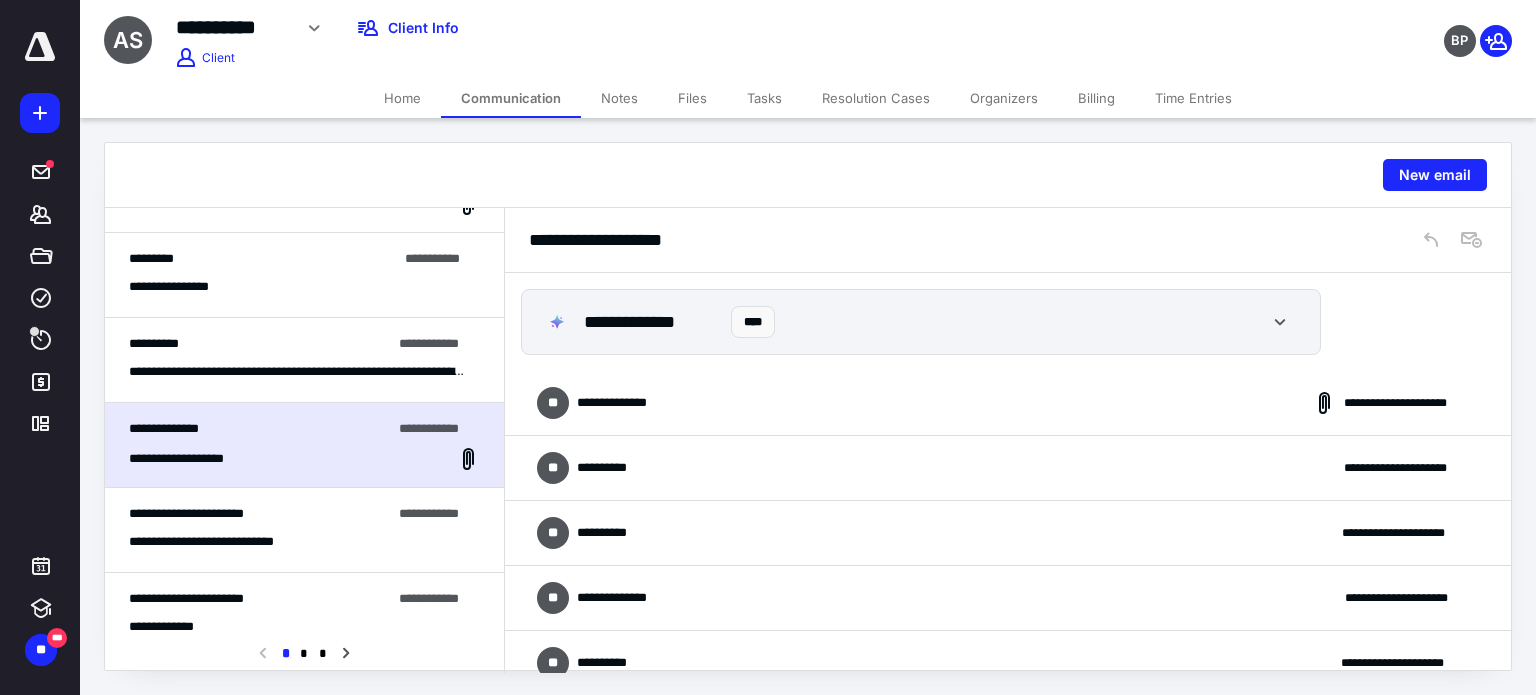 scroll, scrollTop: 448, scrollLeft: 0, axis: vertical 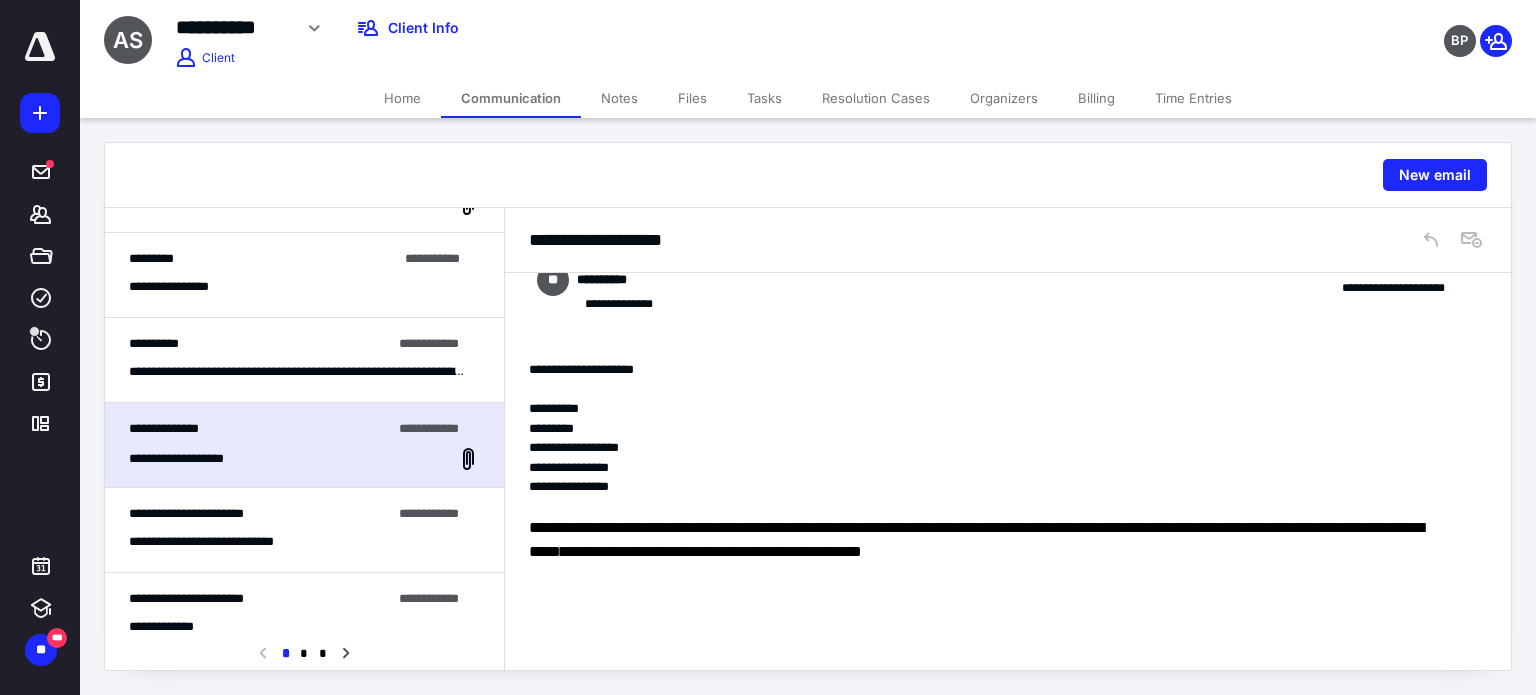 click on "**********" at bounding box center (260, 344) 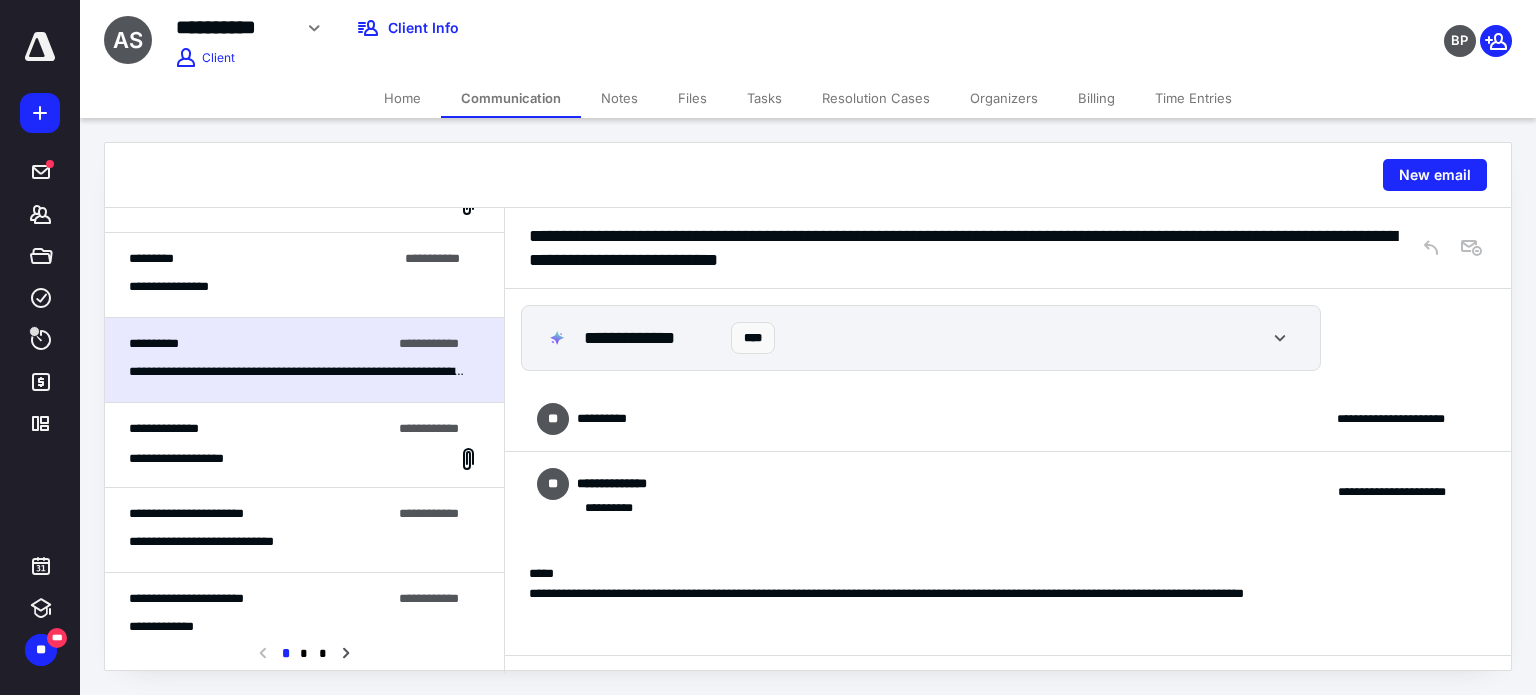 click on "**********" at bounding box center (1008, 419) 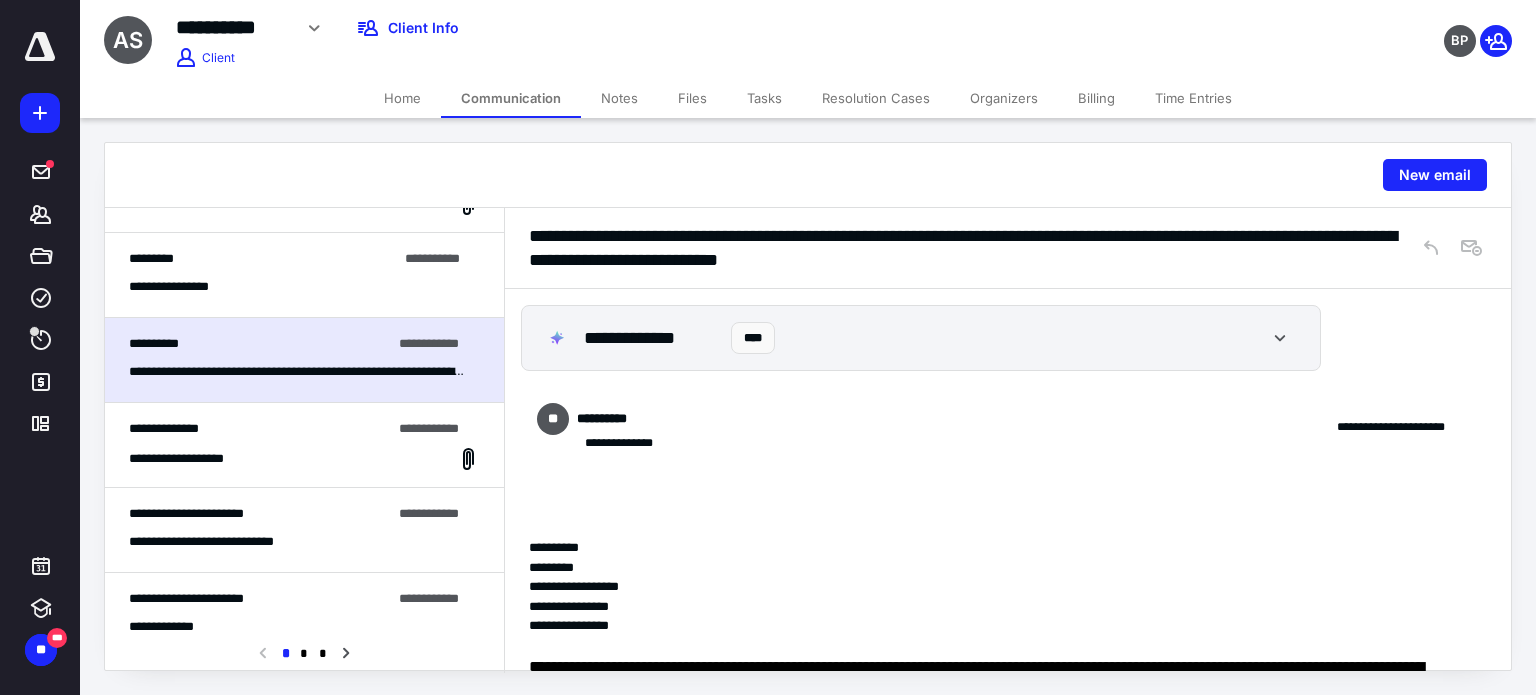 click on "*********" at bounding box center [263, 259] 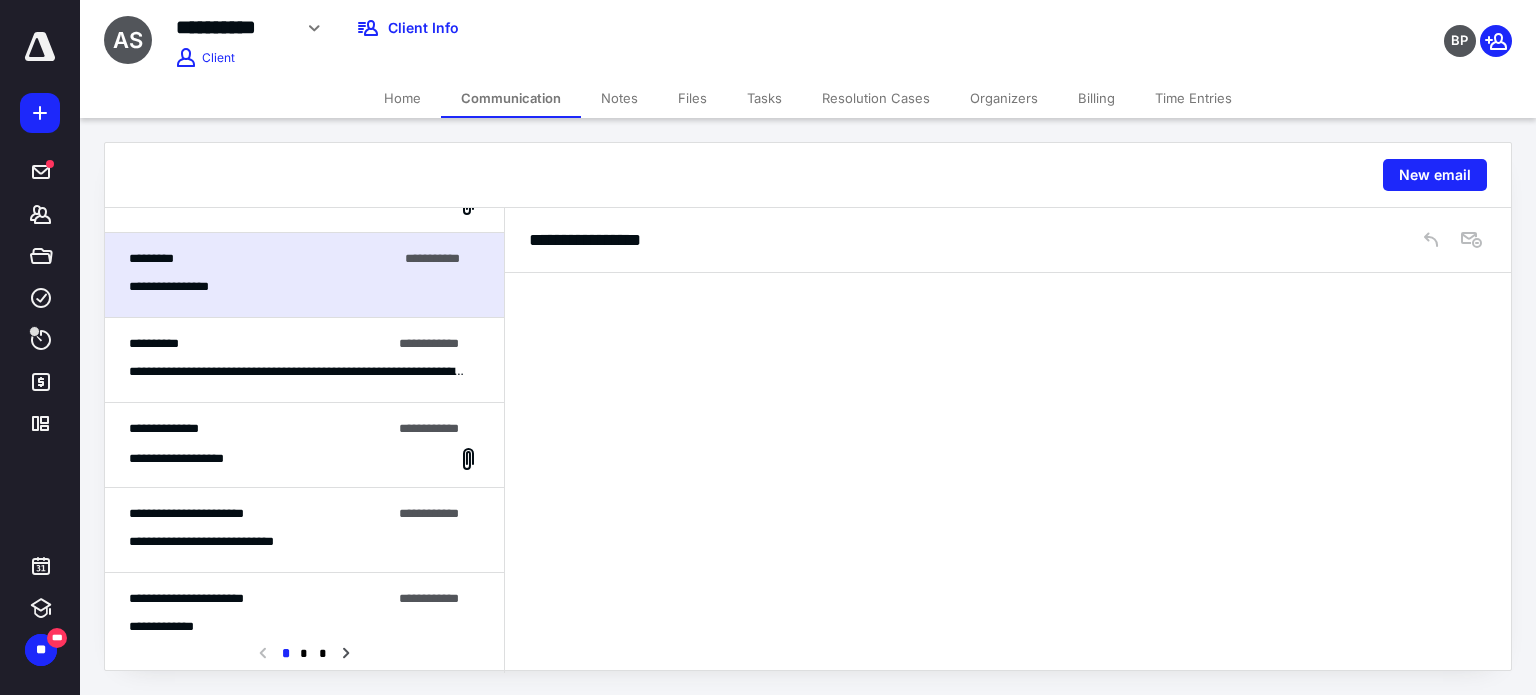 click on "**********" at bounding box center (304, 275) 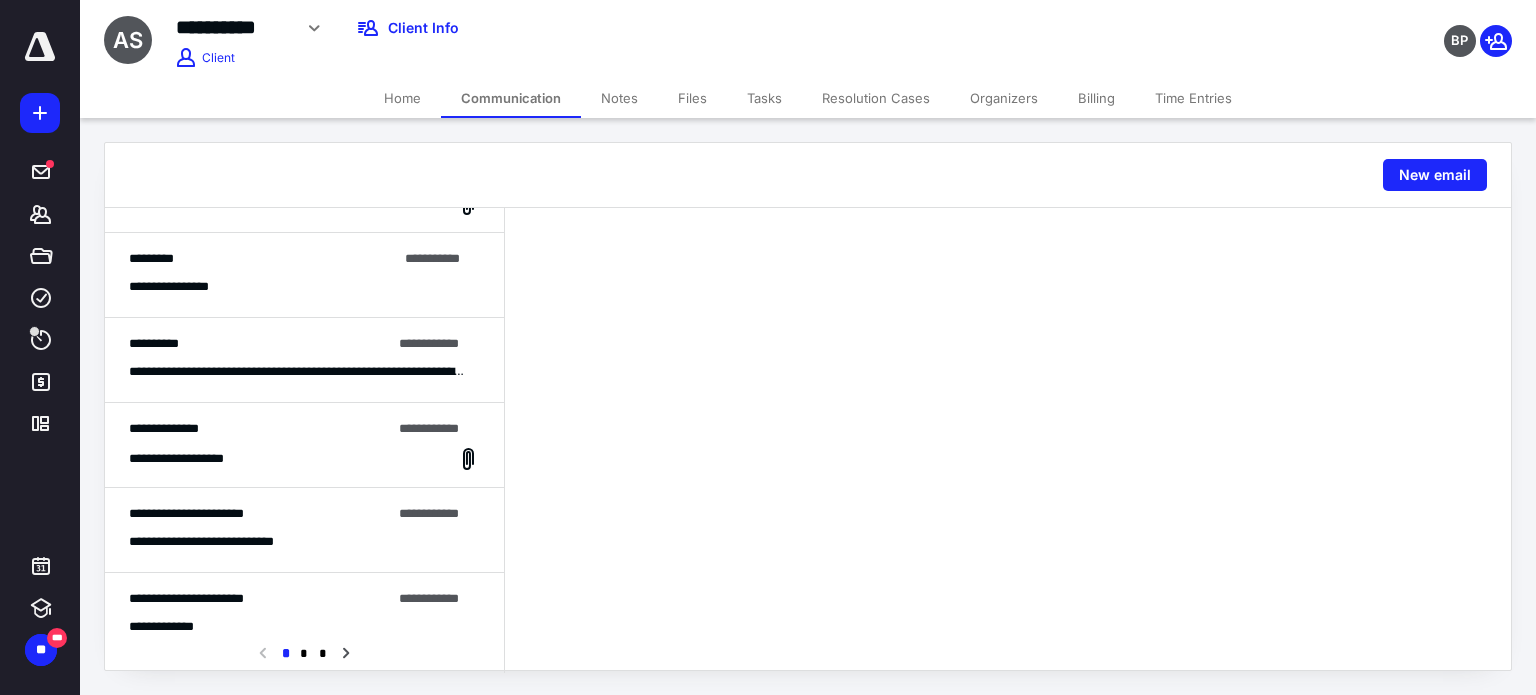 click on "**********" at bounding box center (304, 287) 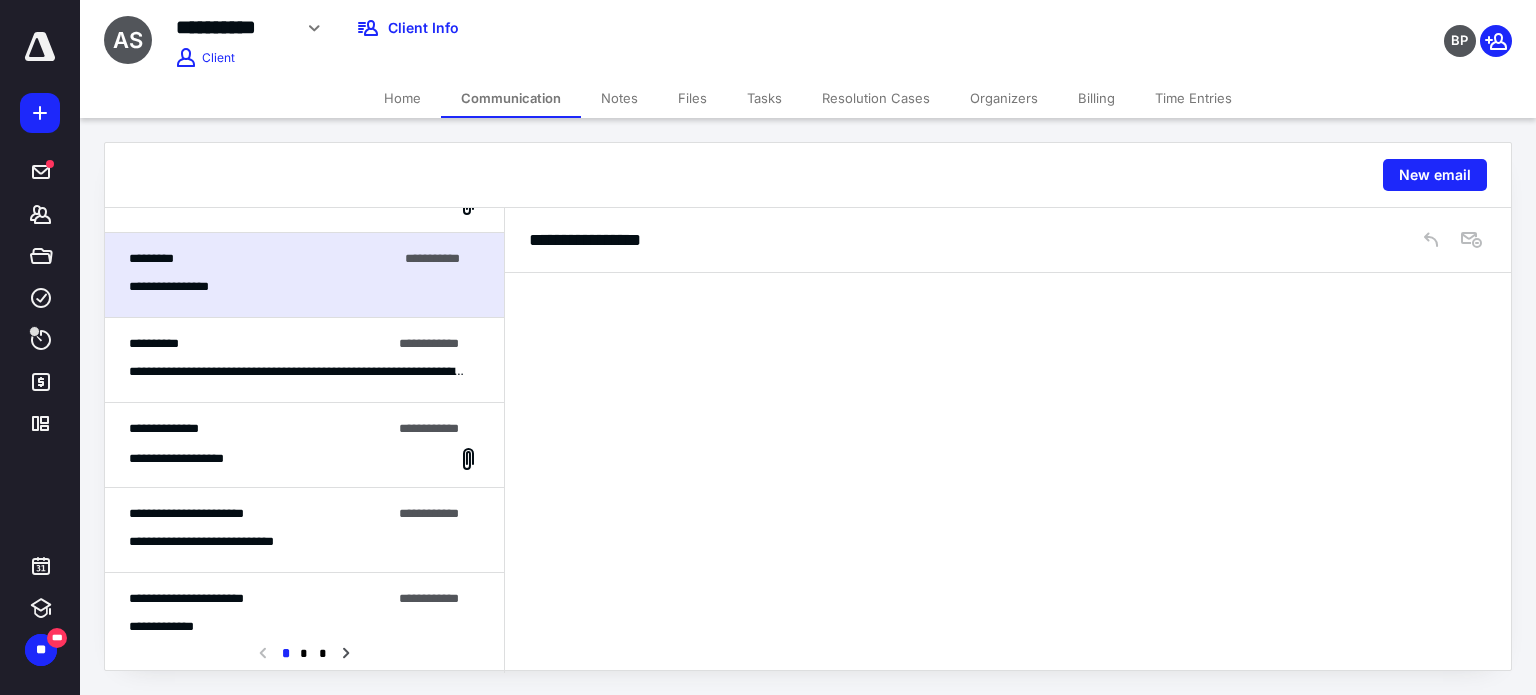 click on "**********" at bounding box center [304, 287] 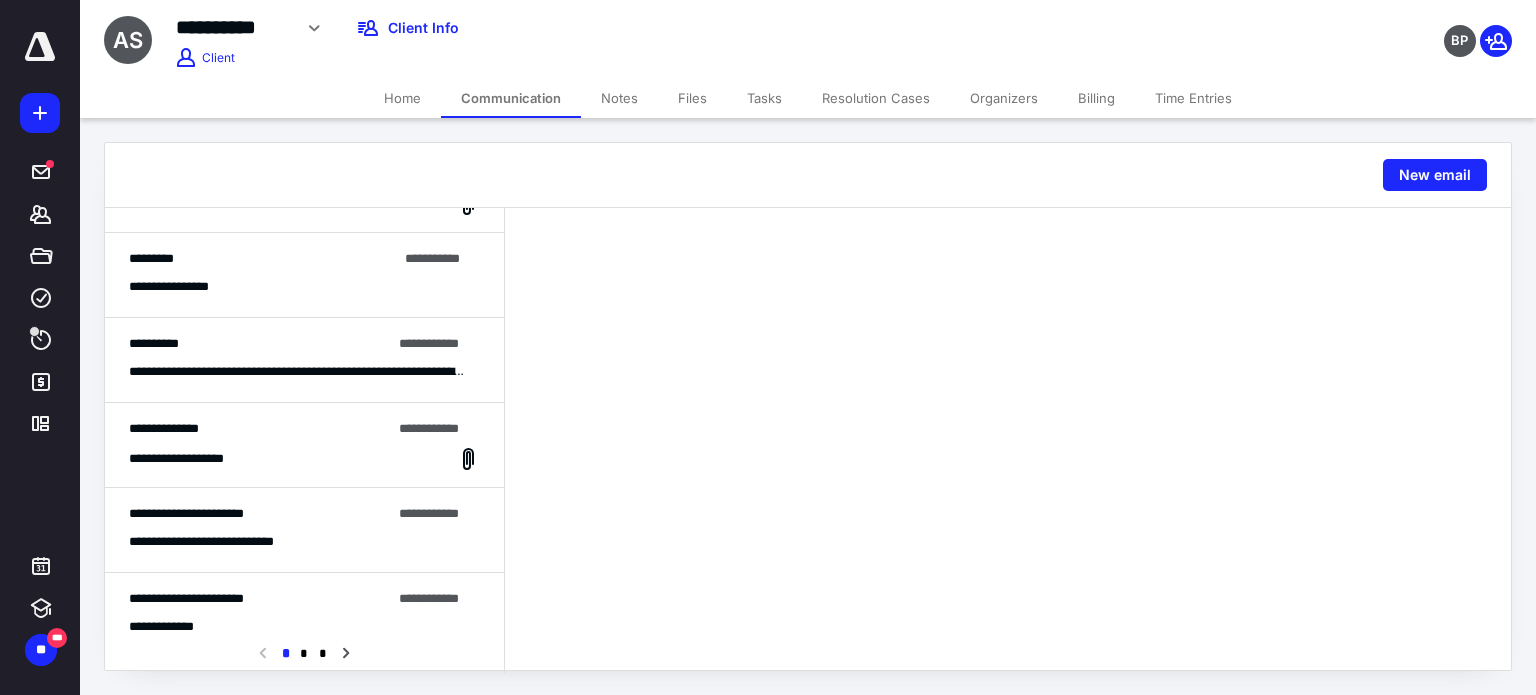 click on "**********" at bounding box center (304, 287) 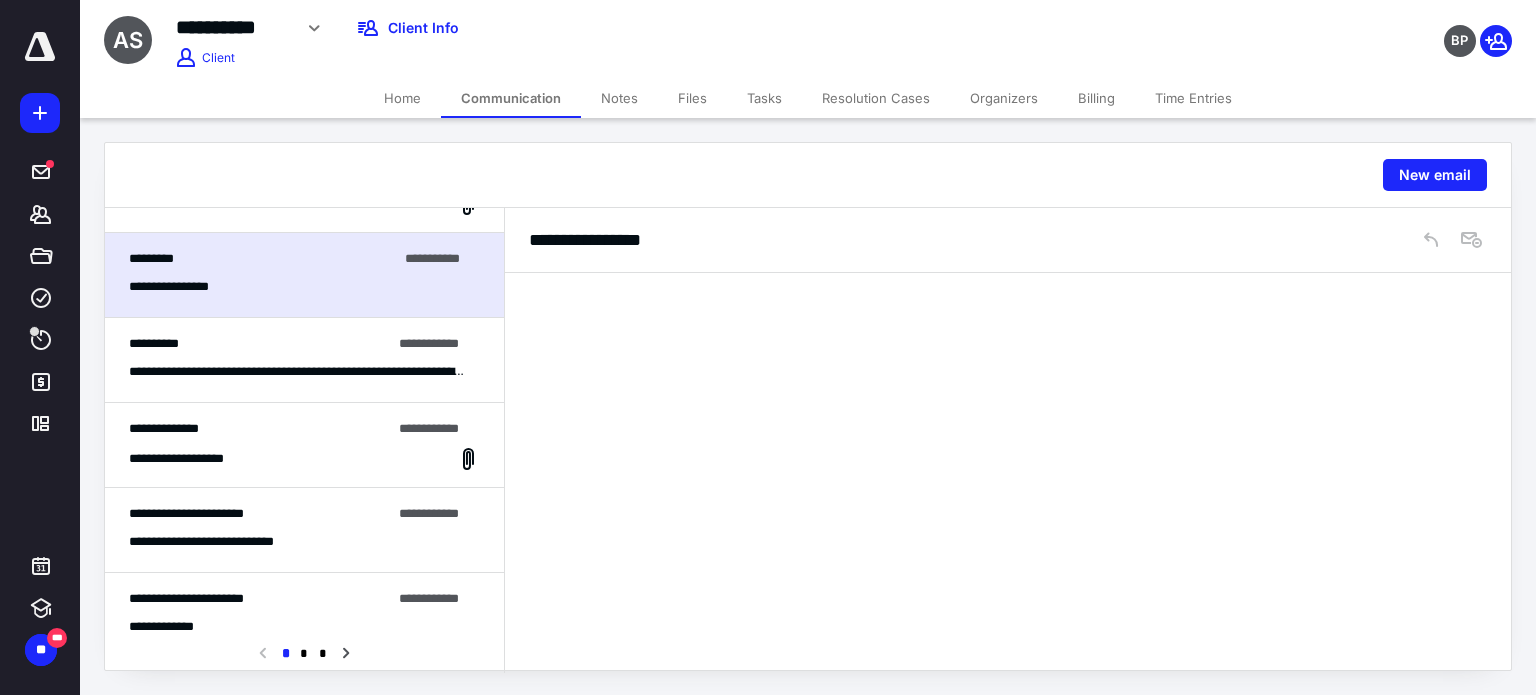 click on "**********" at bounding box center [260, 344] 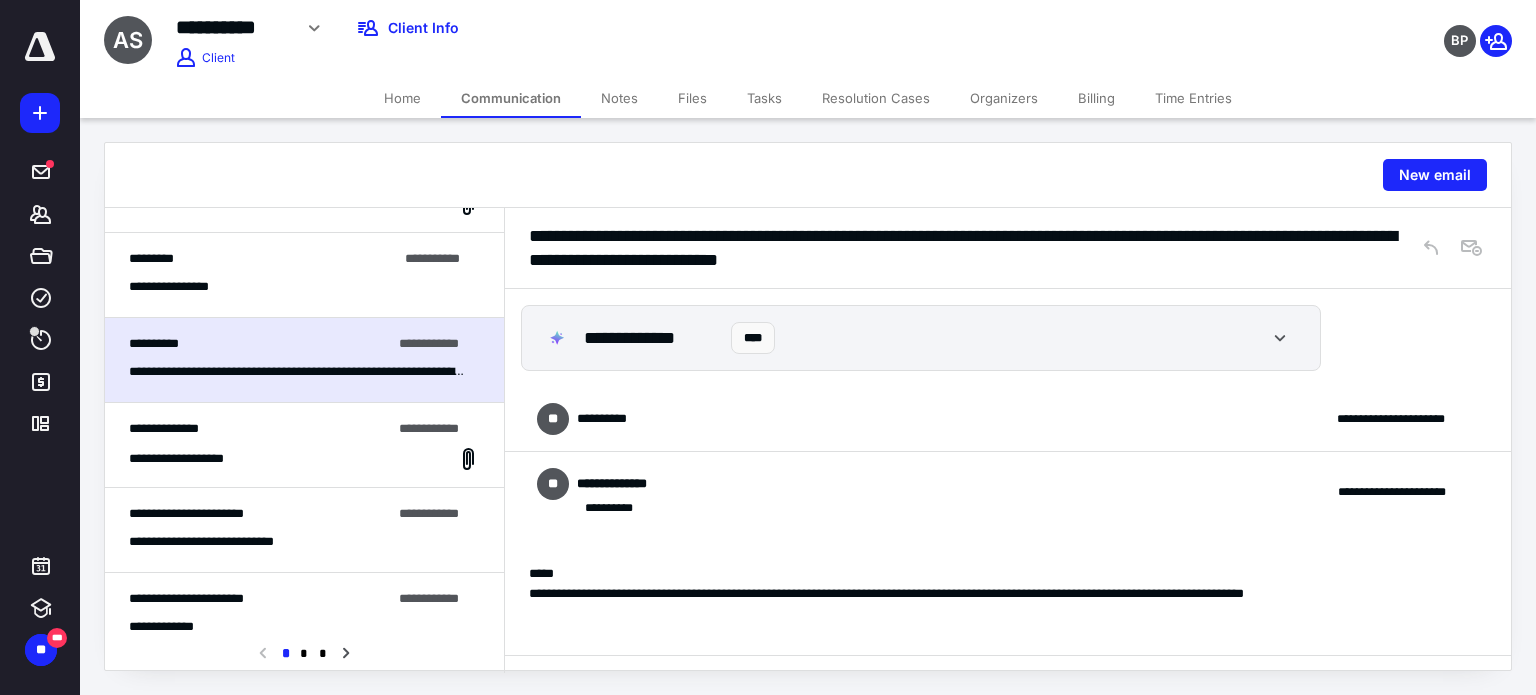 click on "**********" at bounding box center (260, 429) 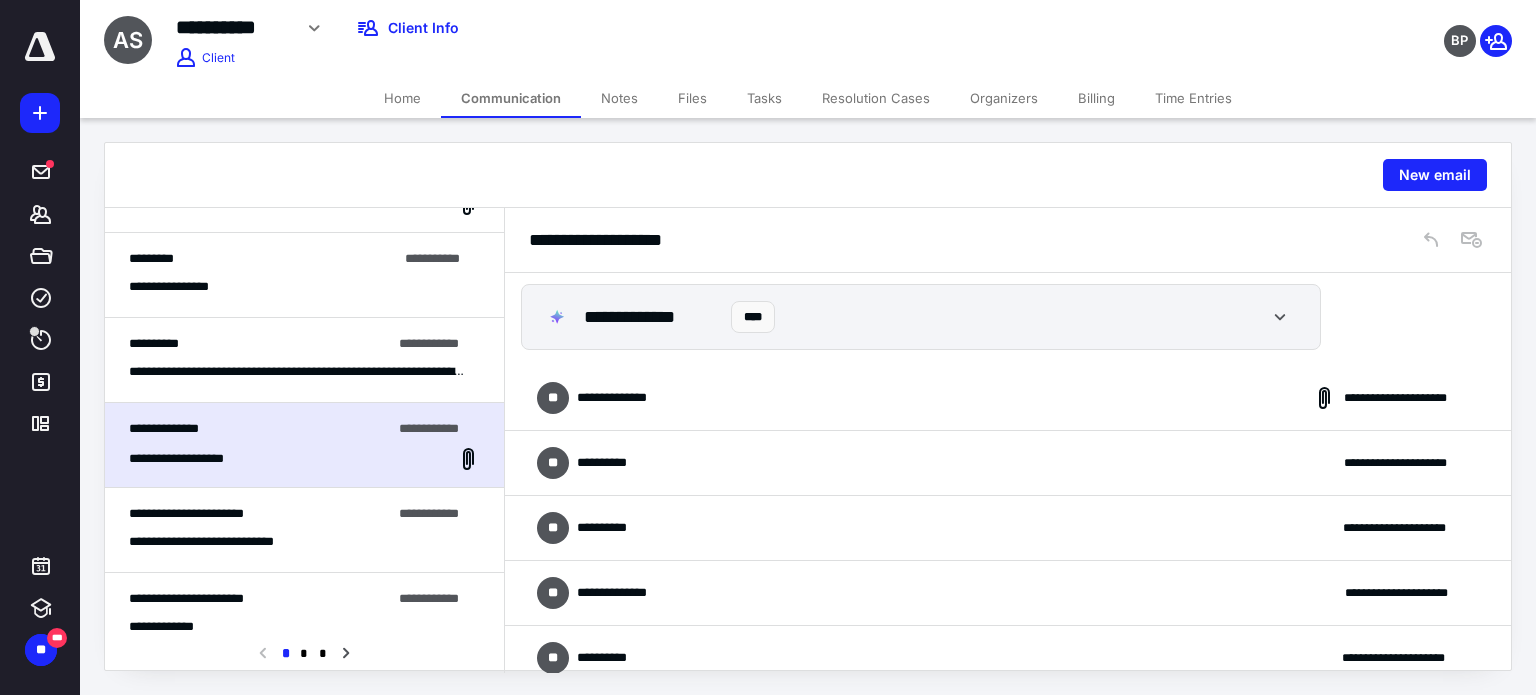 scroll, scrollTop: 0, scrollLeft: 0, axis: both 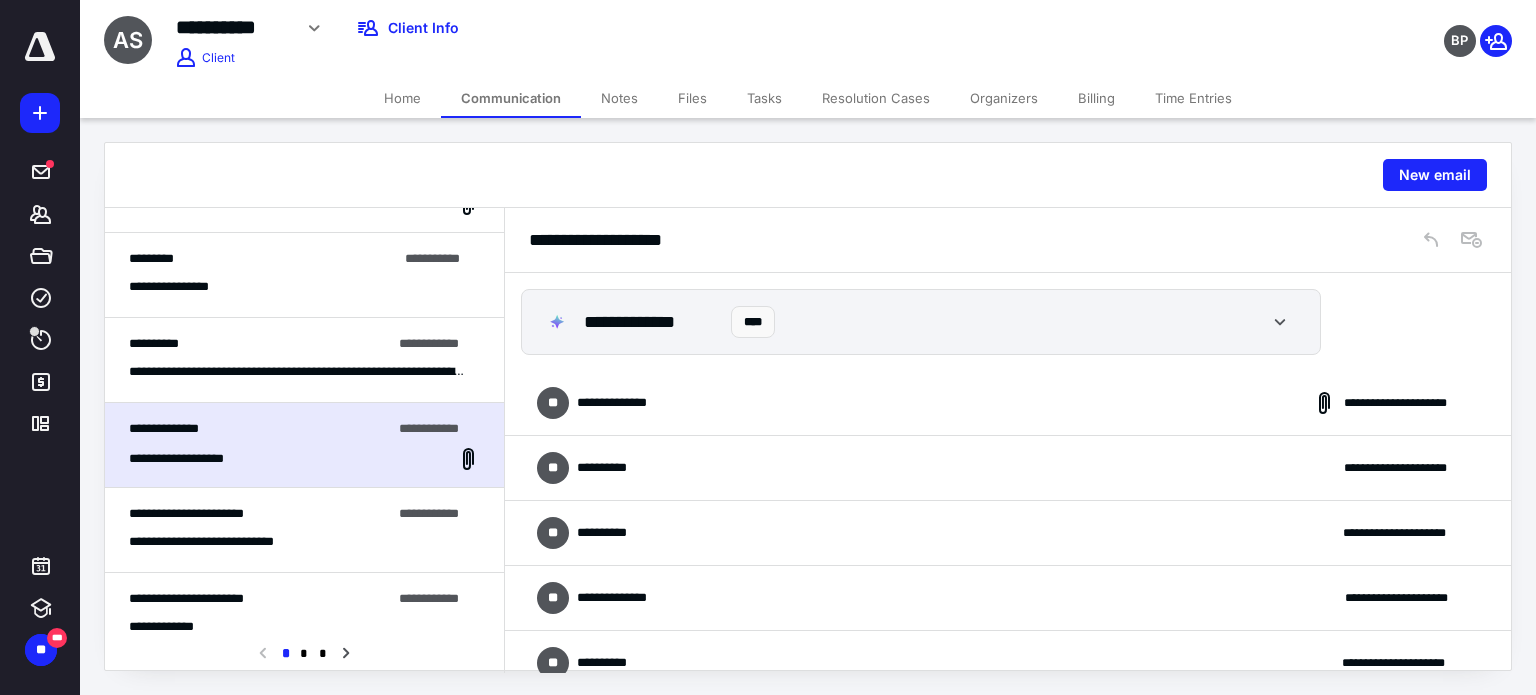 click on "**********" at bounding box center (1008, 468) 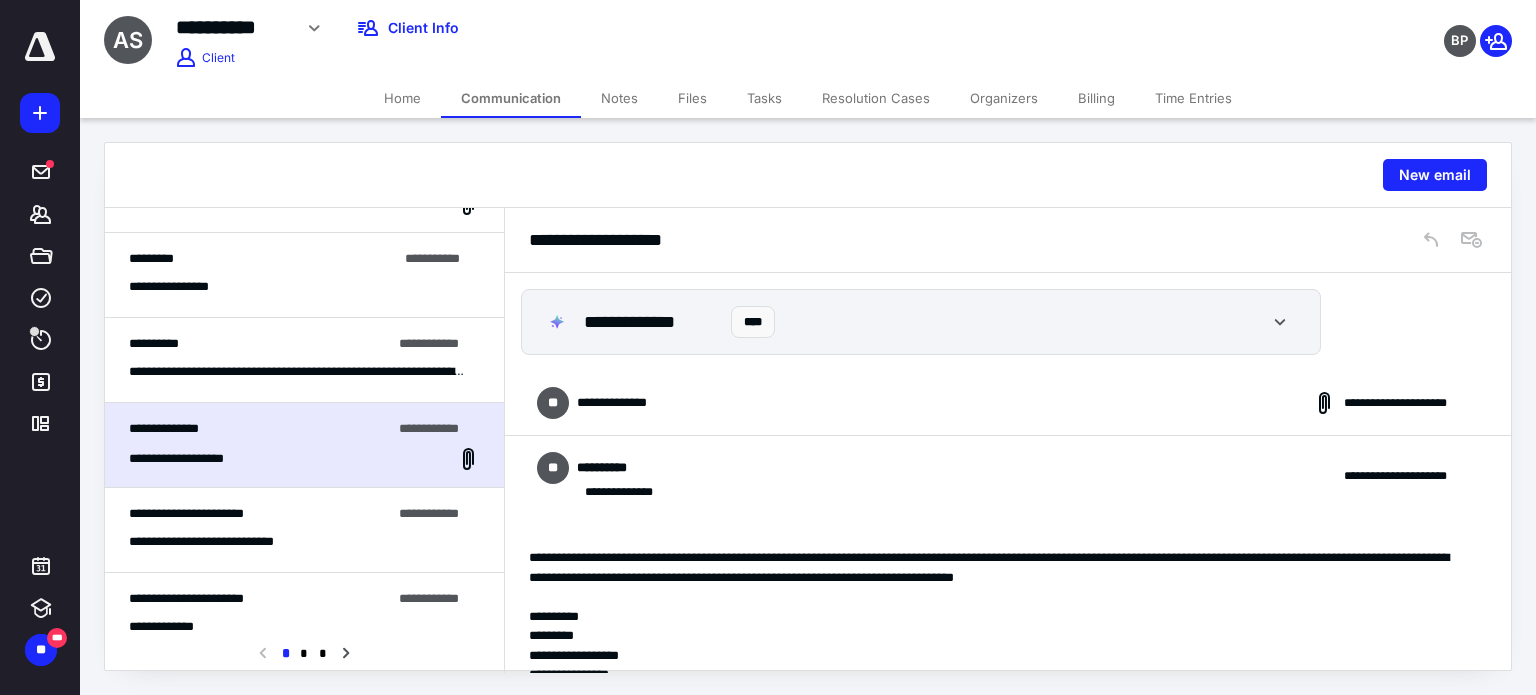 click on "**********" at bounding box center (304, 287) 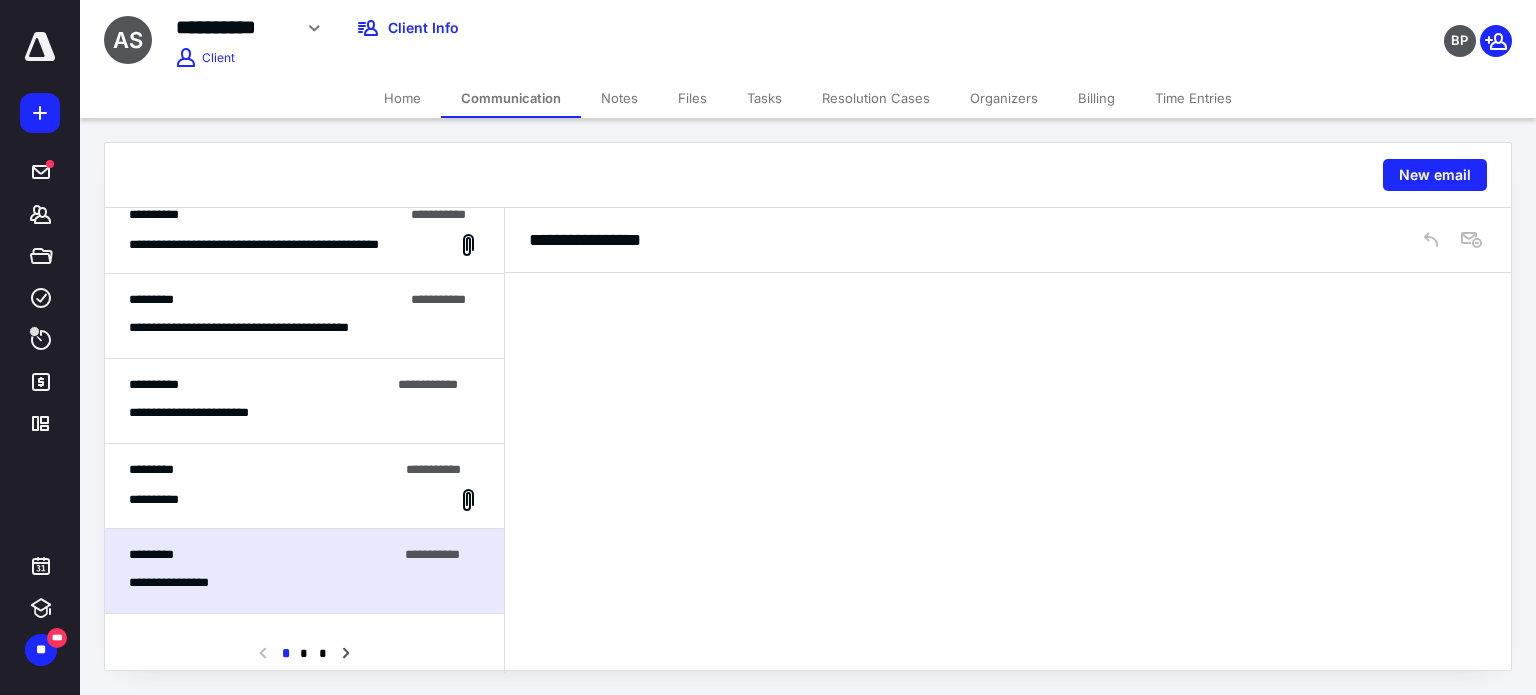 scroll, scrollTop: 0, scrollLeft: 0, axis: both 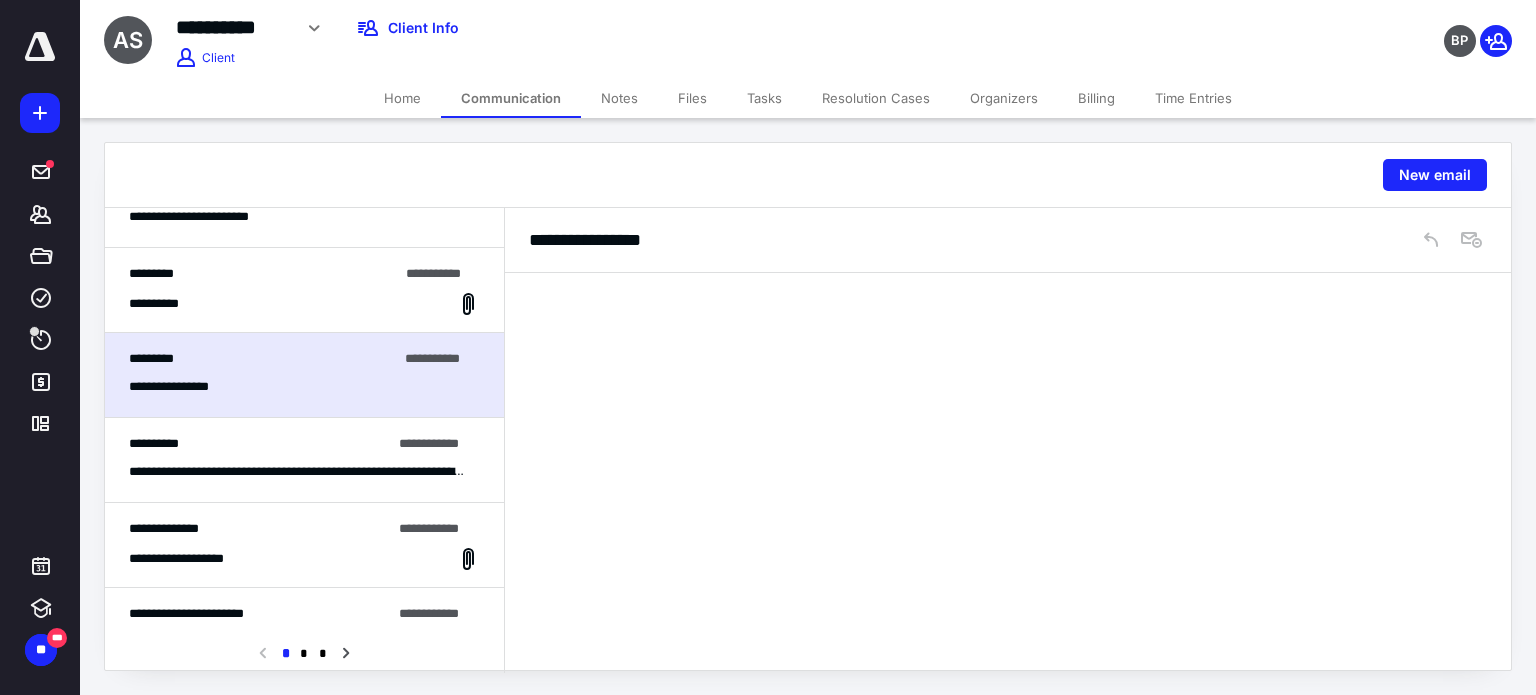 click on "**********" at bounding box center [304, 375] 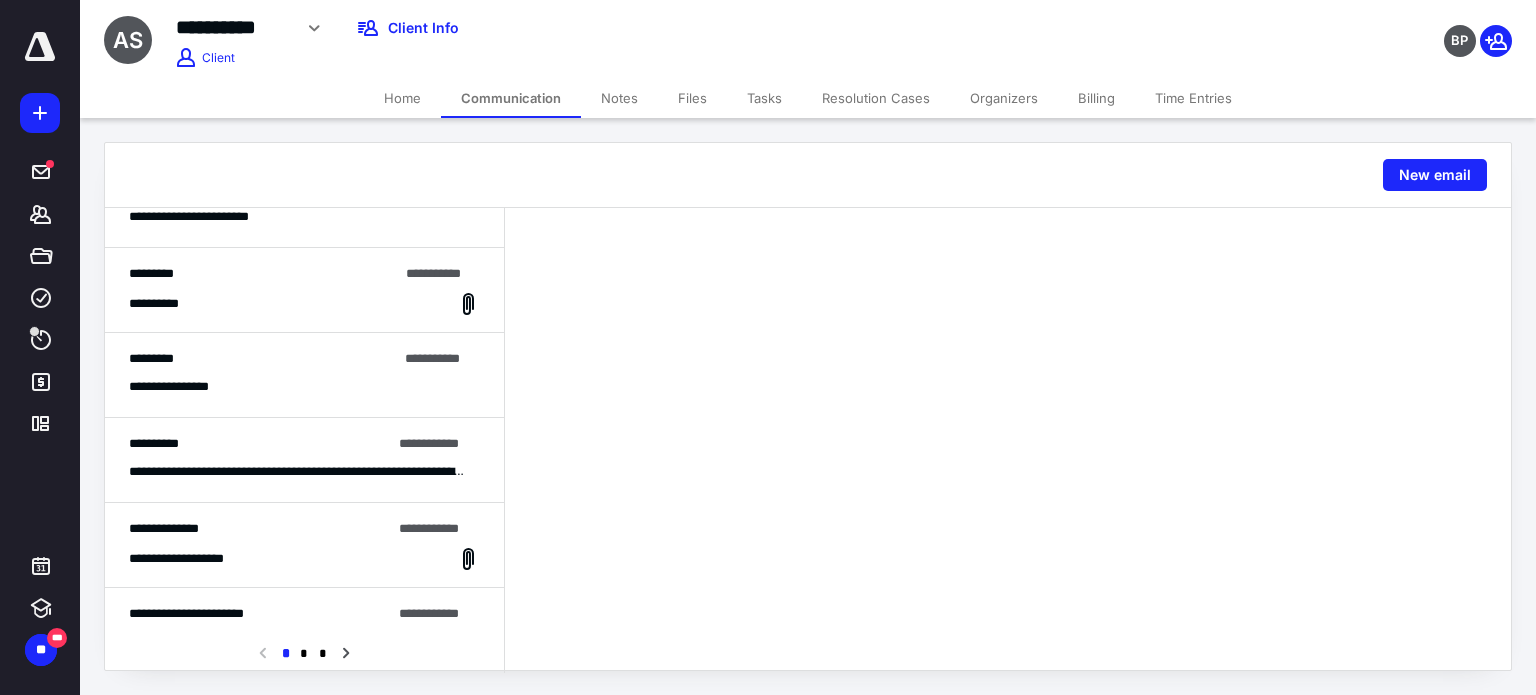 click on "**********" at bounding box center (260, 529) 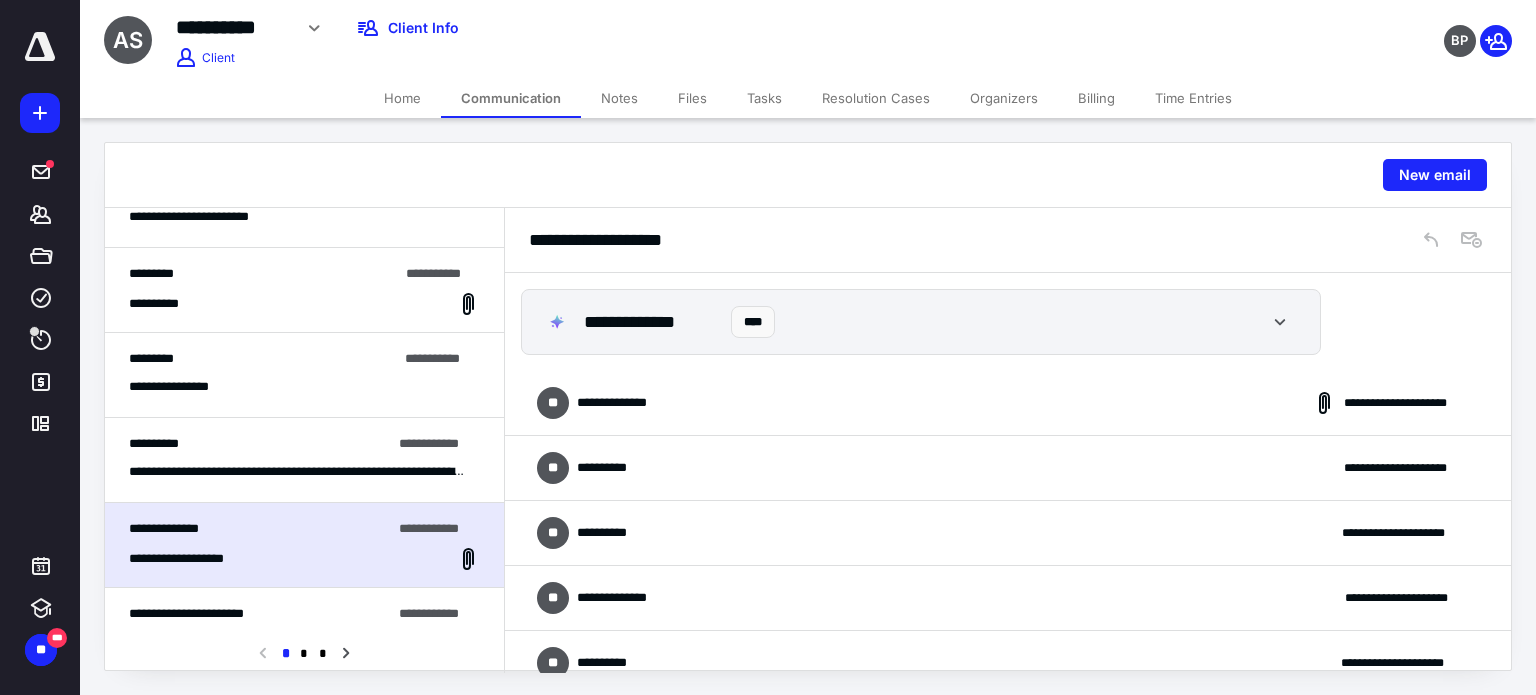scroll, scrollTop: 448, scrollLeft: 0, axis: vertical 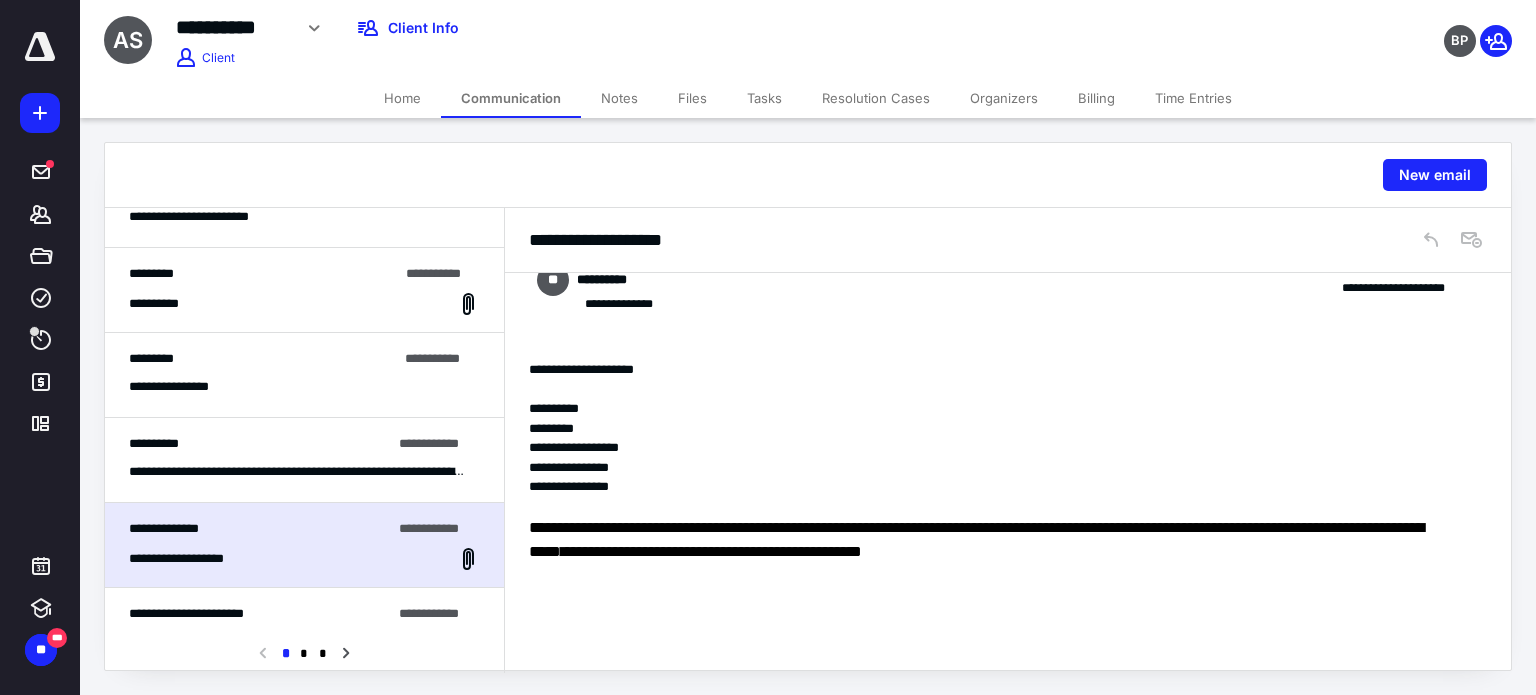 click on "**********" at bounding box center [260, 444] 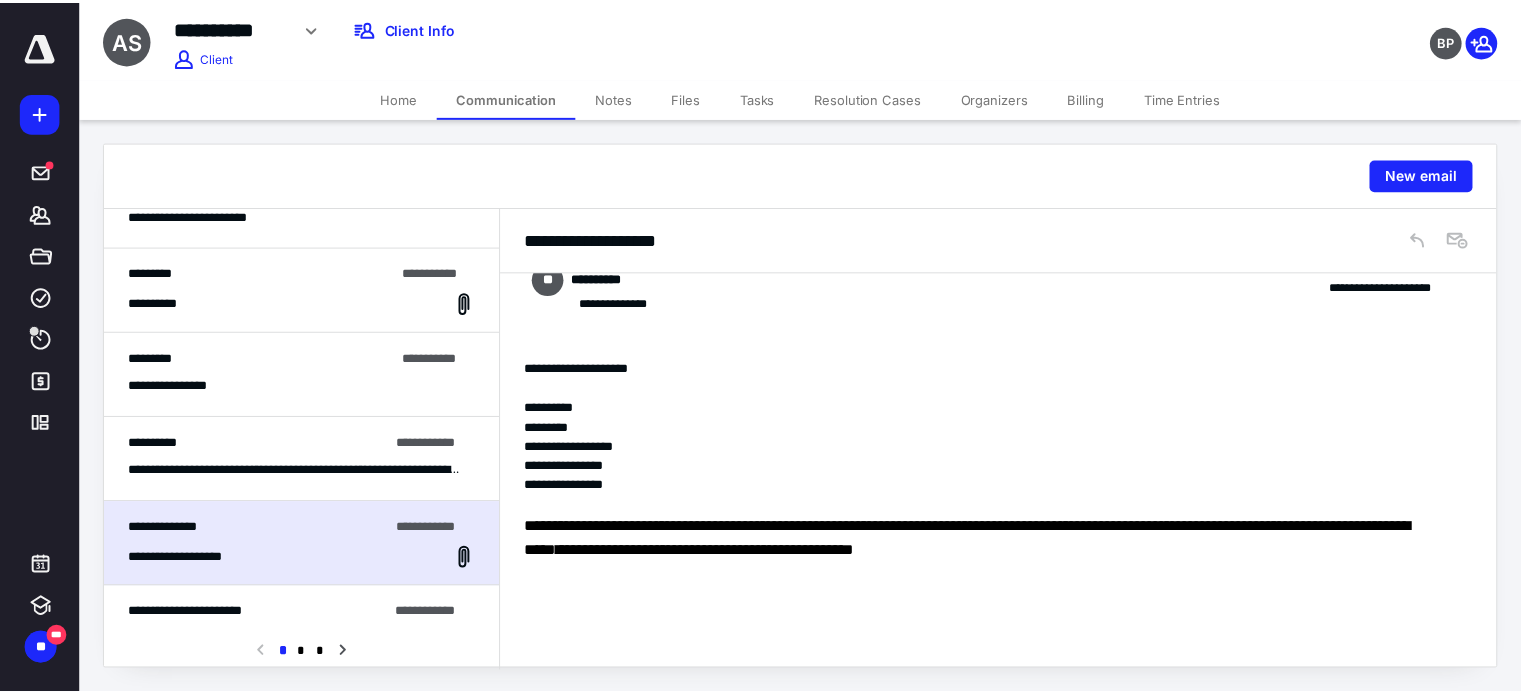 scroll, scrollTop: 0, scrollLeft: 0, axis: both 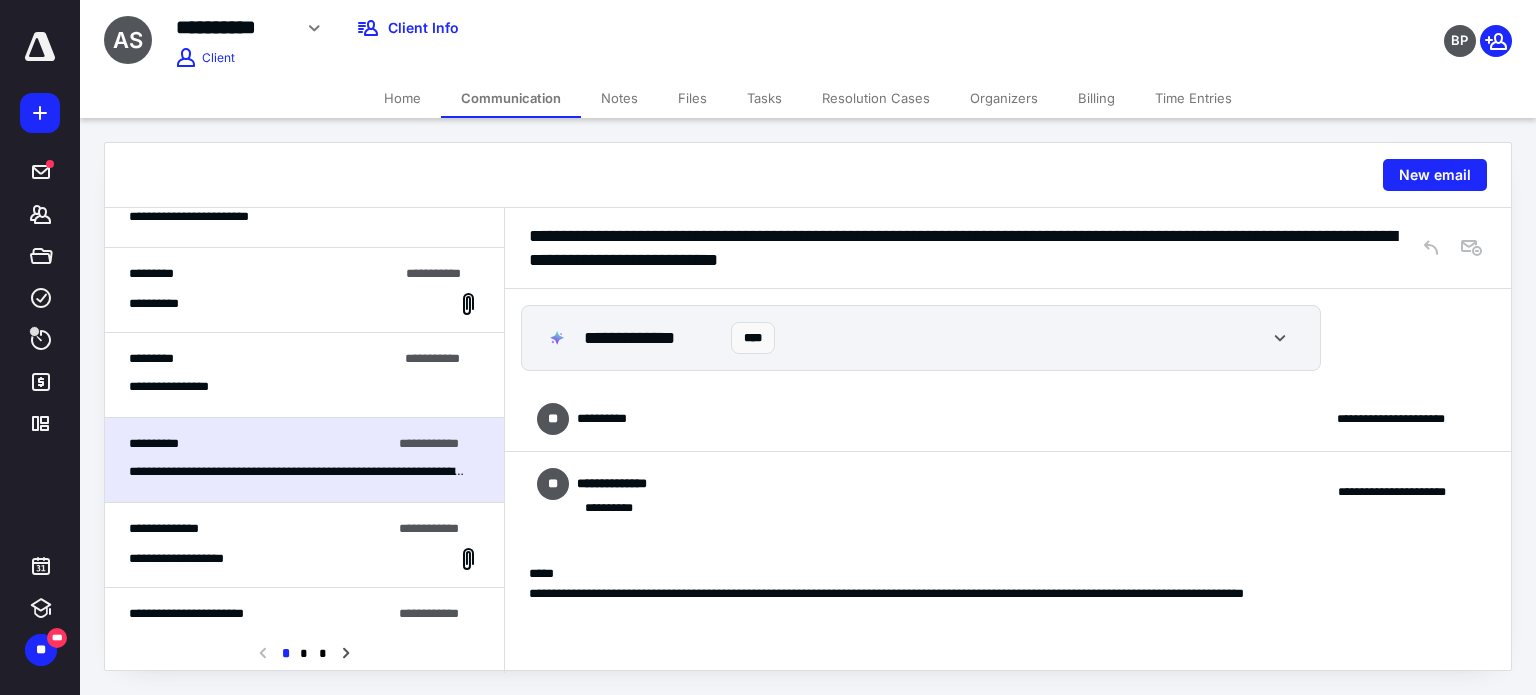 click on "**********" at bounding box center (304, 375) 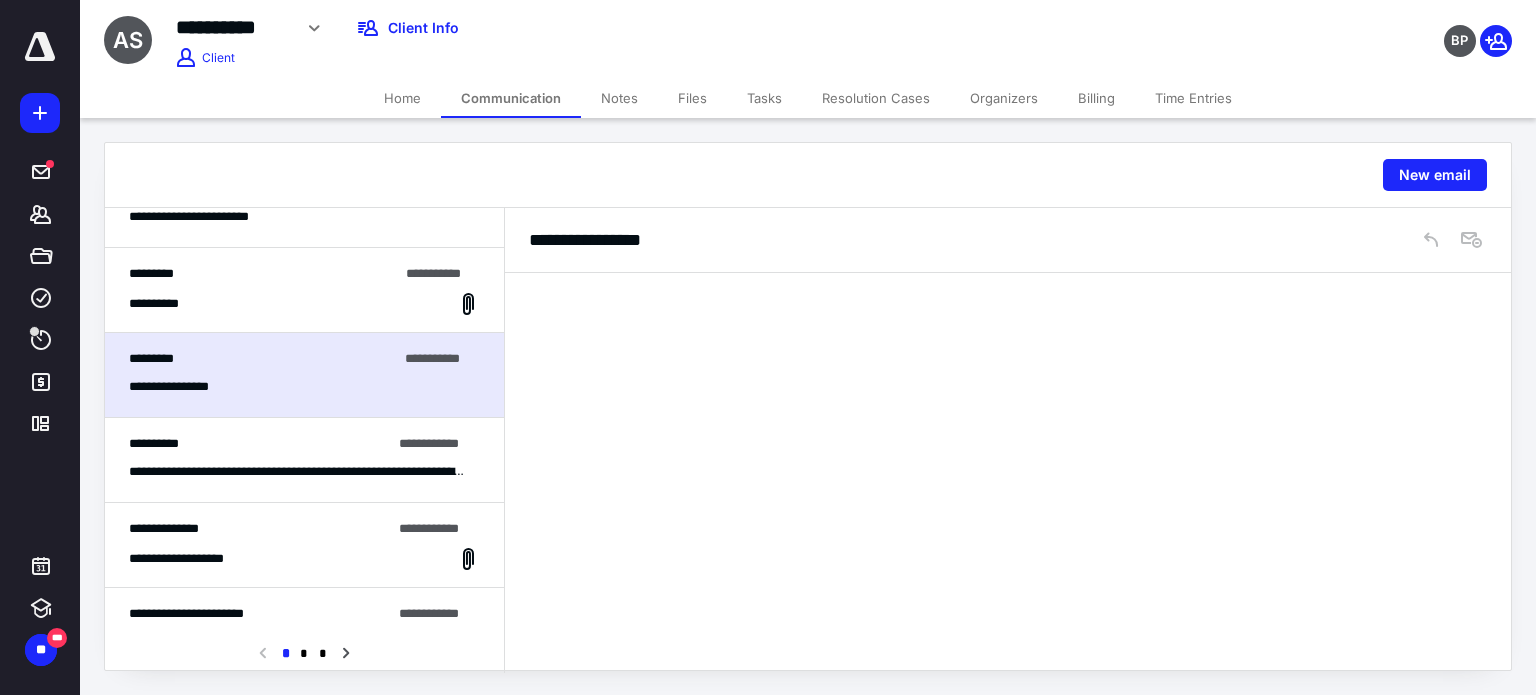 click on "**********" at bounding box center [304, 387] 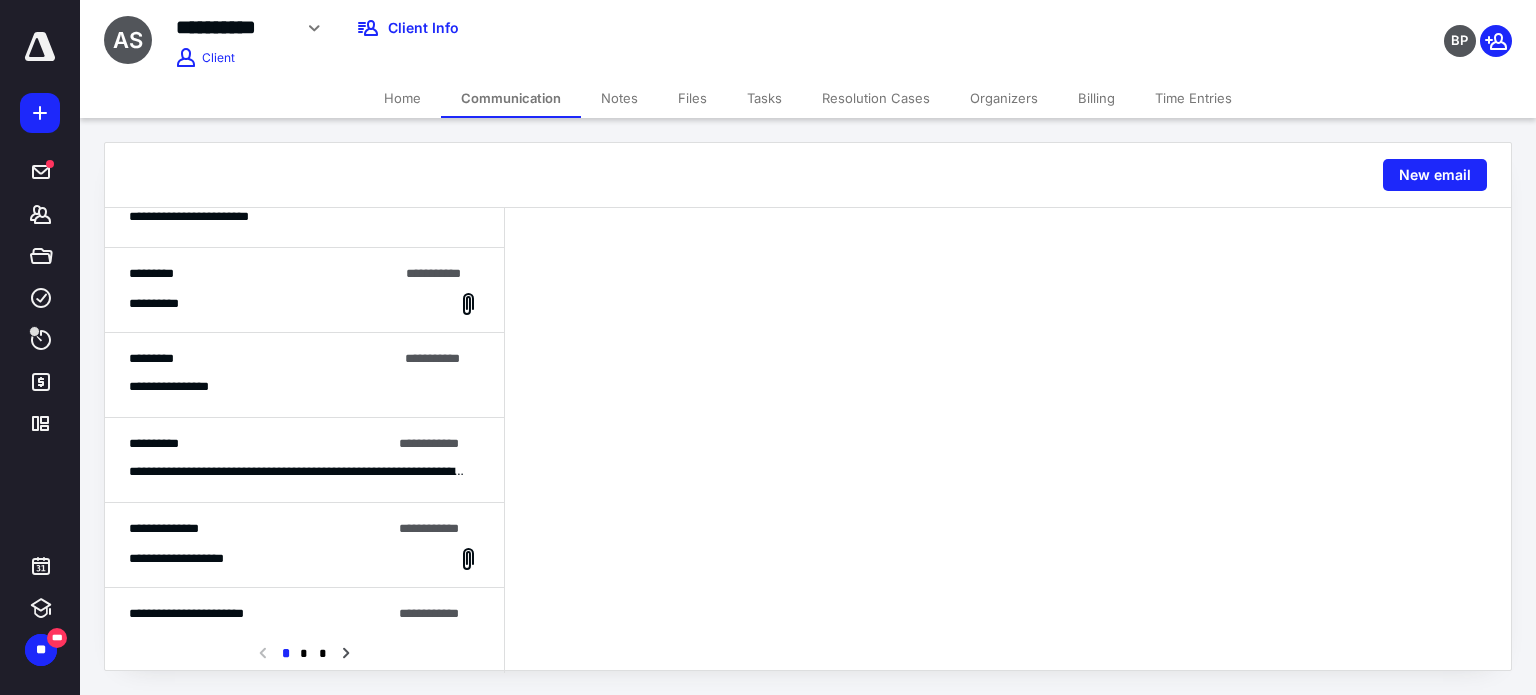 click on "Home" at bounding box center (402, 98) 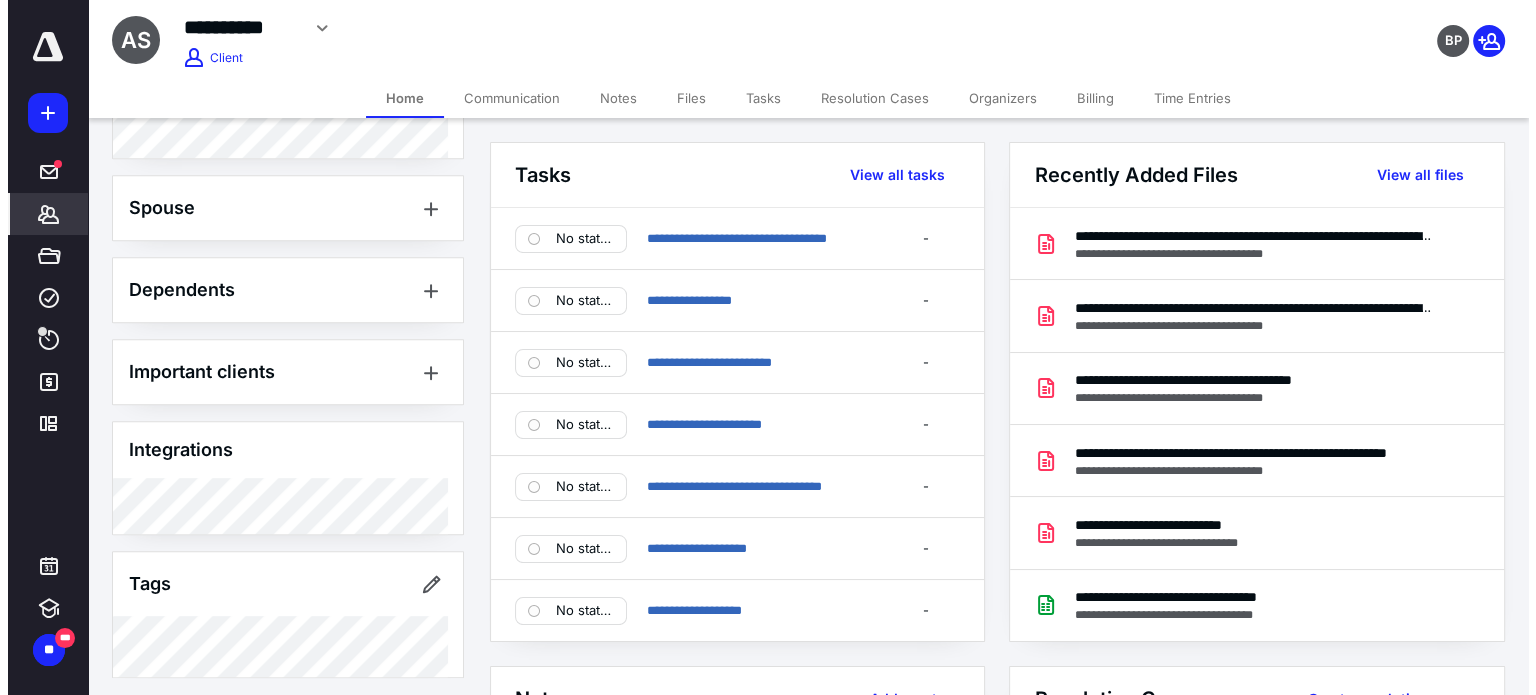 scroll, scrollTop: 978, scrollLeft: 0, axis: vertical 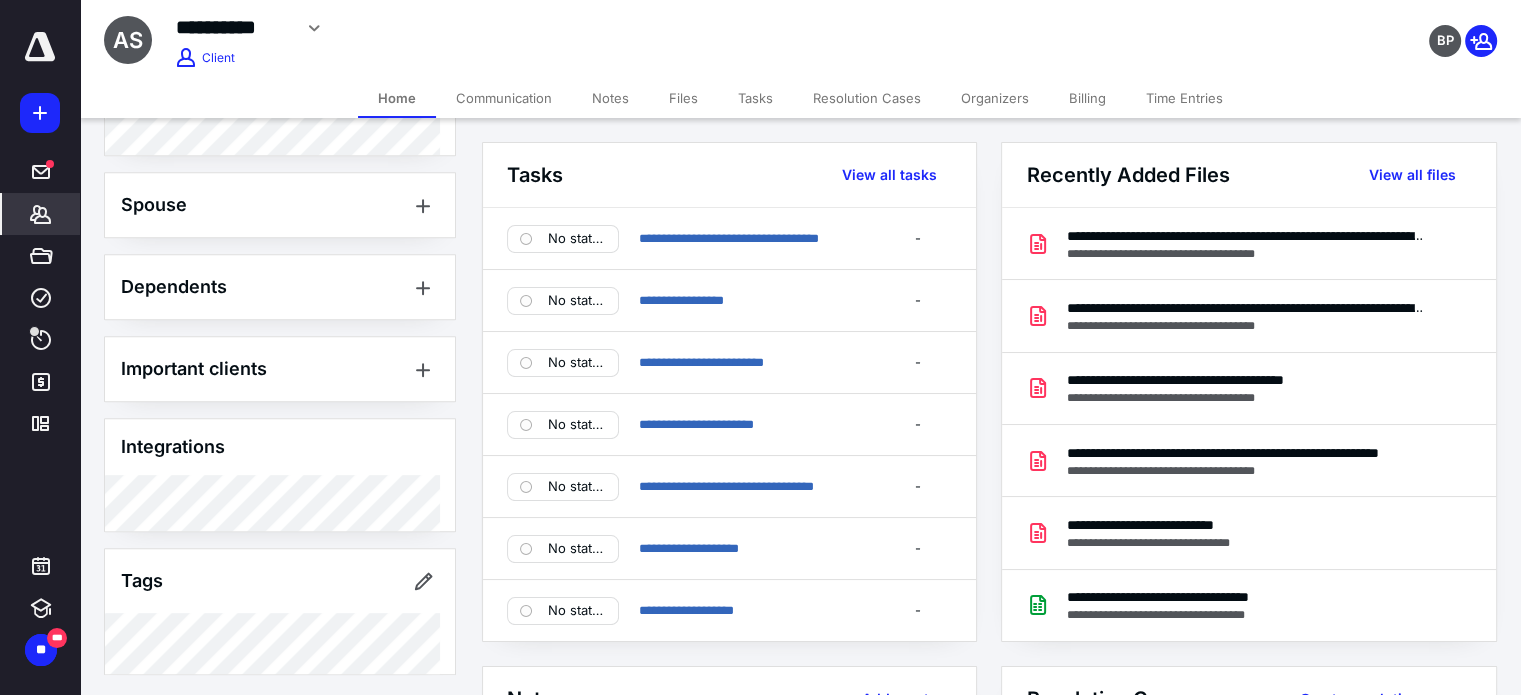 click on "Files" at bounding box center (683, 98) 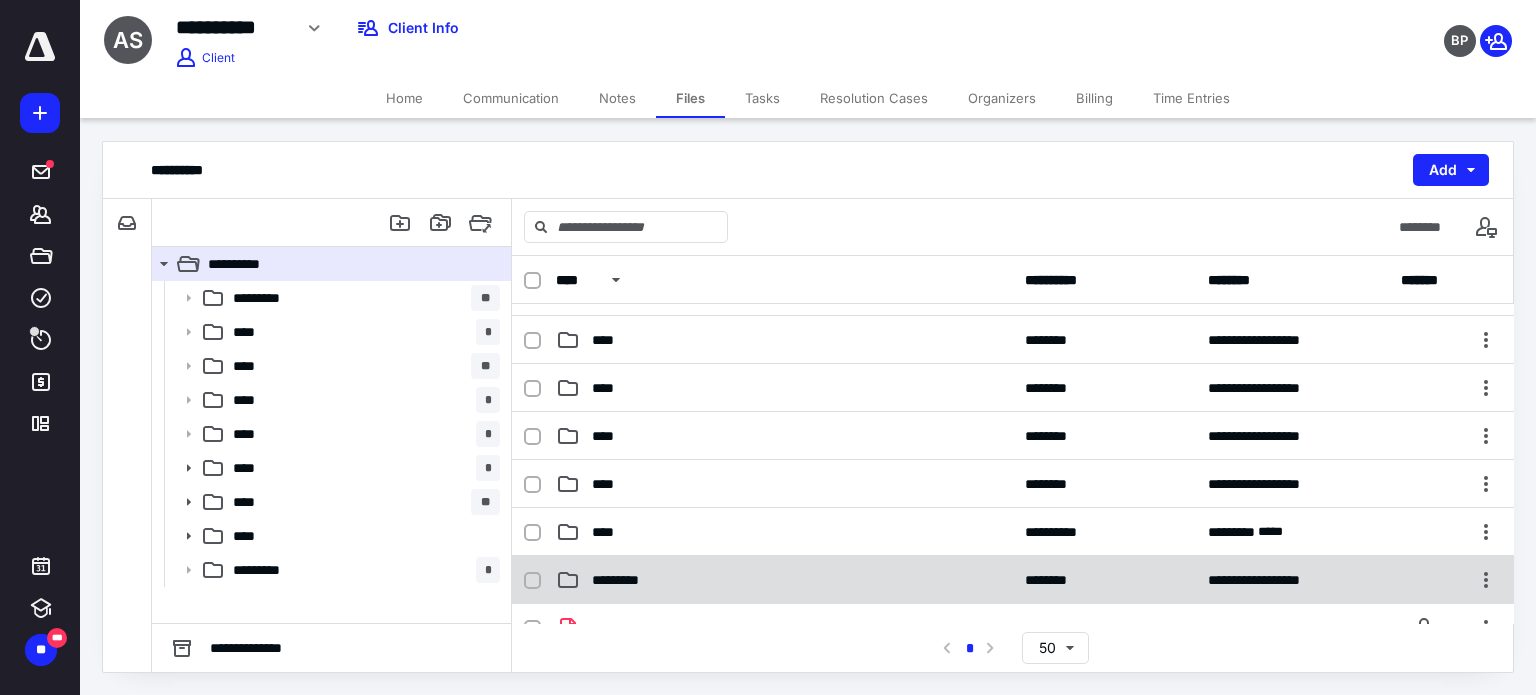 scroll, scrollTop: 200, scrollLeft: 0, axis: vertical 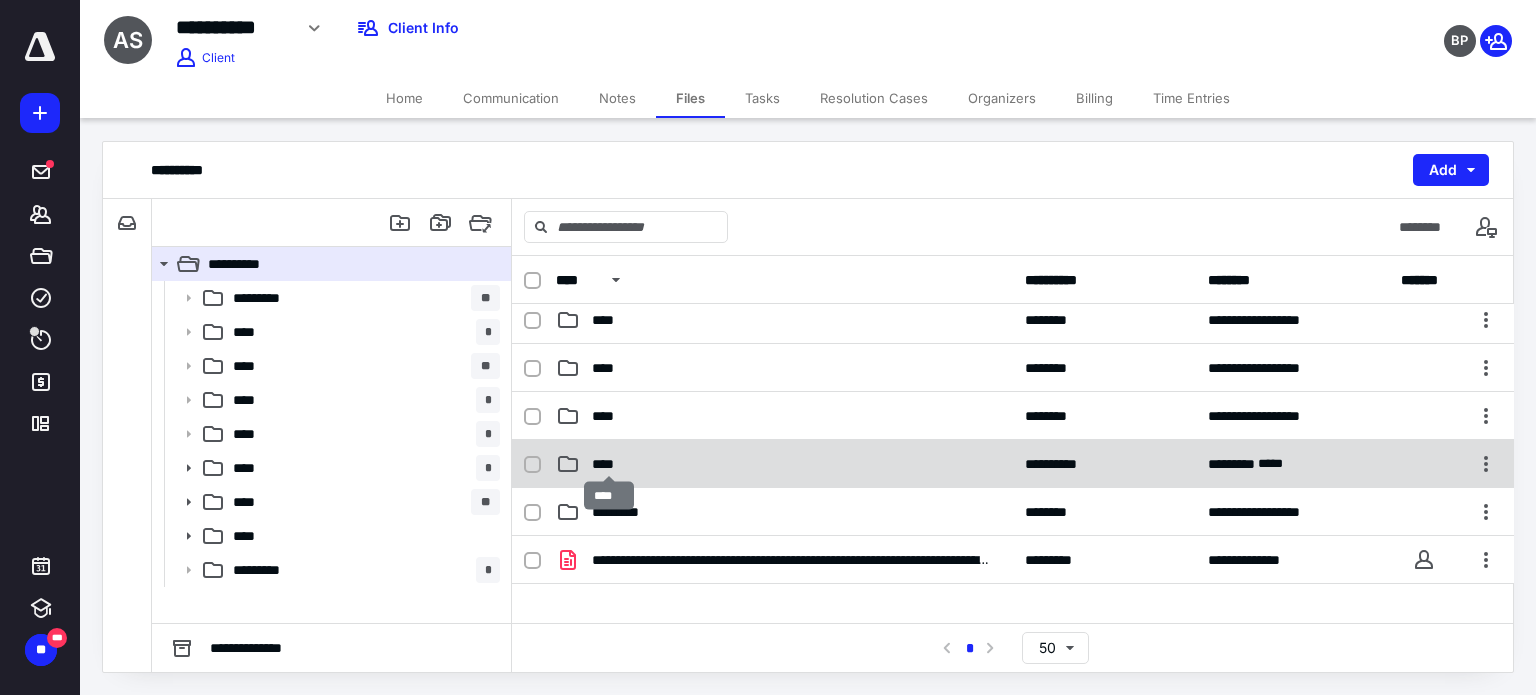 click on "****" at bounding box center (609, 464) 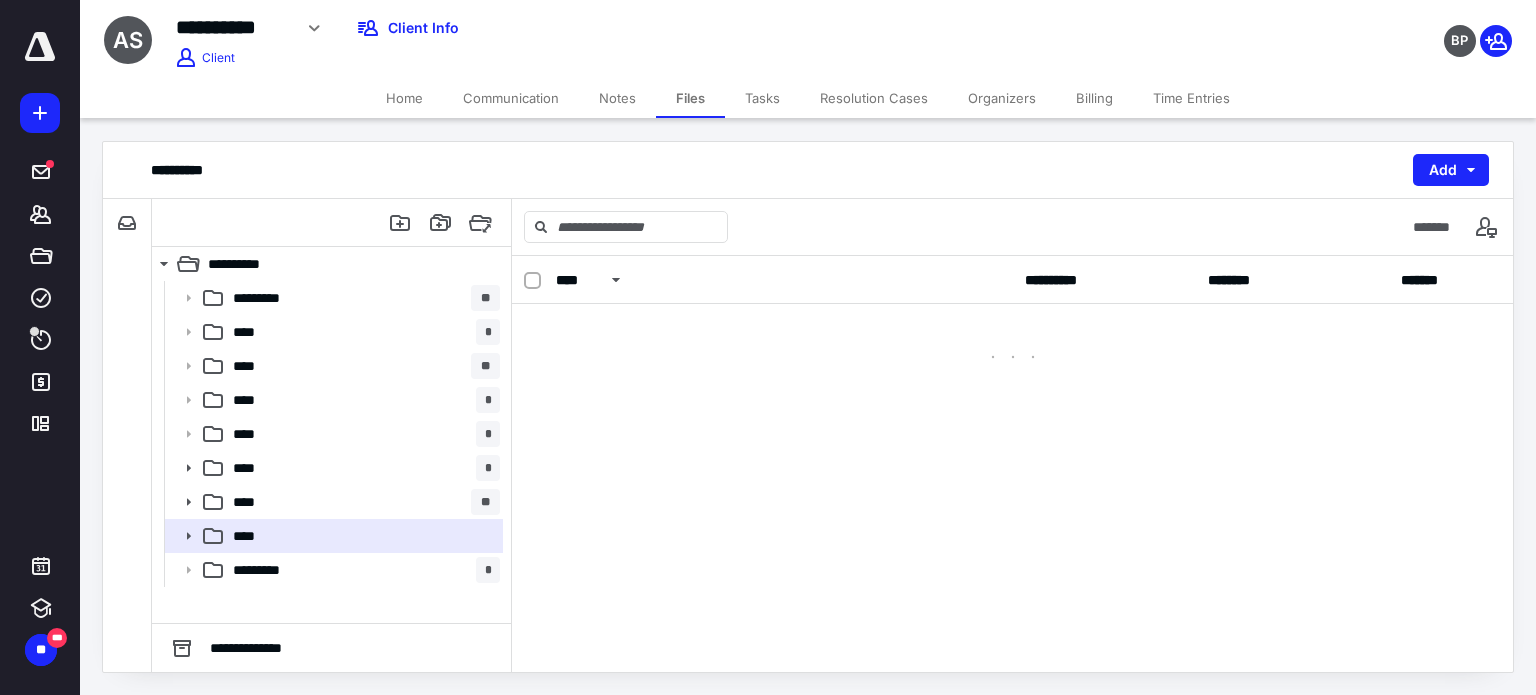 scroll, scrollTop: 0, scrollLeft: 0, axis: both 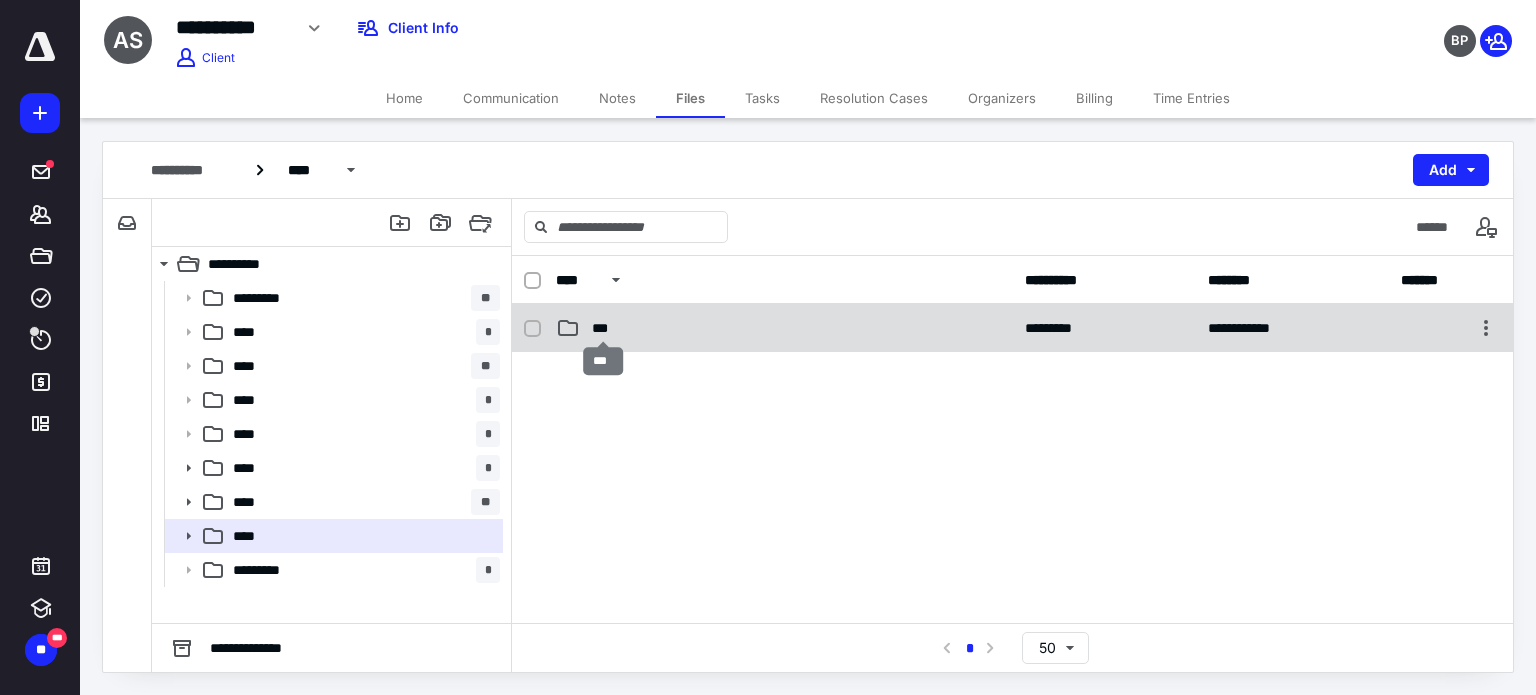 click on "***" at bounding box center (604, 328) 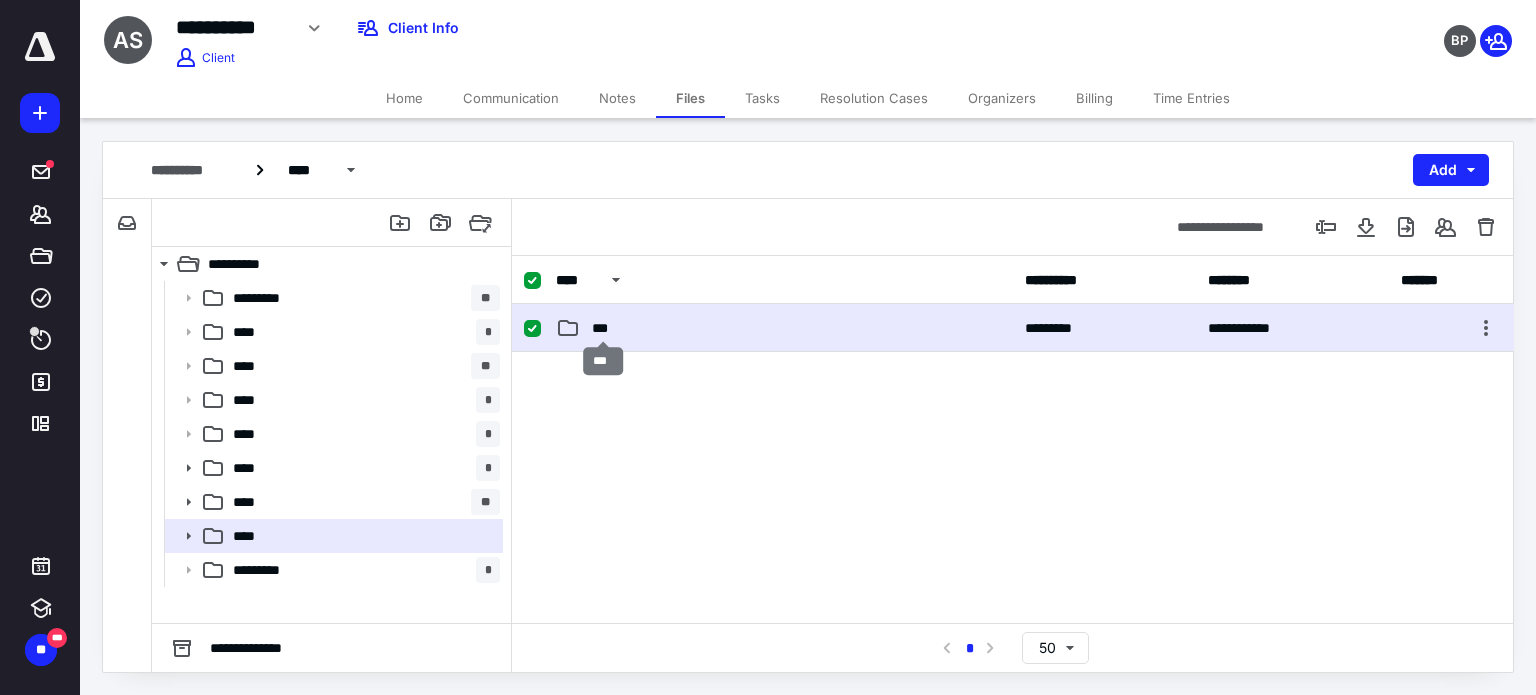 click on "***" at bounding box center [604, 328] 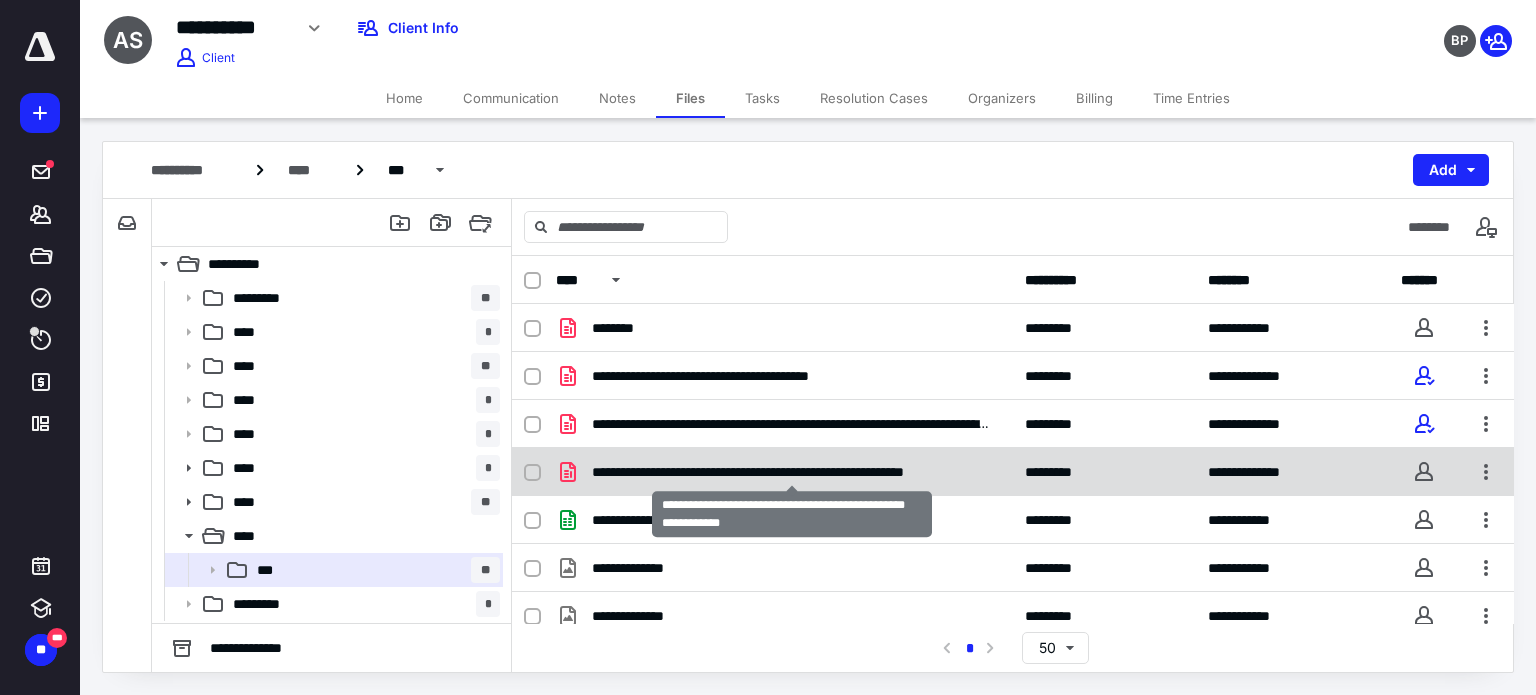 click on "**********" at bounding box center (792, 472) 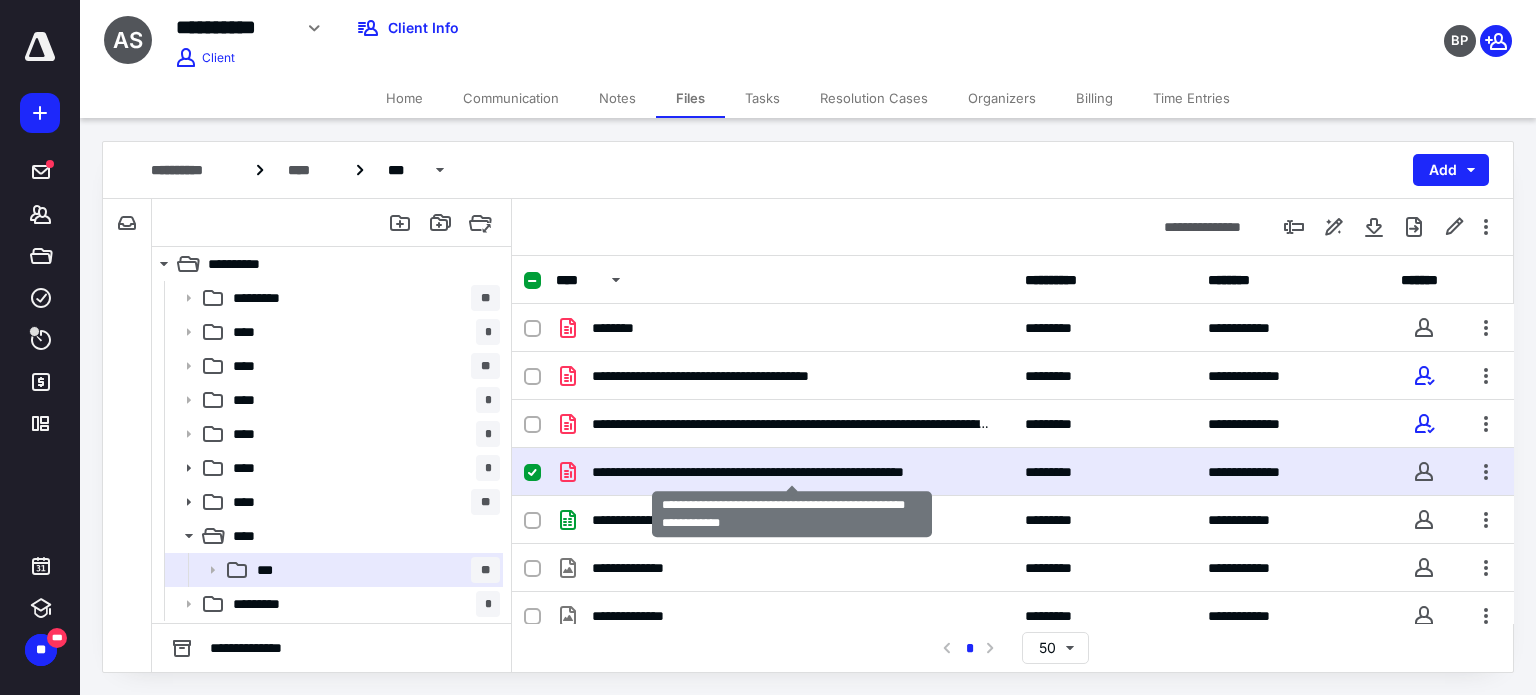 click on "**********" at bounding box center (792, 472) 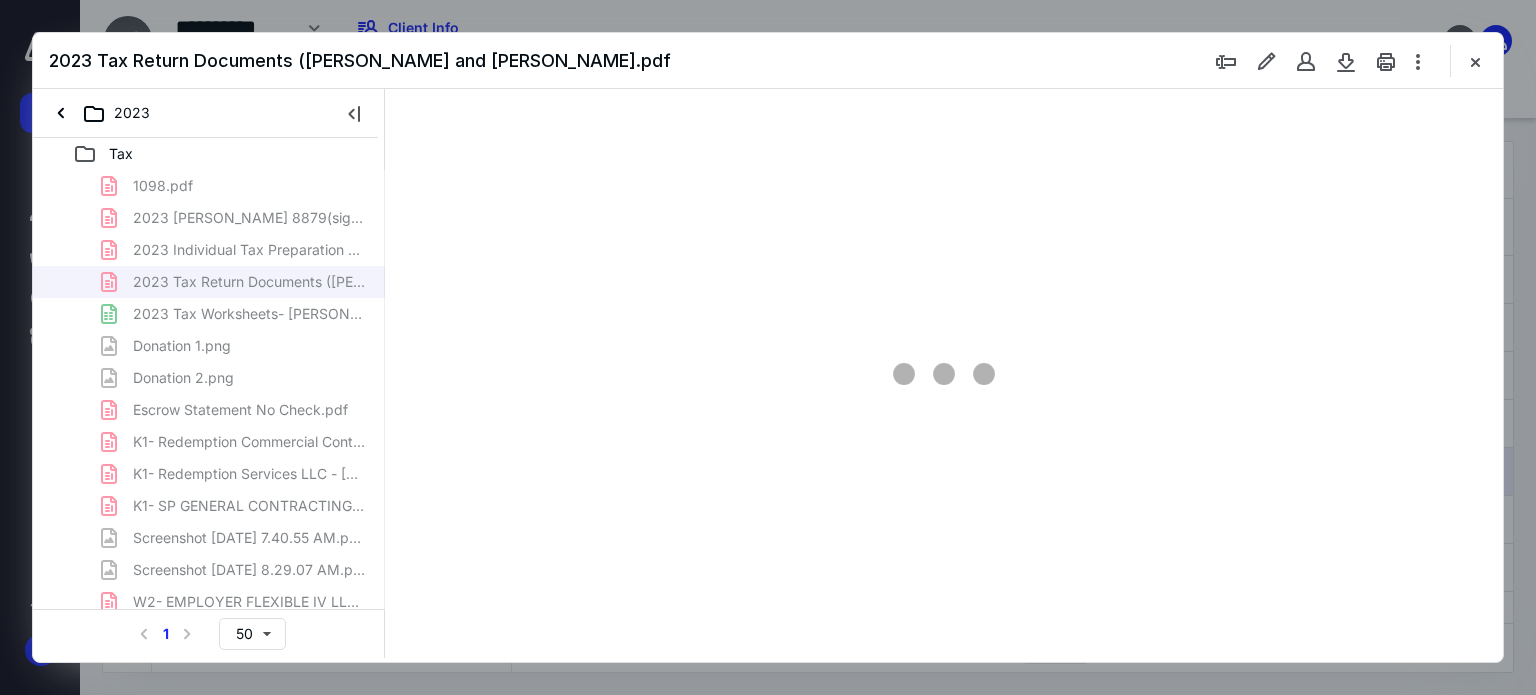 scroll, scrollTop: 0, scrollLeft: 0, axis: both 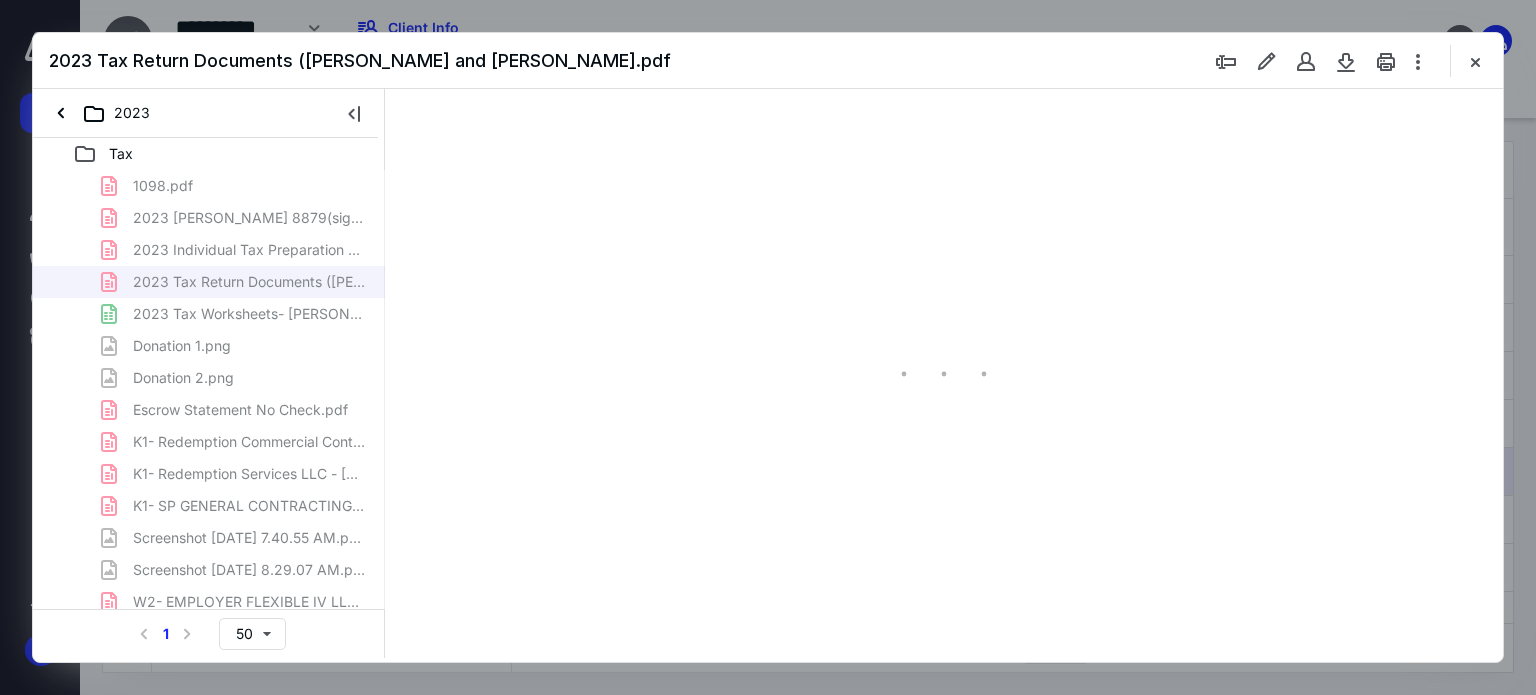 type on "179" 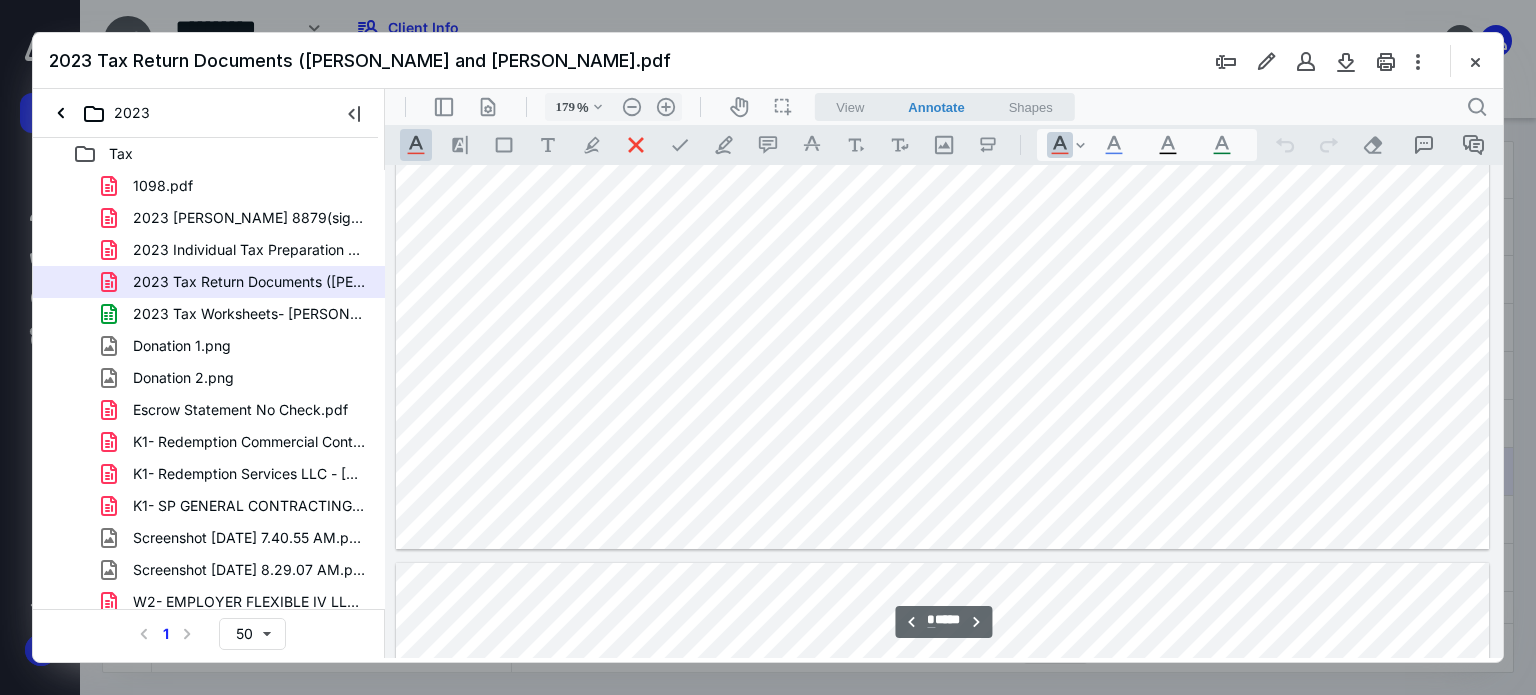 scroll, scrollTop: 7883, scrollLeft: 0, axis: vertical 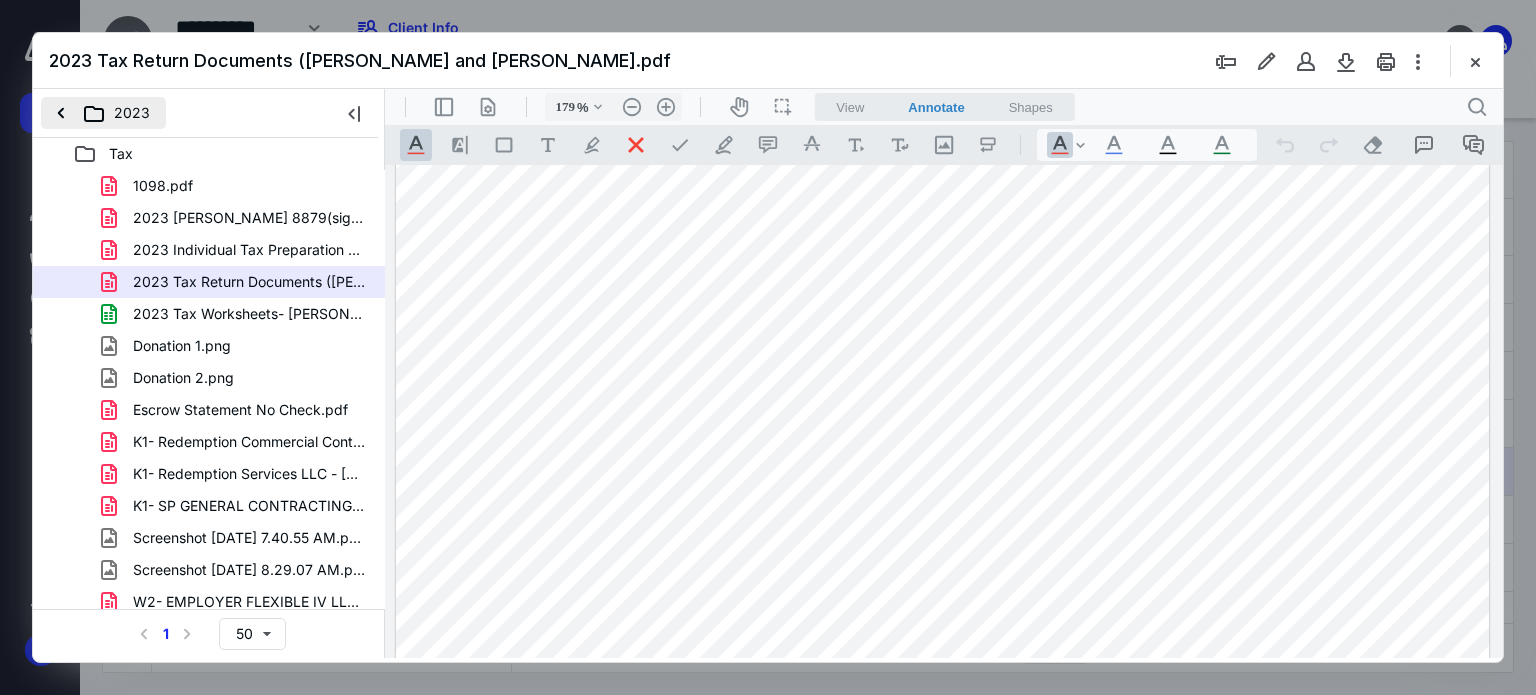 click on "2023" at bounding box center (103, 113) 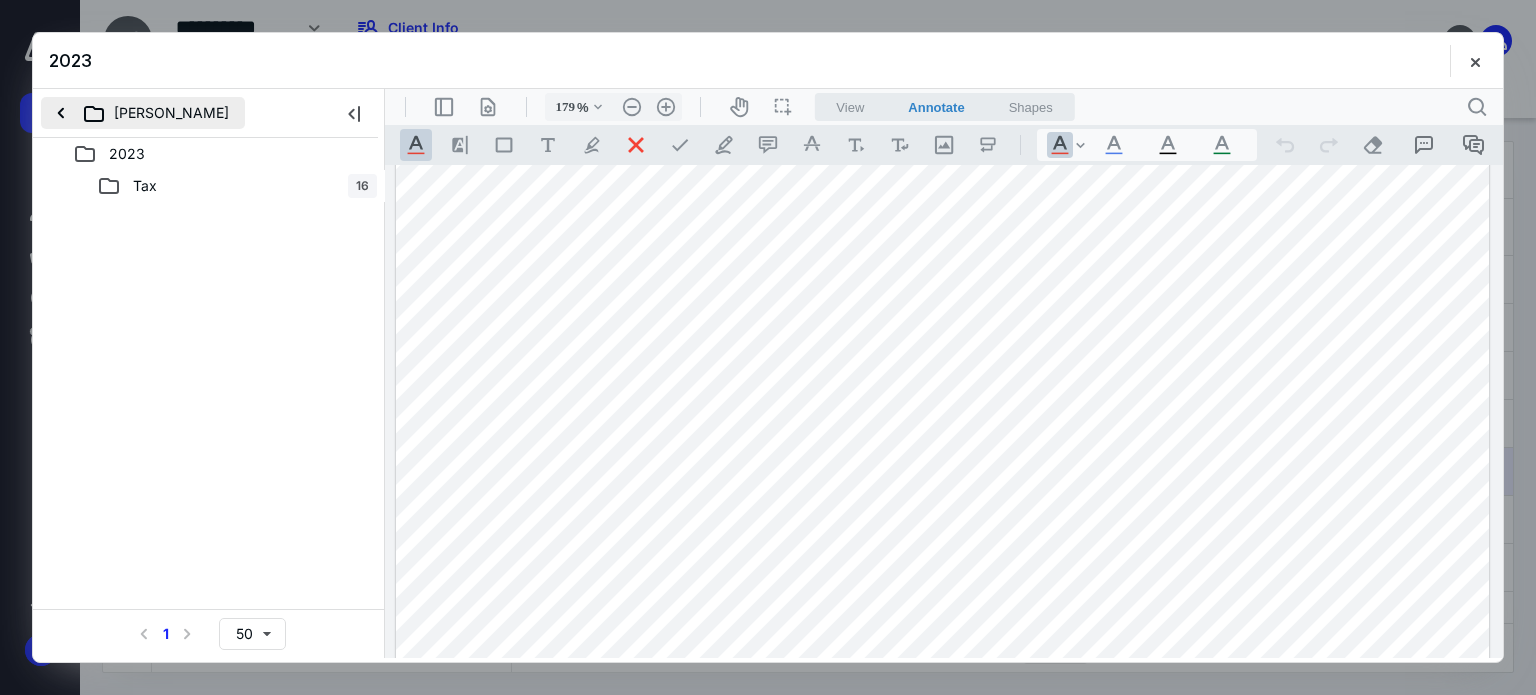 click on "[PERSON_NAME]" at bounding box center [143, 113] 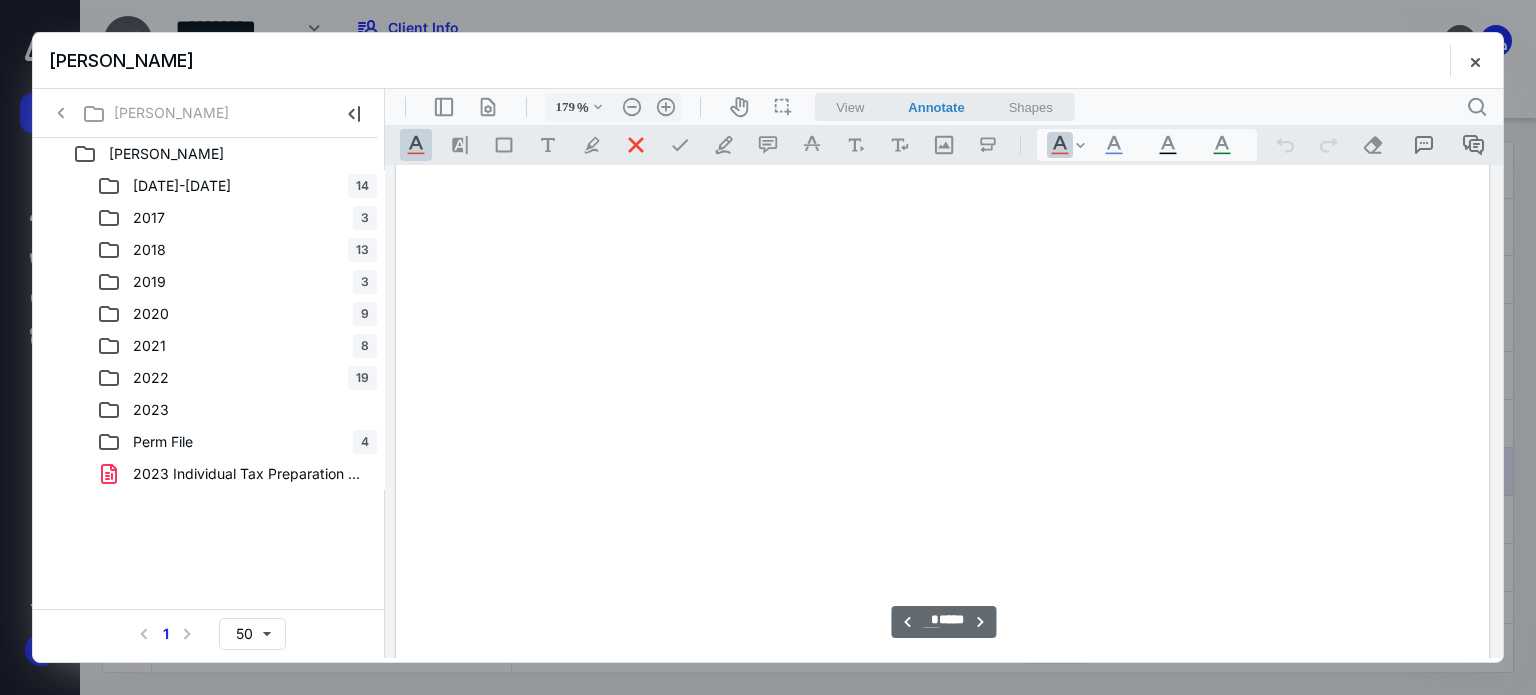 scroll, scrollTop: 7542, scrollLeft: 0, axis: vertical 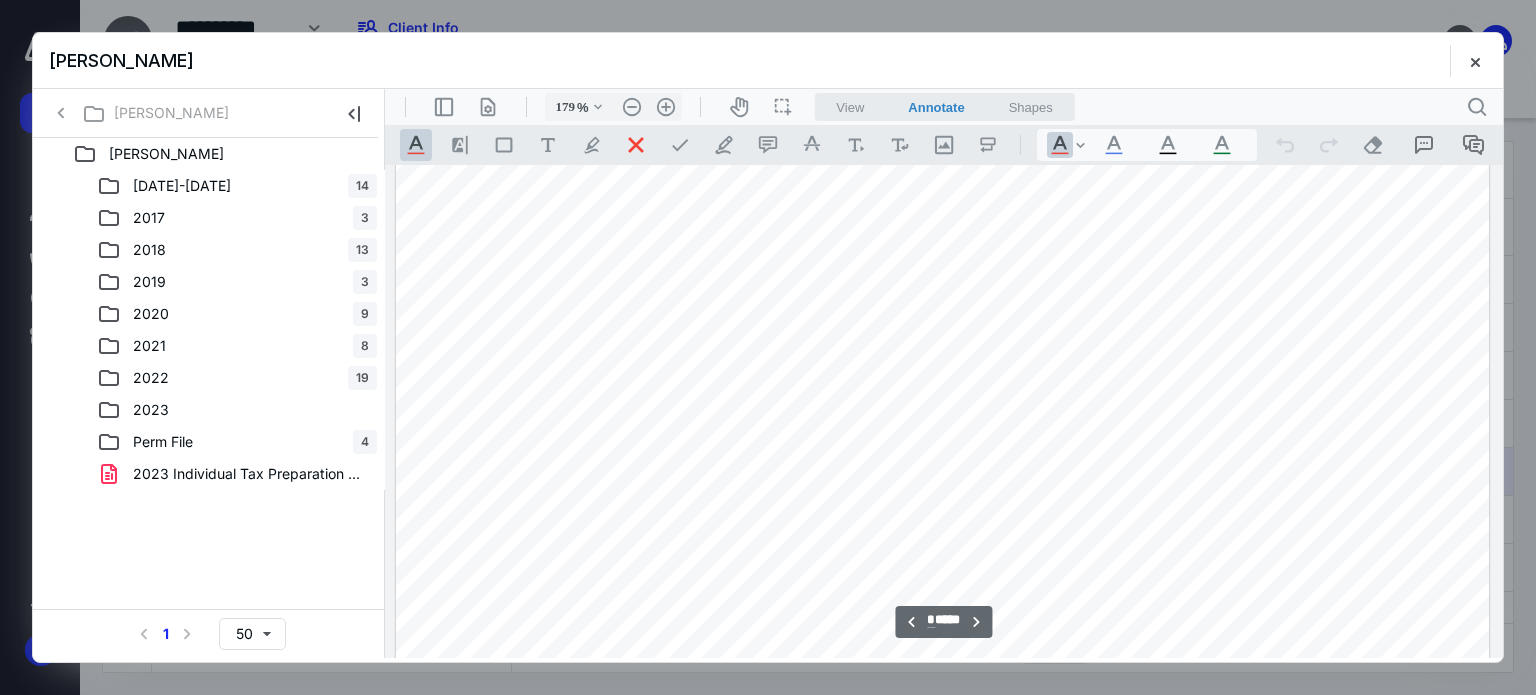 type on "*" 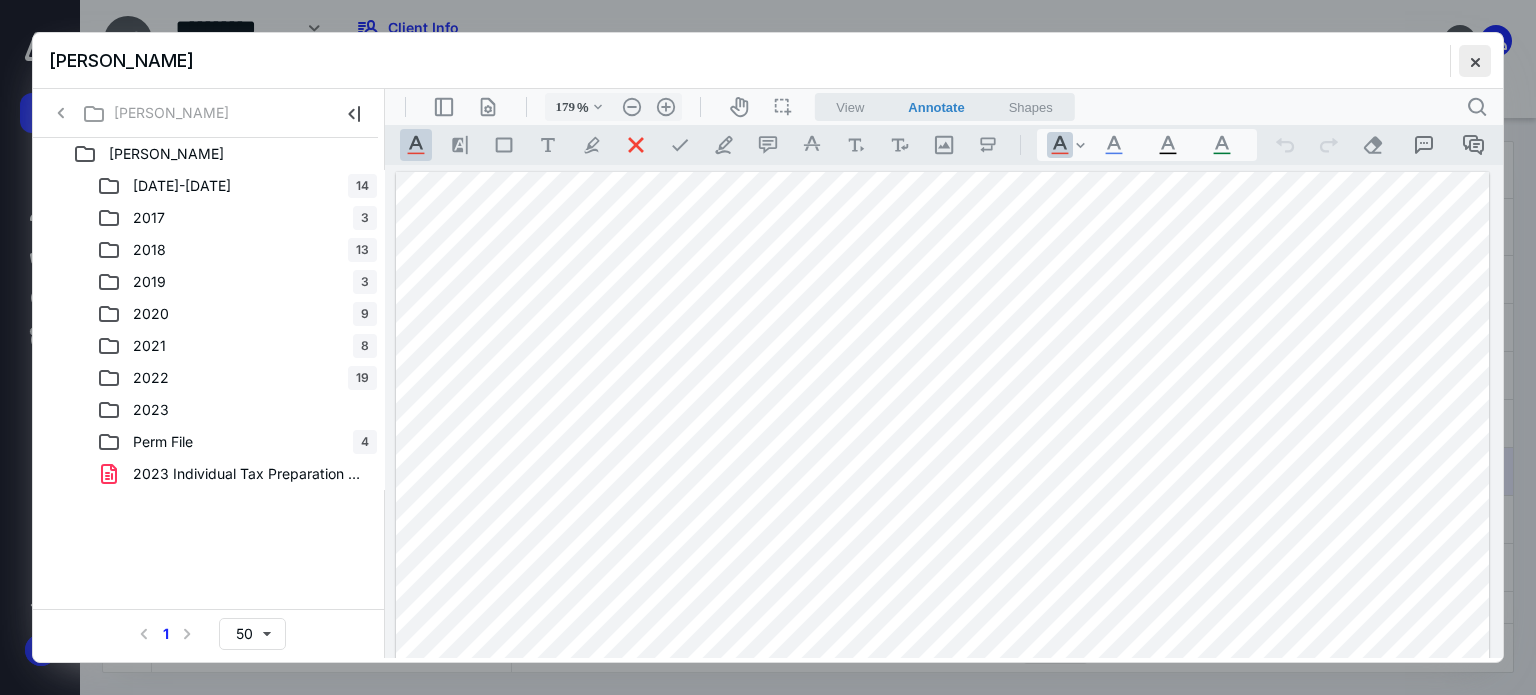 click at bounding box center [1475, 61] 